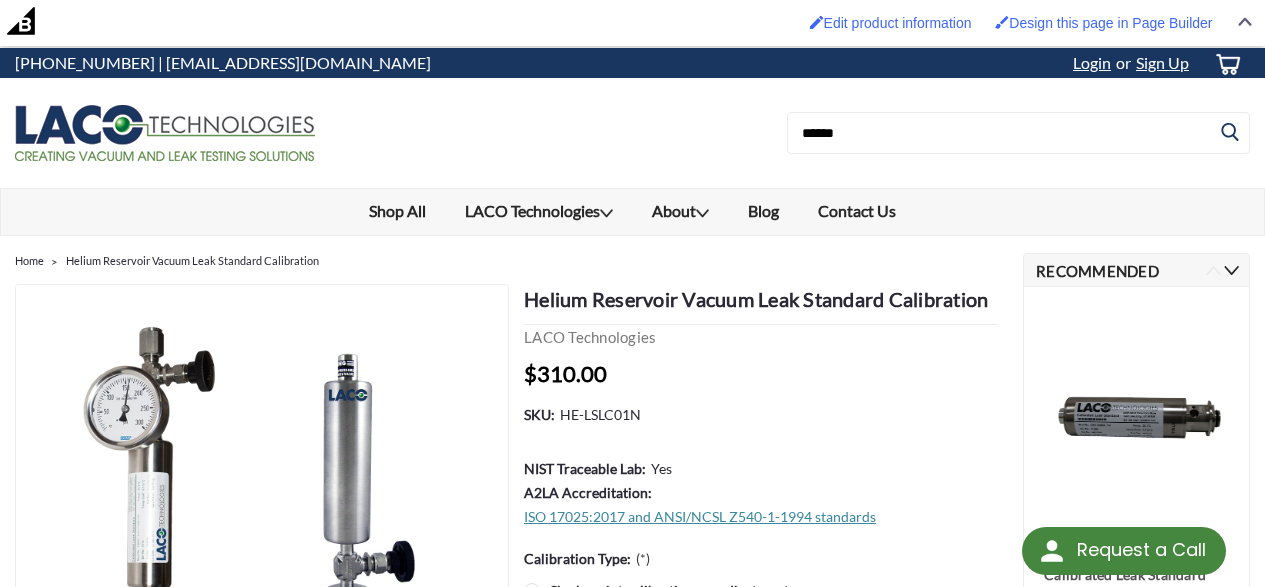 scroll, scrollTop: 0, scrollLeft: 0, axis: both 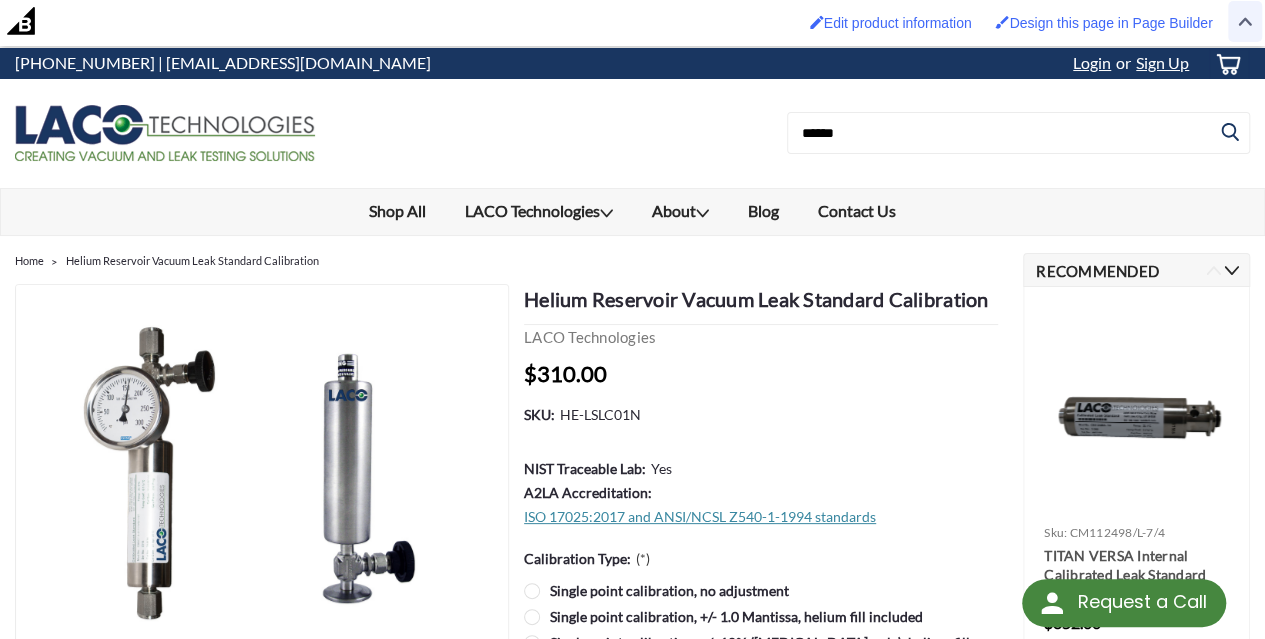 click at bounding box center [1245, 21] 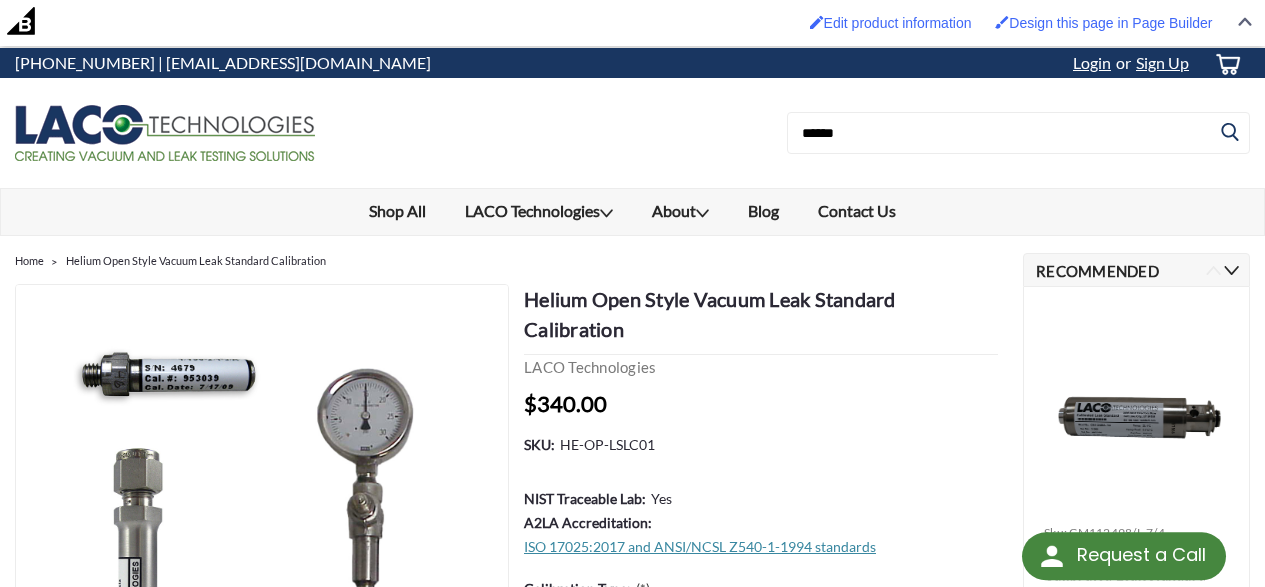 scroll, scrollTop: 0, scrollLeft: 0, axis: both 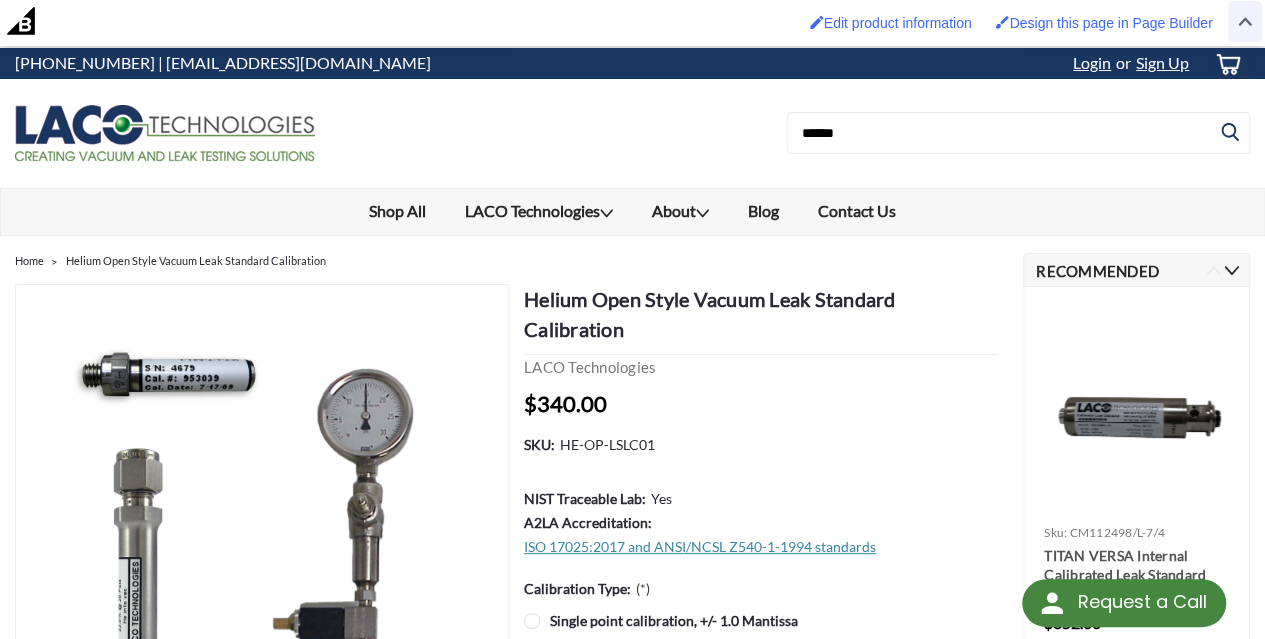 click at bounding box center (1245, 21) 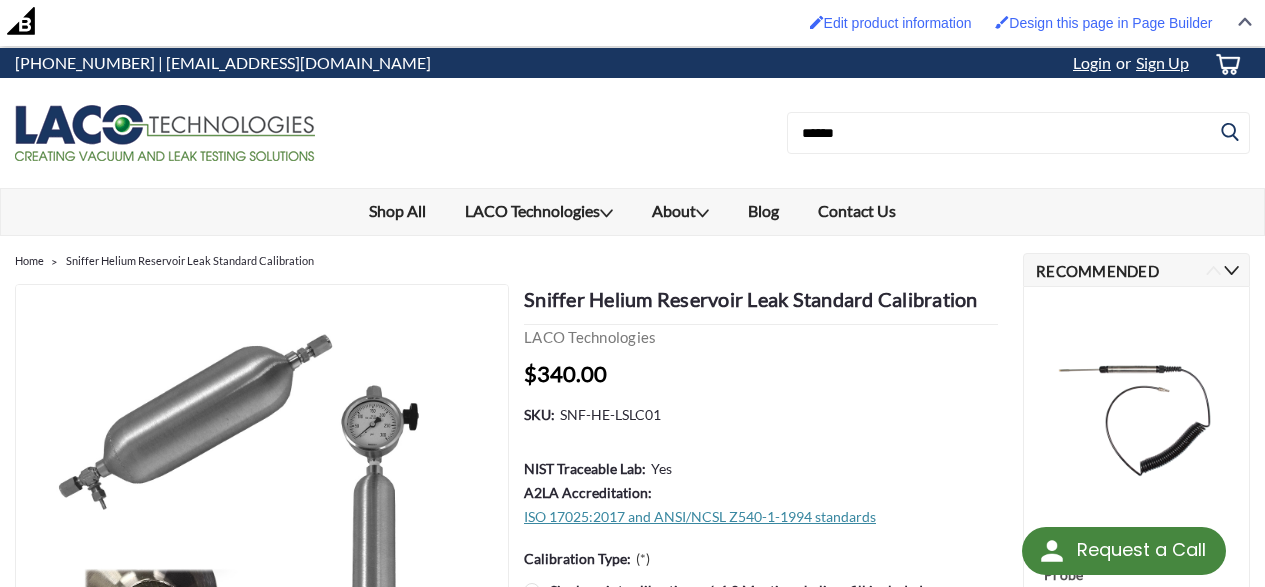 scroll, scrollTop: 0, scrollLeft: 0, axis: both 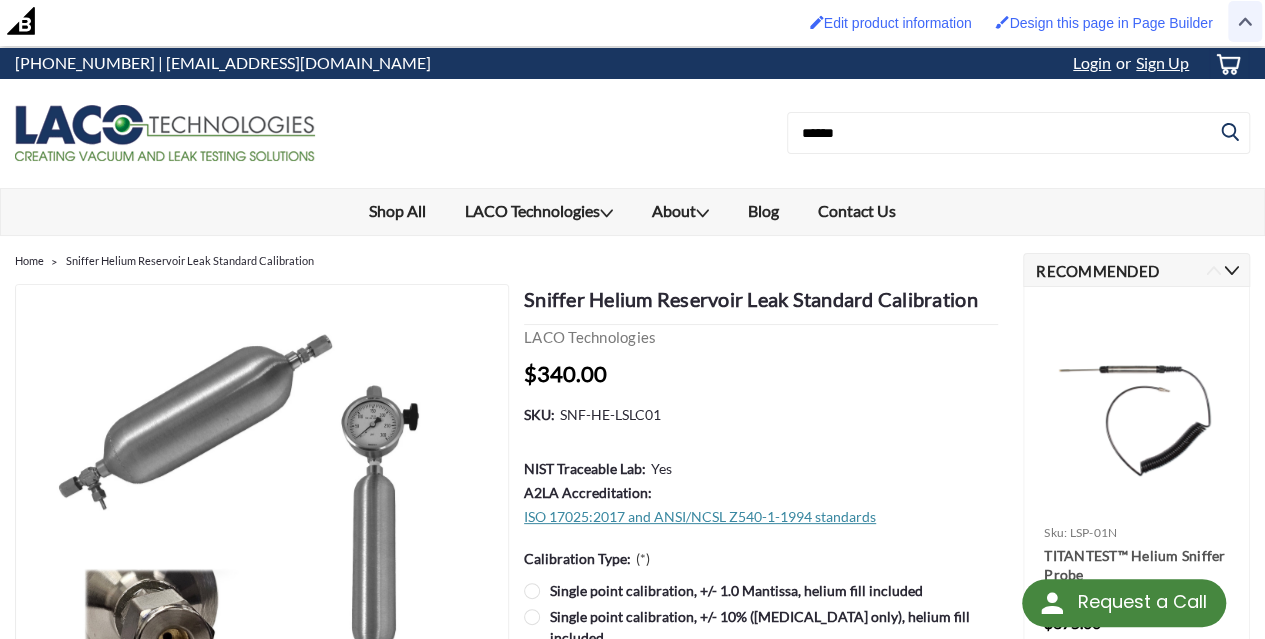 click at bounding box center (1245, 21) 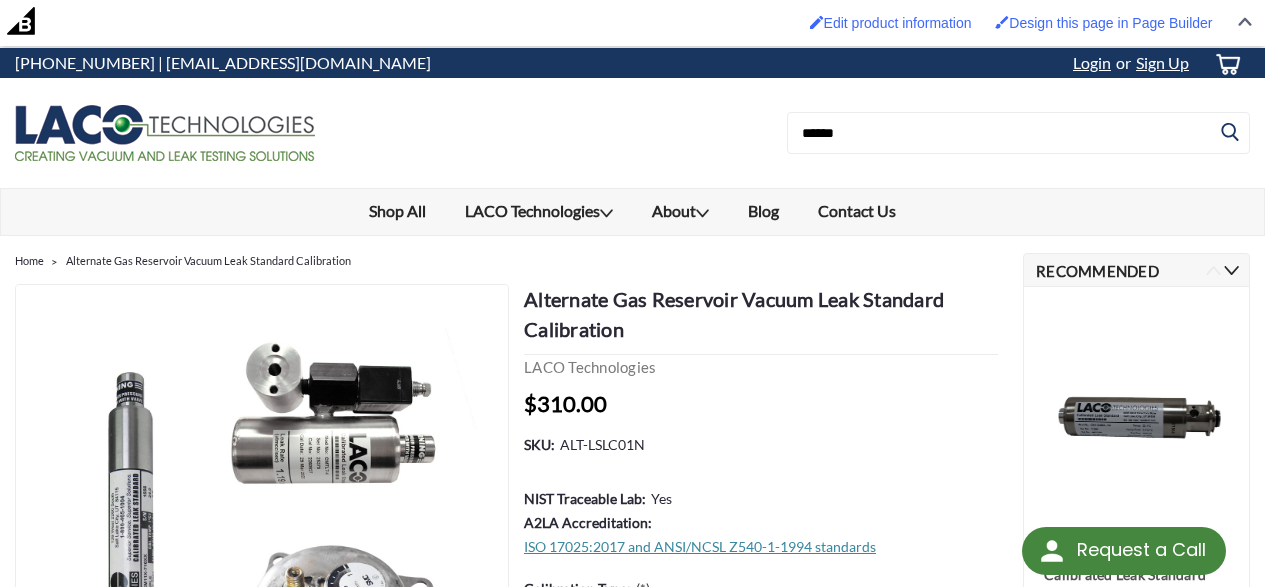 scroll, scrollTop: 0, scrollLeft: 0, axis: both 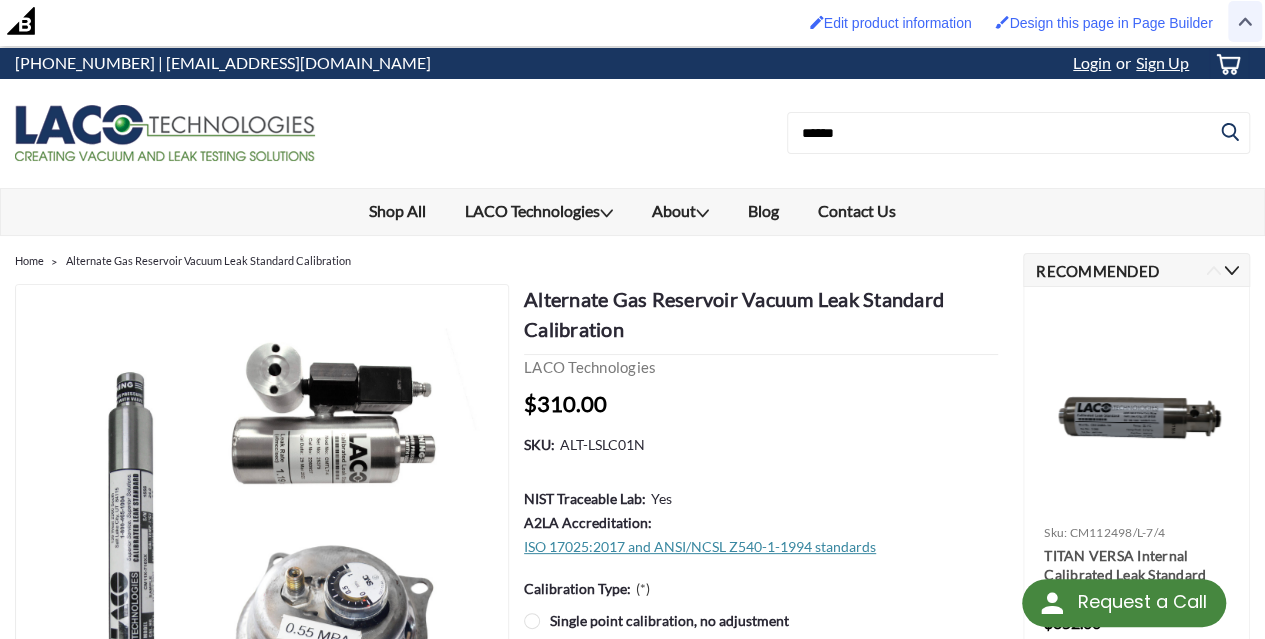 click at bounding box center (1245, 21) 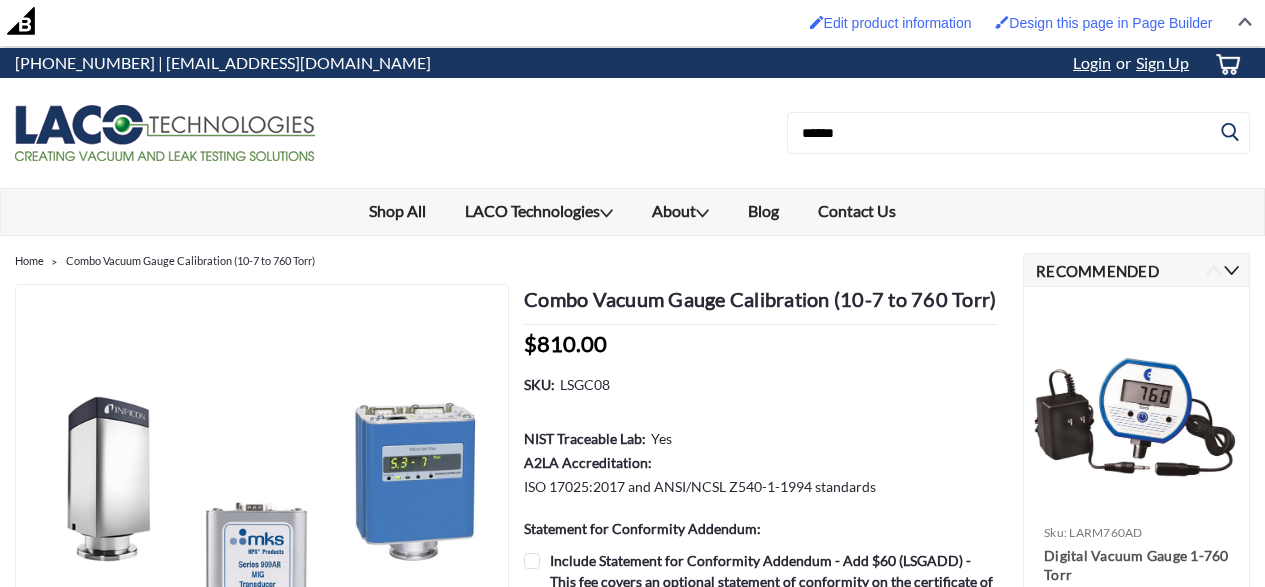 scroll, scrollTop: 0, scrollLeft: 0, axis: both 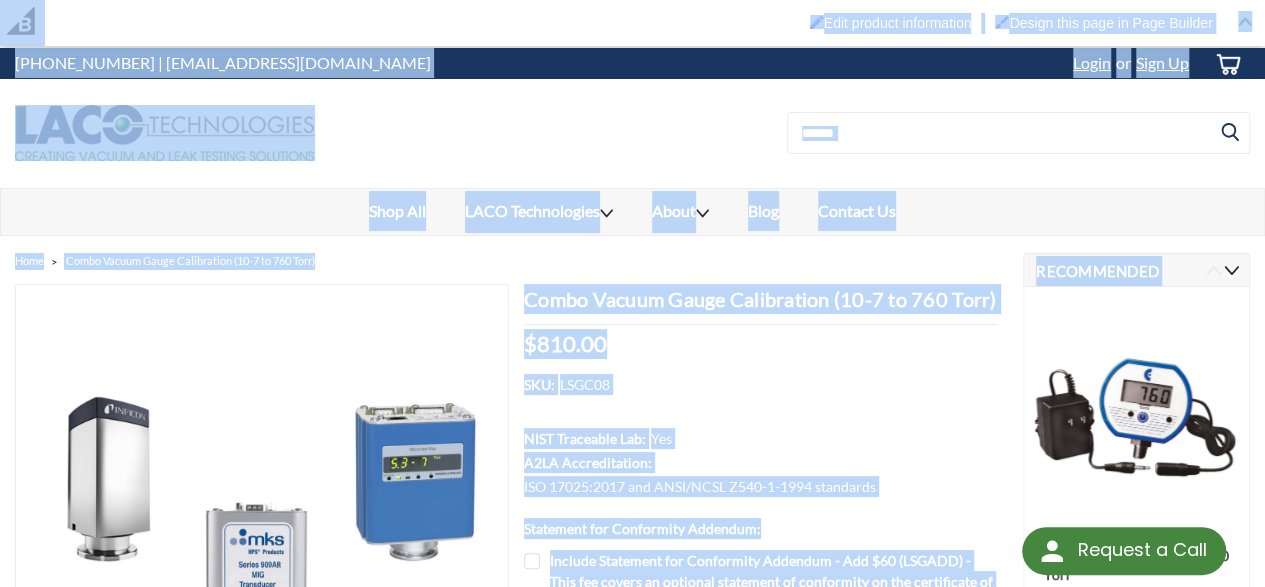 click on "Search" at bounding box center (942, 133) 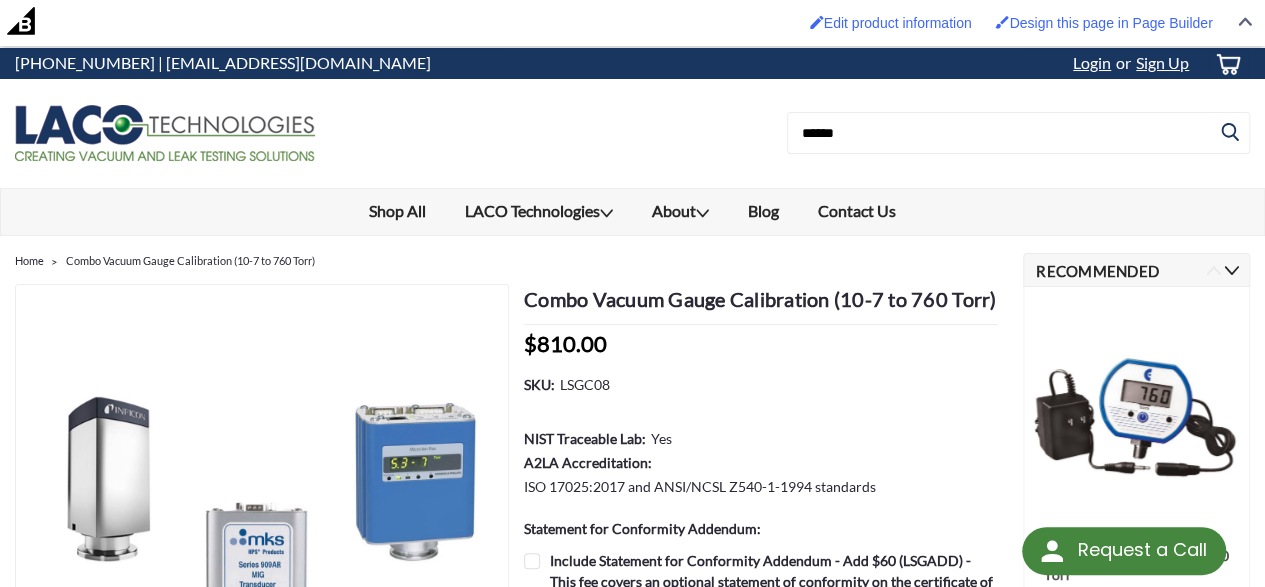 click on "Search" at bounding box center (942, 133) 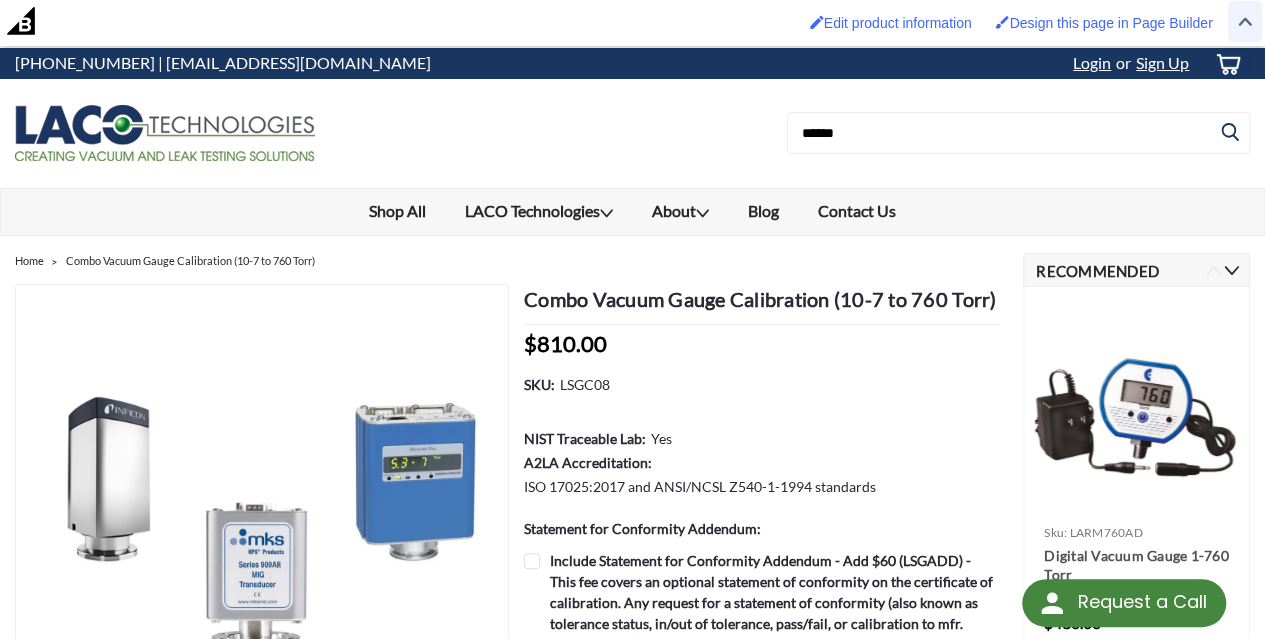 click at bounding box center [1245, 21] 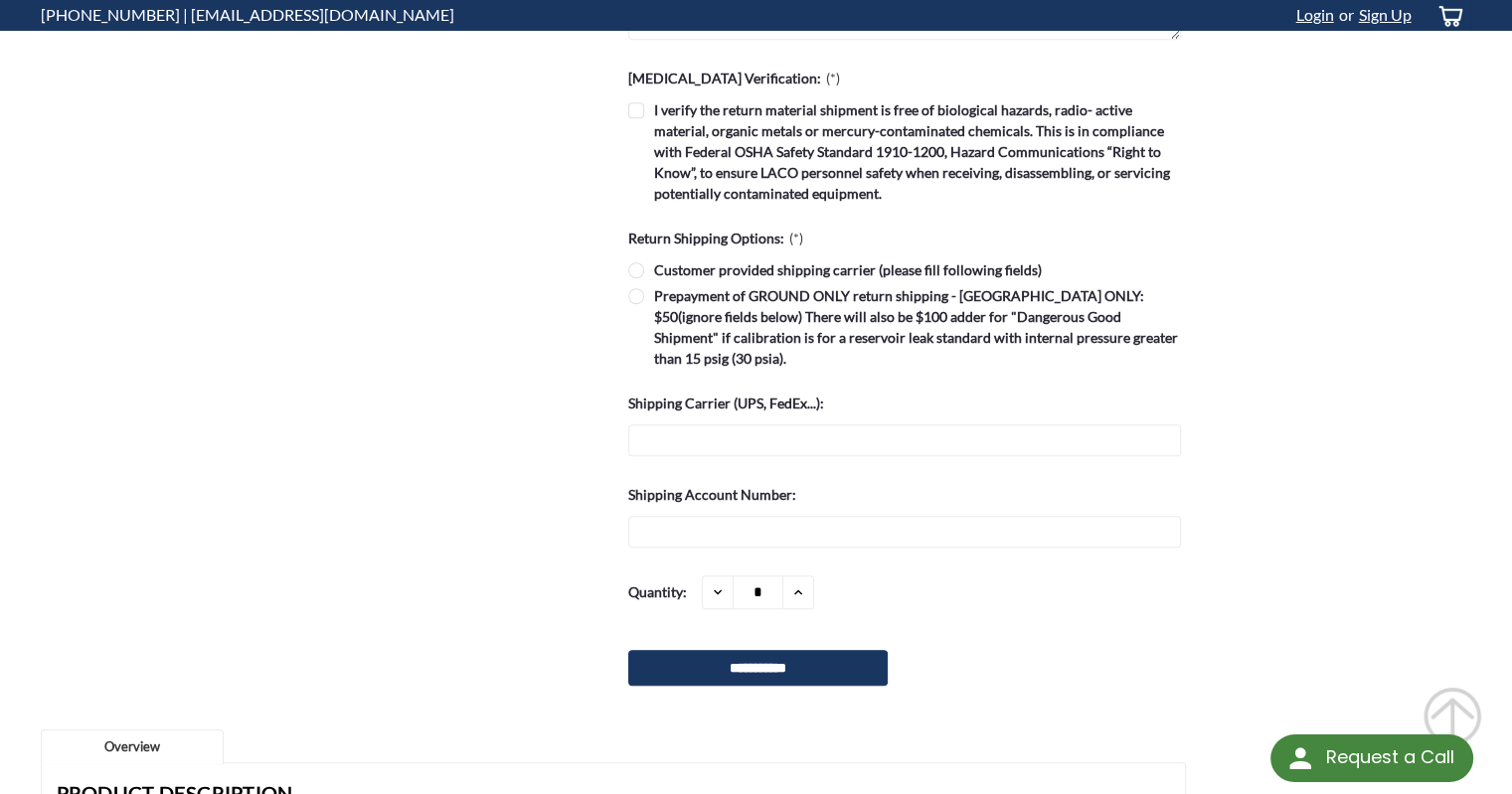 scroll, scrollTop: 1491, scrollLeft: 0, axis: vertical 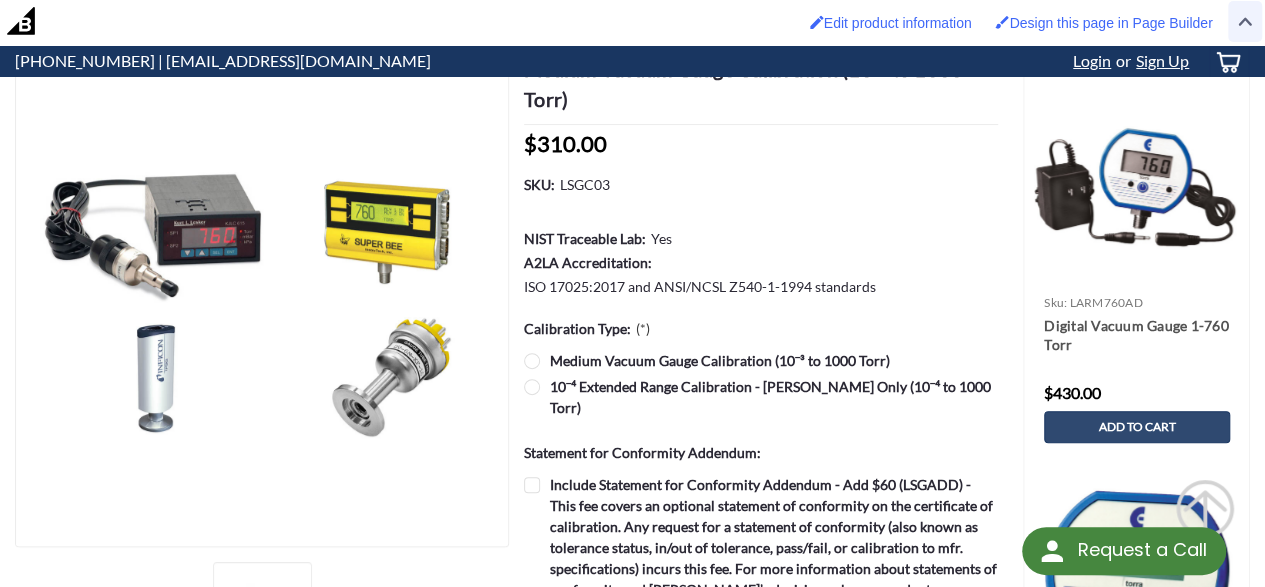 click at bounding box center (1245, 21) 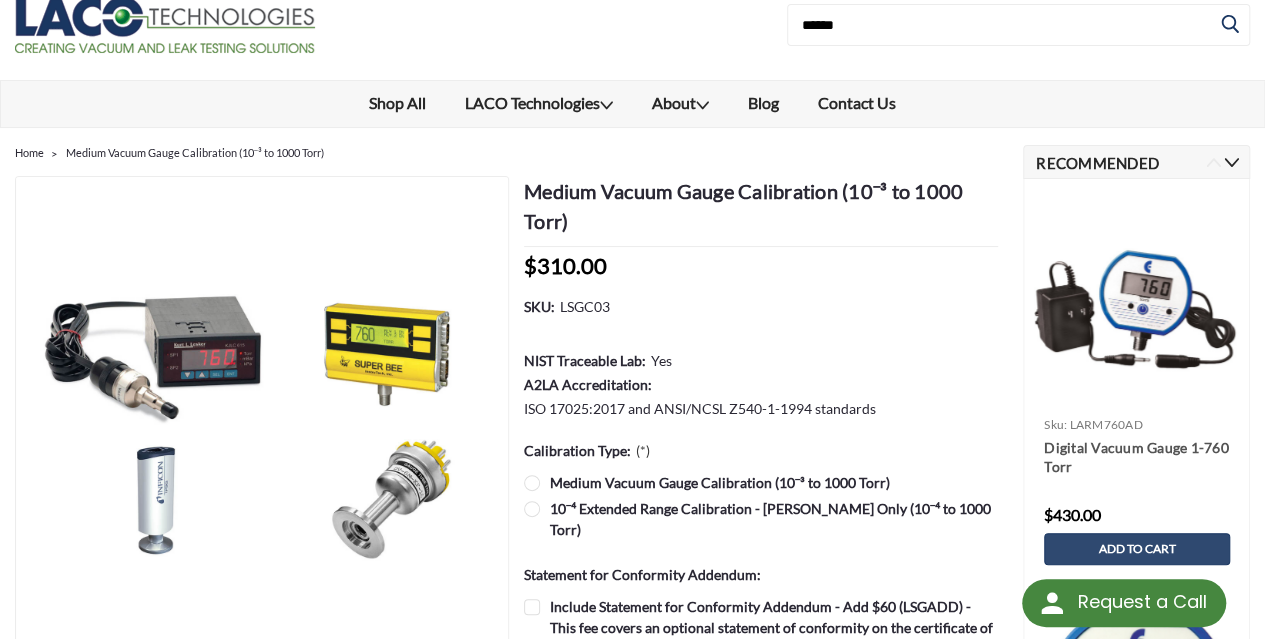 scroll, scrollTop: 0, scrollLeft: 0, axis: both 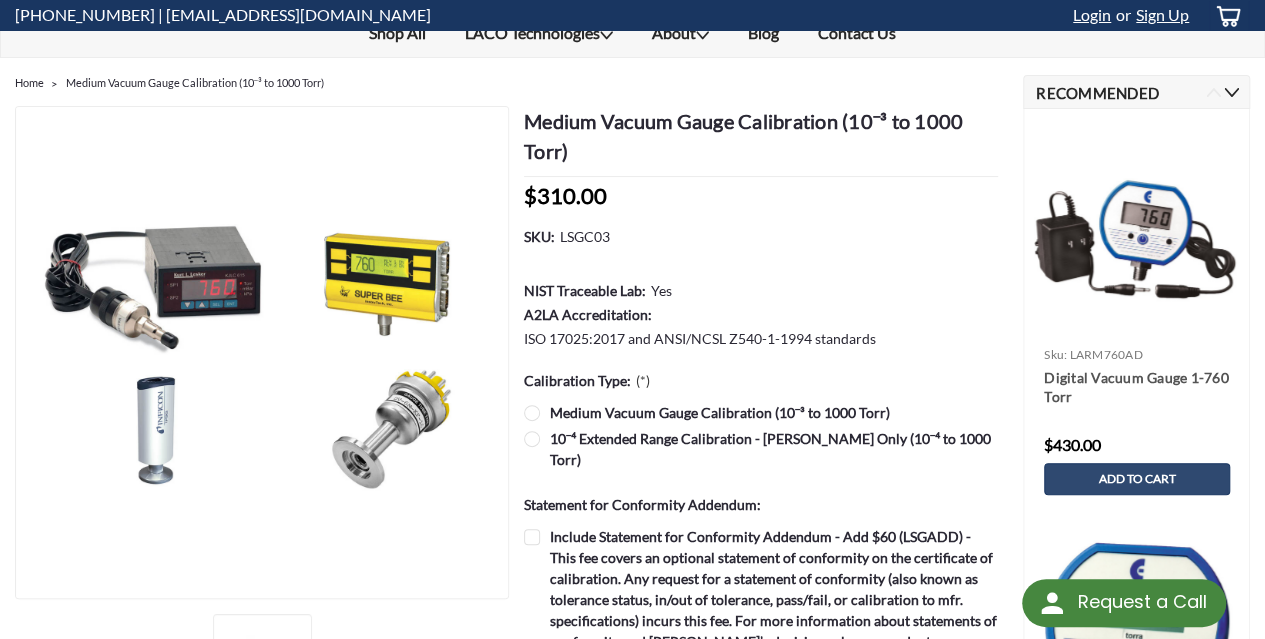 click on "SKU:
LSGC03
NIST Traceable Lab:
Yes
A2LA Accreditation:
ISO 17025:2017 and ANSI/NCSL Z540-1-1994 standards" at bounding box center [761, 287] 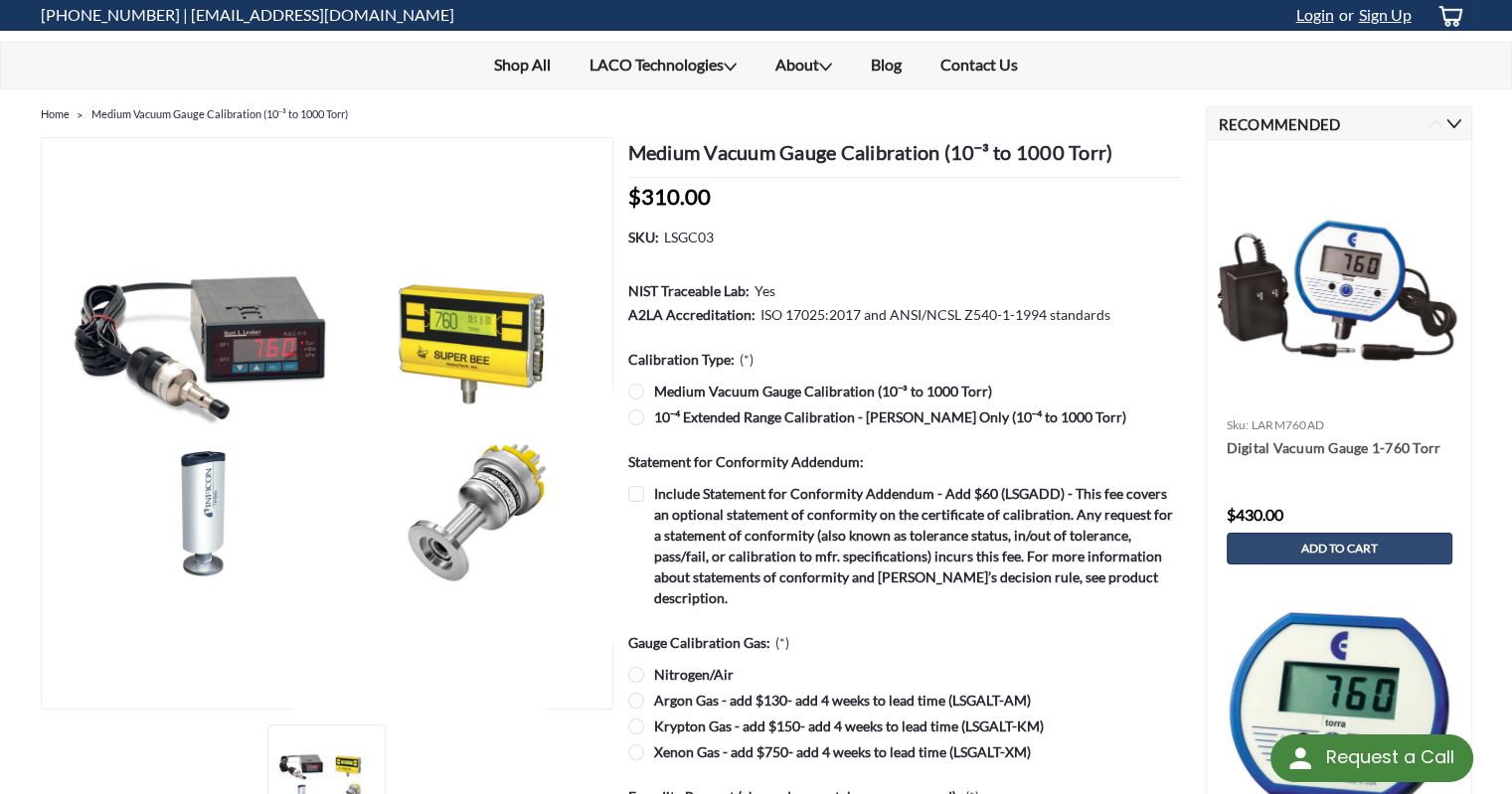 scroll, scrollTop: 99, scrollLeft: 0, axis: vertical 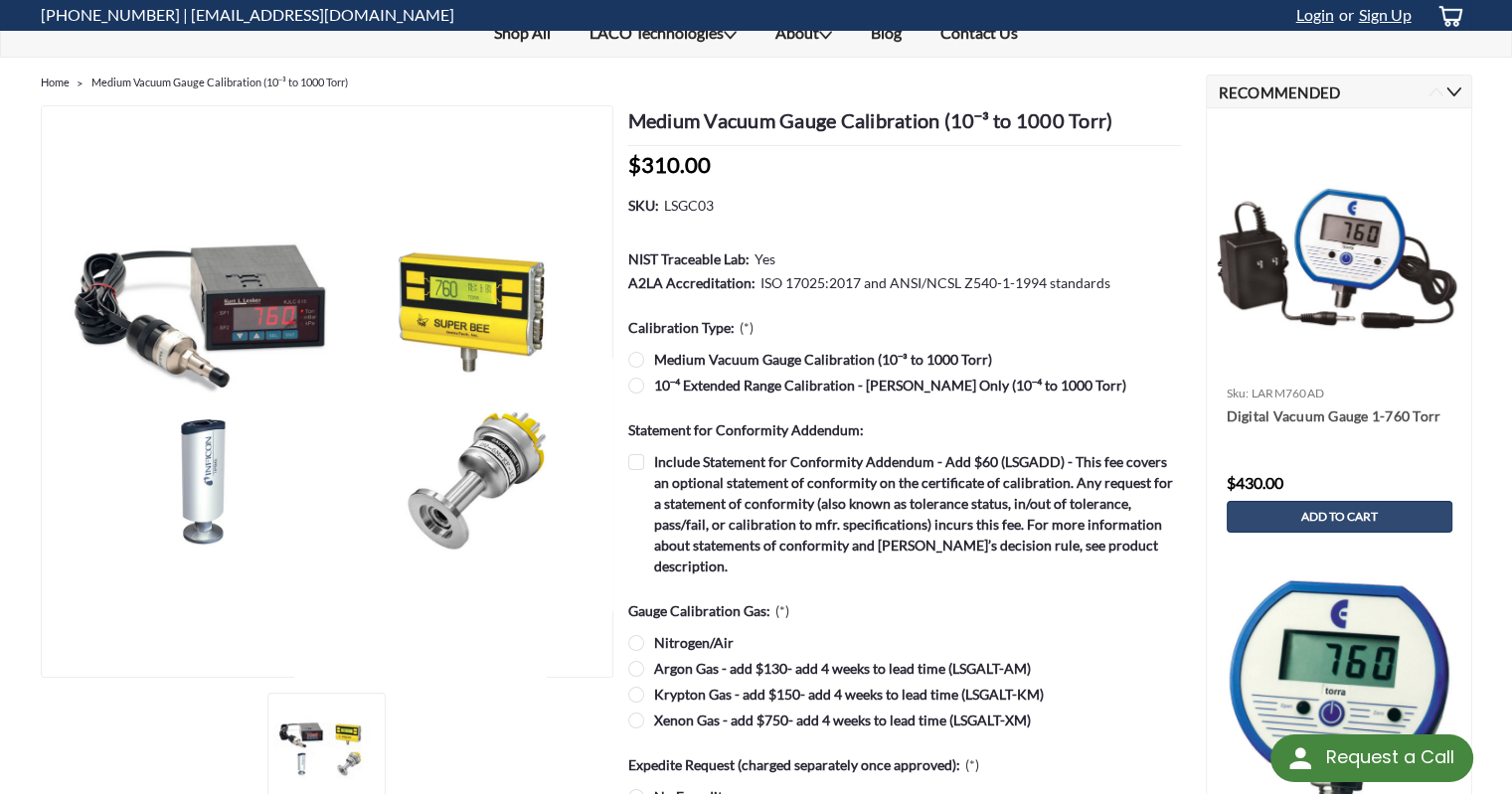 click on "10⁻⁴ Extended Range Calibration - Pirani Only (10⁻⁴ to 1000 Torr)" at bounding box center [905, 385] 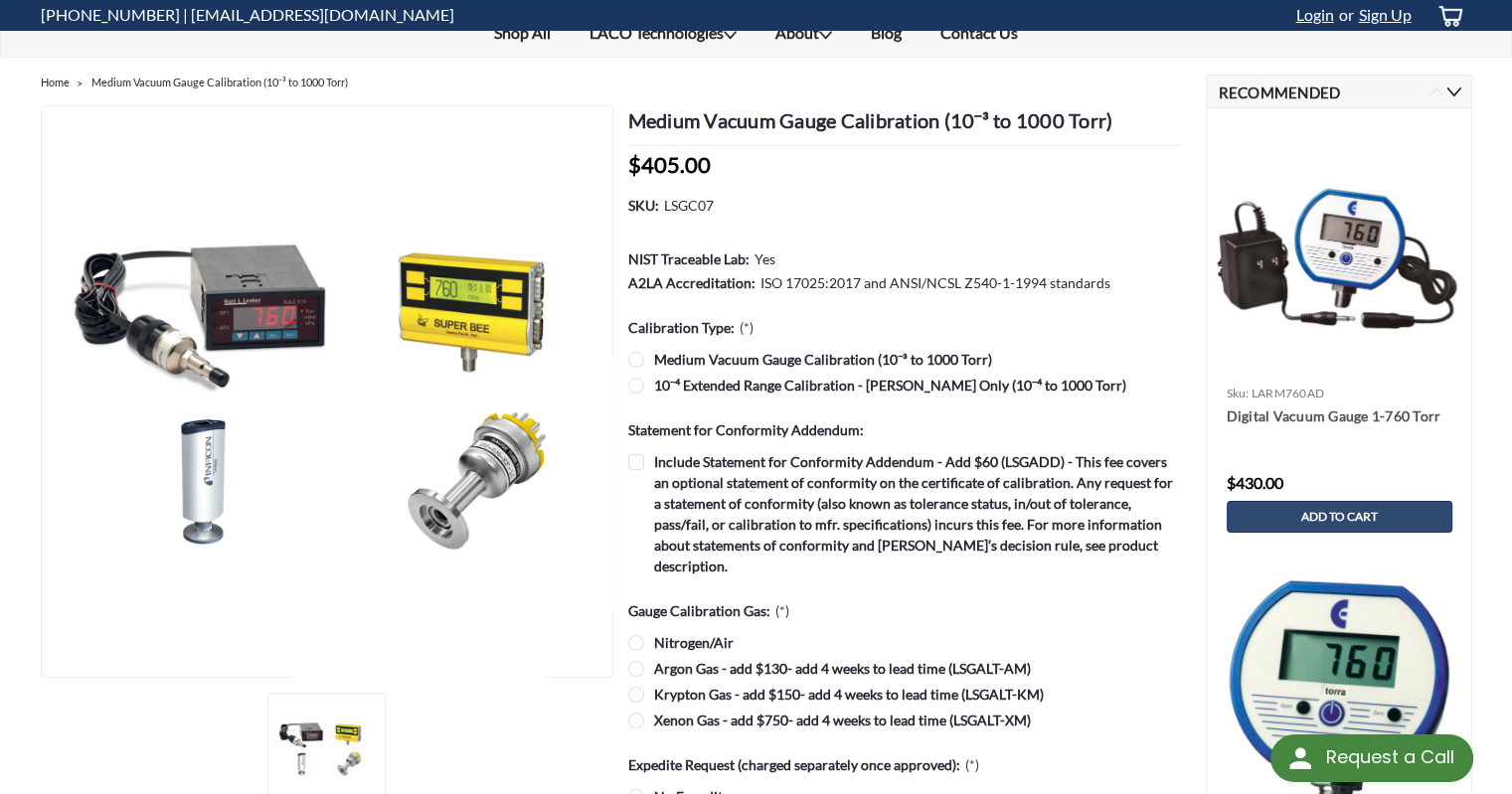 click on "Medium Vacuum Gauge Calibration (10⁻³ to 1000 Torr)" at bounding box center [905, 359] 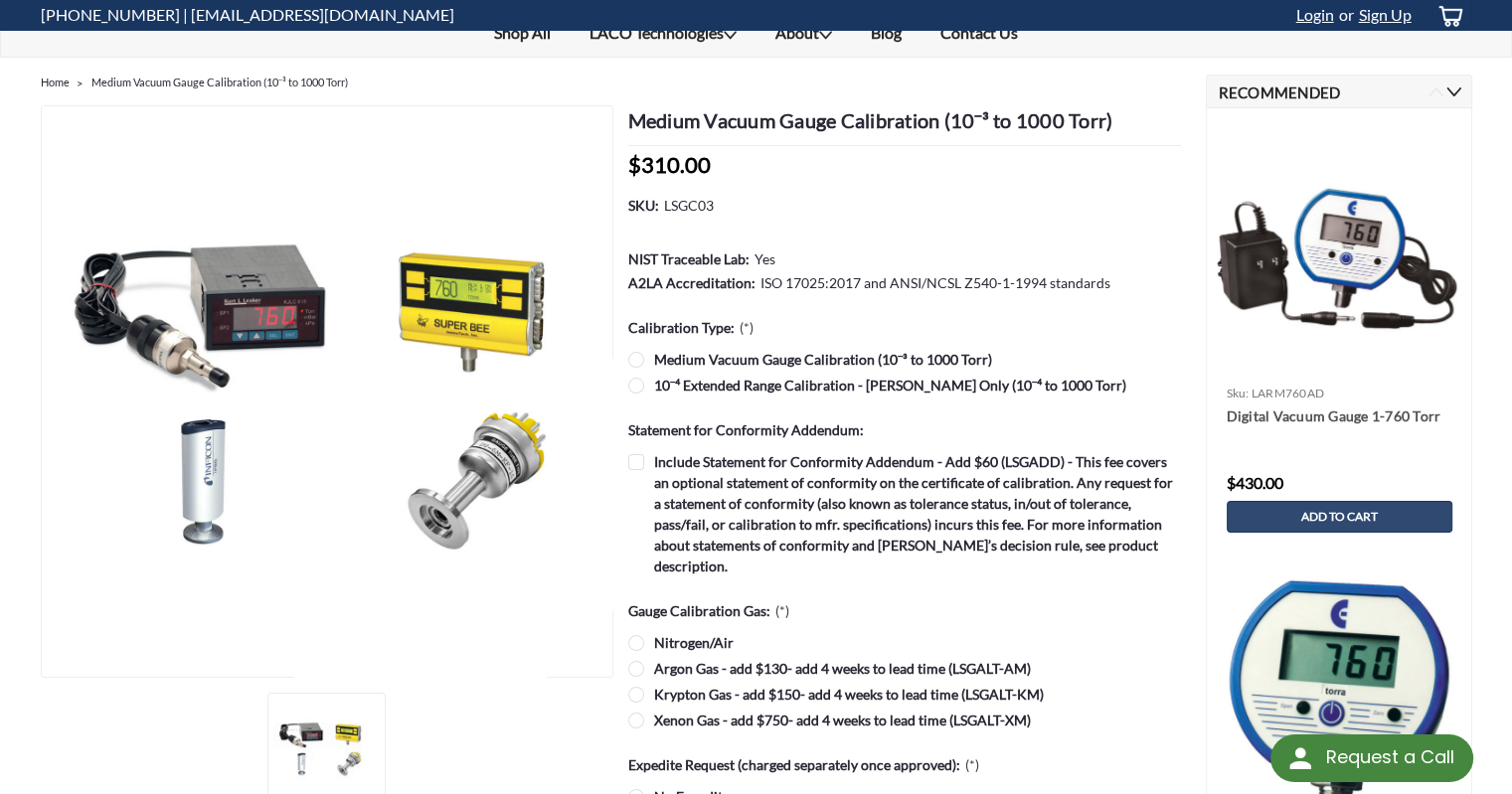 click on "10⁻⁴ Extended Range Calibration - Pirani Only (10⁻⁴ to 1000 Torr)" at bounding box center [905, 385] 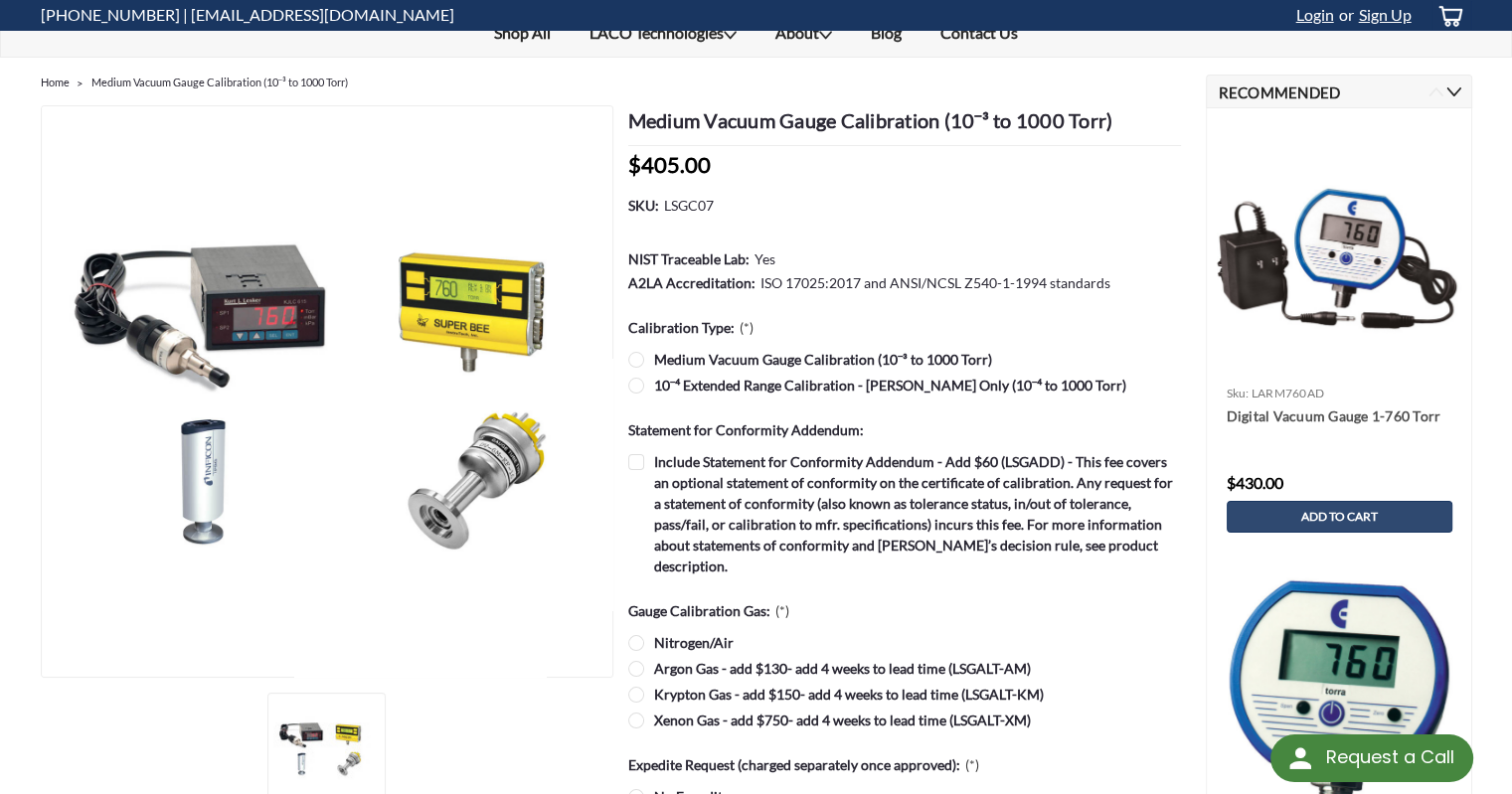 click on "Medium Vacuum Gauge Calibration (10⁻³ to 1000 Torr)" at bounding box center [905, 359] 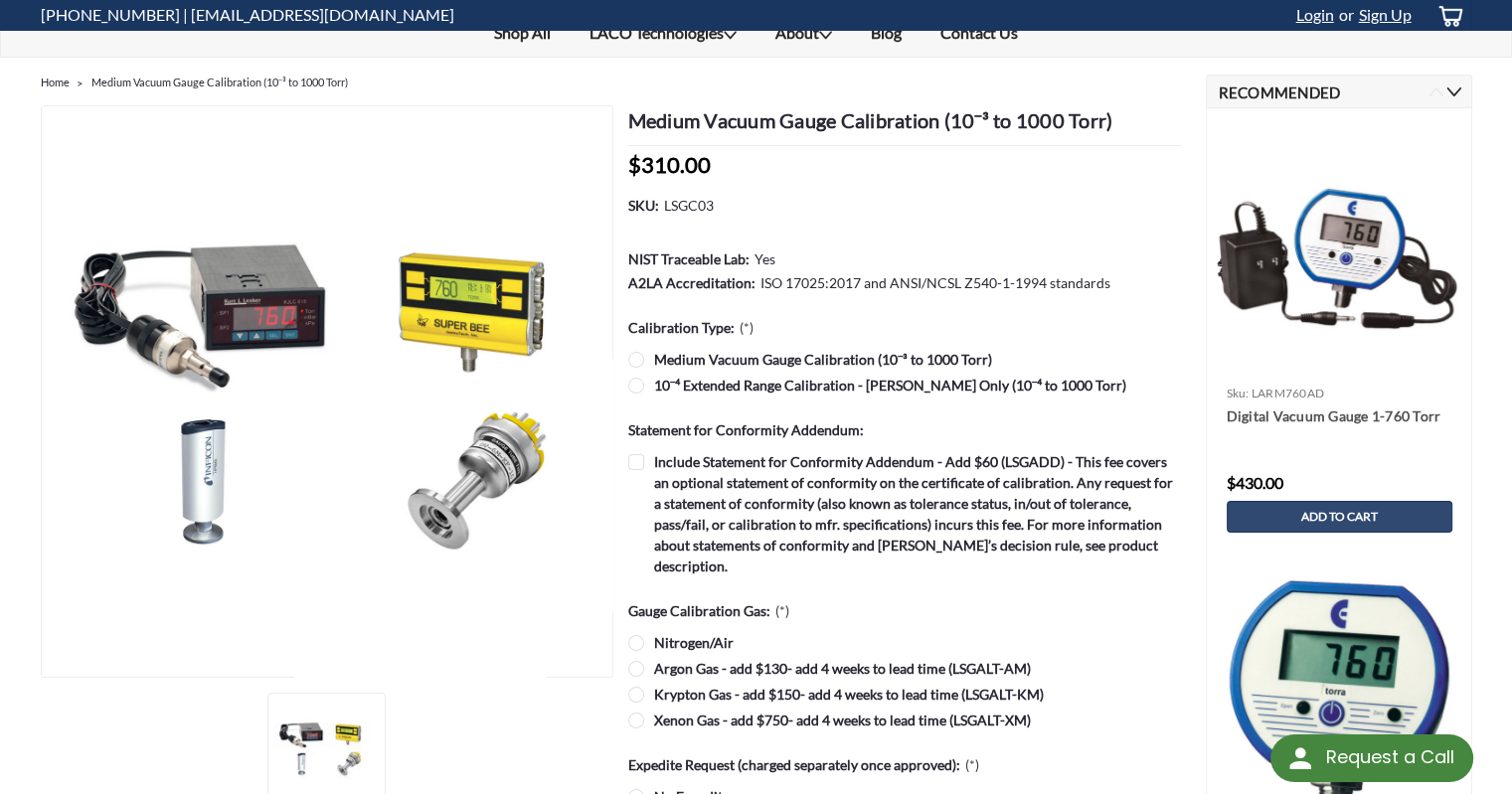 click on "10⁻⁴ Extended Range Calibration - Pirani Only (10⁻⁴ to 1000 Torr)" at bounding box center (905, 385) 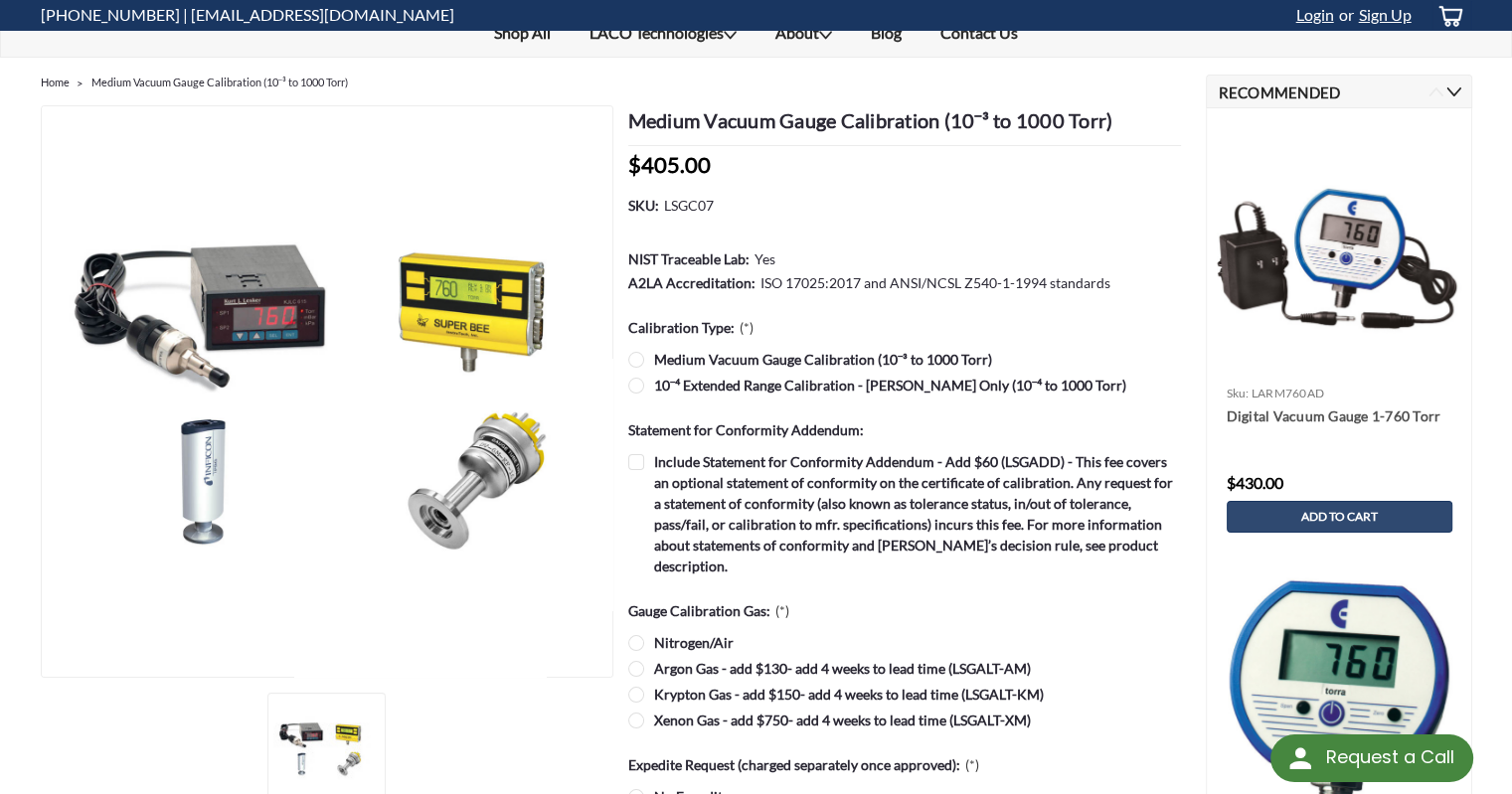click on "Medium Vacuum Gauge Calibration (10⁻³ to 1000 Torr)" at bounding box center (905, 359) 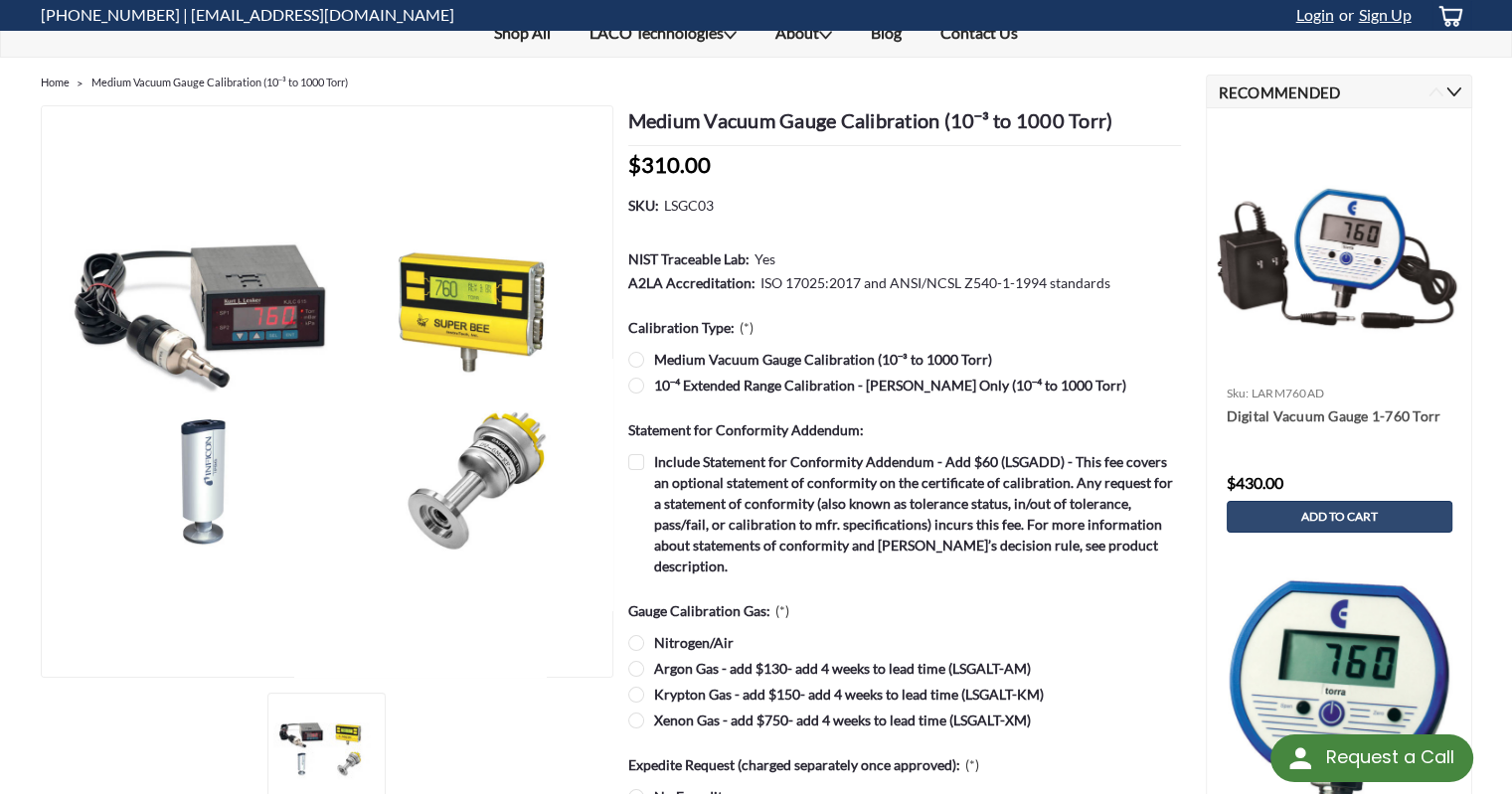 click on "10⁻⁴ Extended Range Calibration - Pirani Only (10⁻⁴ to 1000 Torr)" at bounding box center (905, 385) 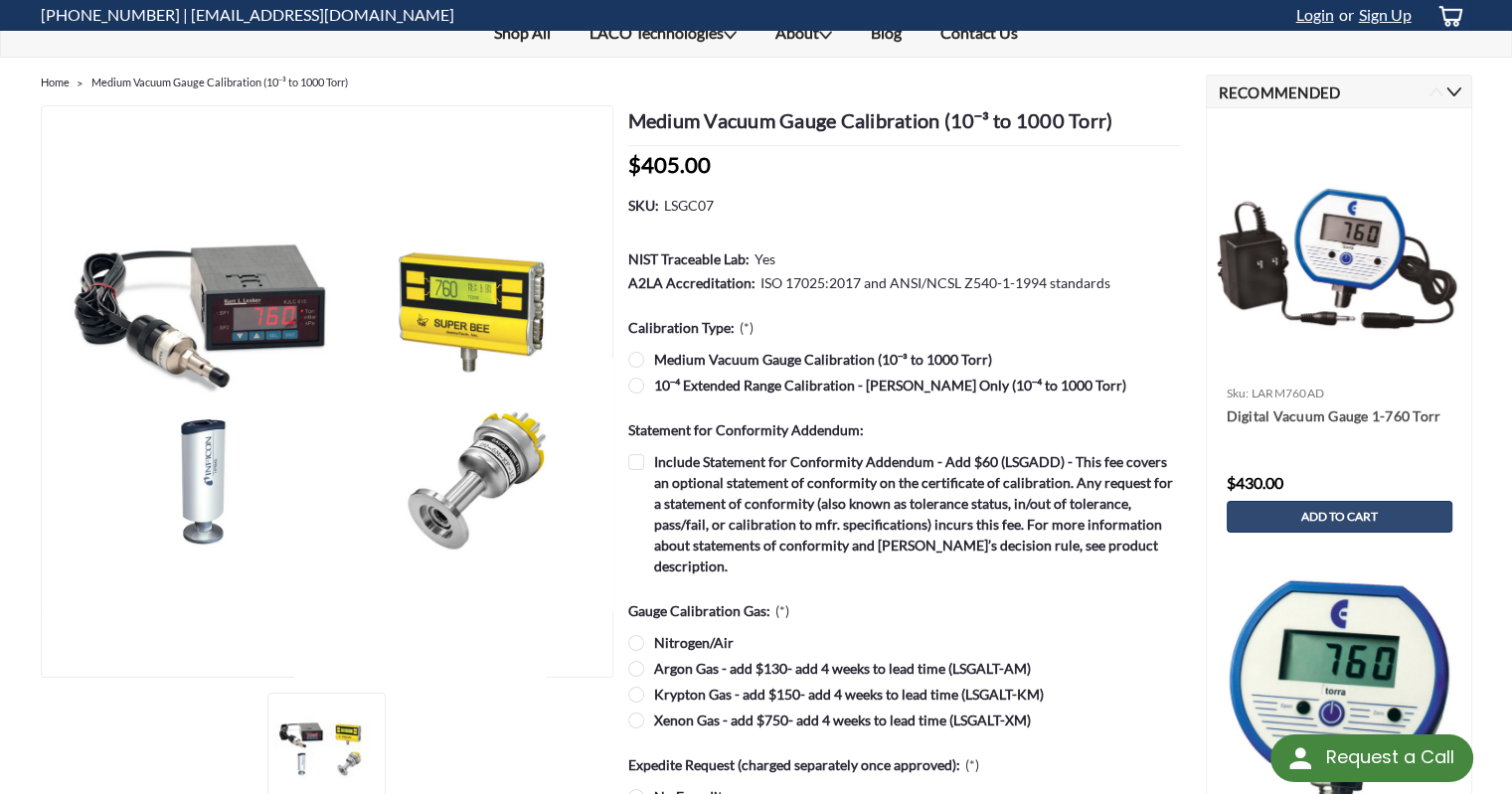 click on "Medium Vacuum Gauge Calibration (10⁻³ to 1000 Torr)" at bounding box center [905, 359] 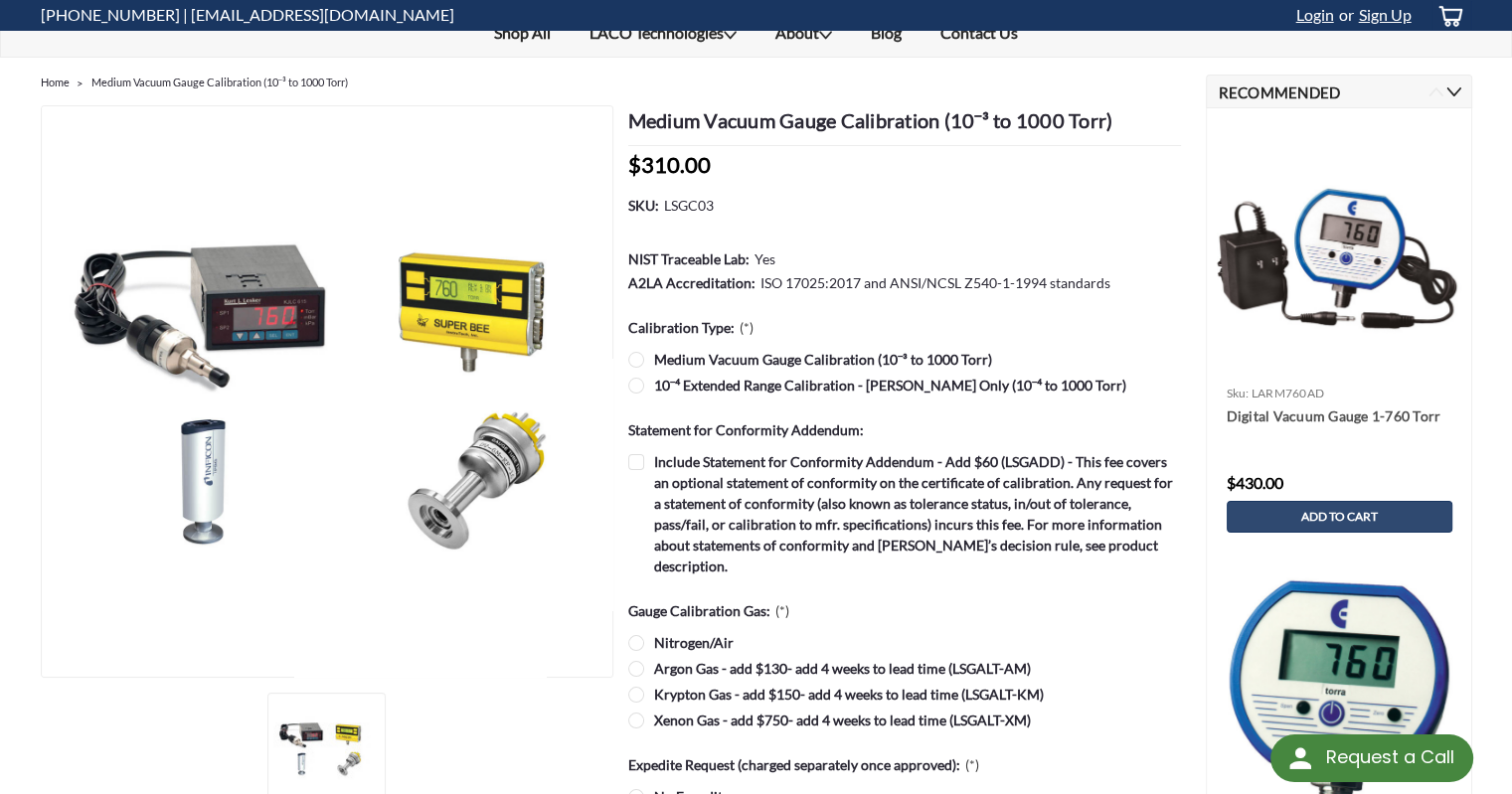click on "Recommended
Previous
Quick view
Details
sku:
LARM760AD
Digital Vacuum Gauge 1-760 Torr
MSRP:
Now:
$430.00
Add to Cart" at bounding box center (1329, 780) 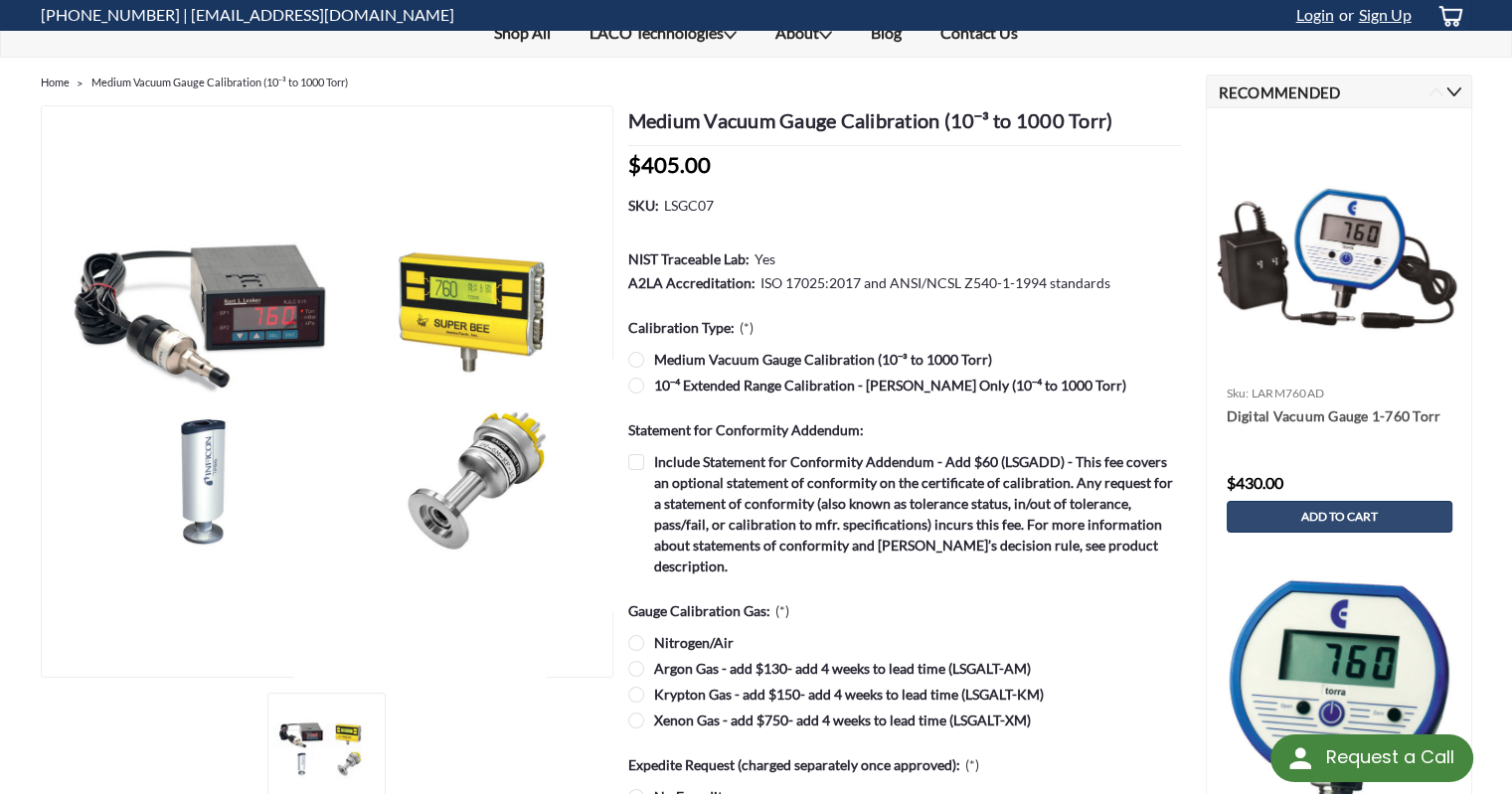 click on "Medium Vacuum Gauge Calibration (10⁻³ to 1000 Torr)" at bounding box center (905, 359) 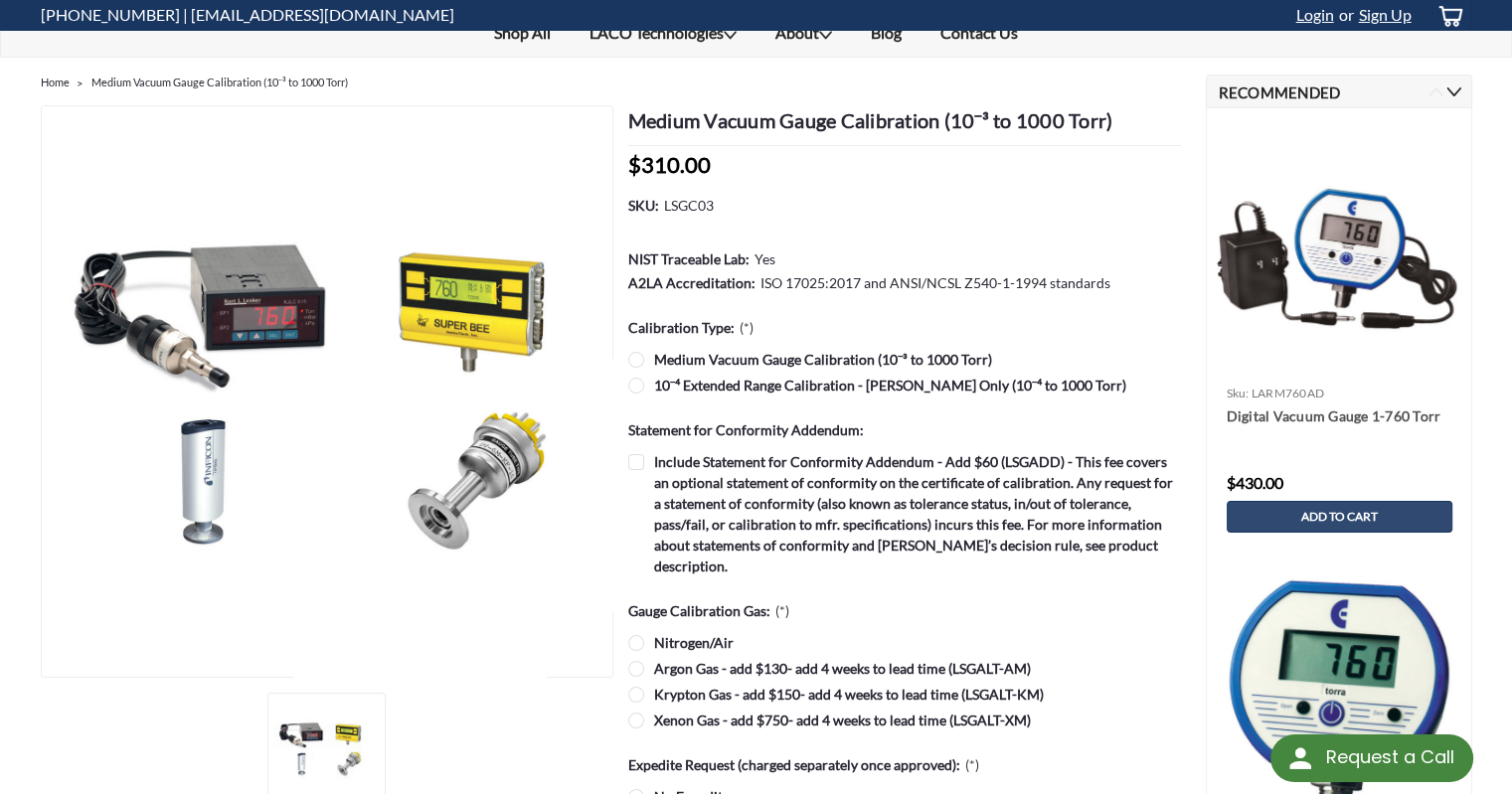 click on "10⁻⁴ Extended Range Calibration - Pirani Only (10⁻⁴ to 1000 Torr)" at bounding box center (905, 385) 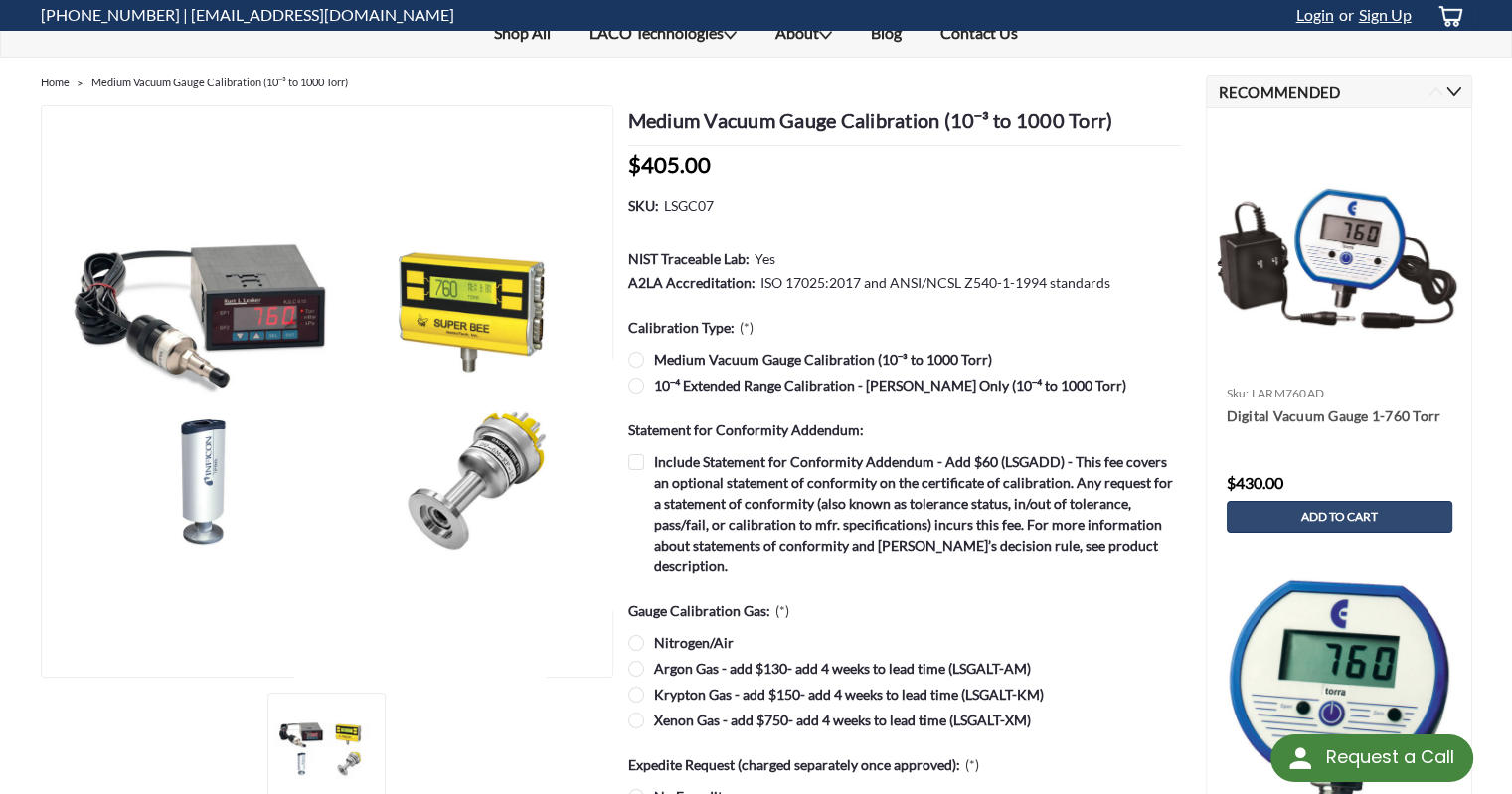 click on "Include Statement for Conformity Addendum - Add $60 (LSGADD) - This fee covers an optional statement of conformity on the certificate of calibration. Any request for a statement of conformity (also known as tolerance status, in/out of tolerance, pass/fail, or calibration to mfr. specifications) incurs this fee. For more information about statements of conformity and LACO’s decision rule, see product description." at bounding box center [905, 514] 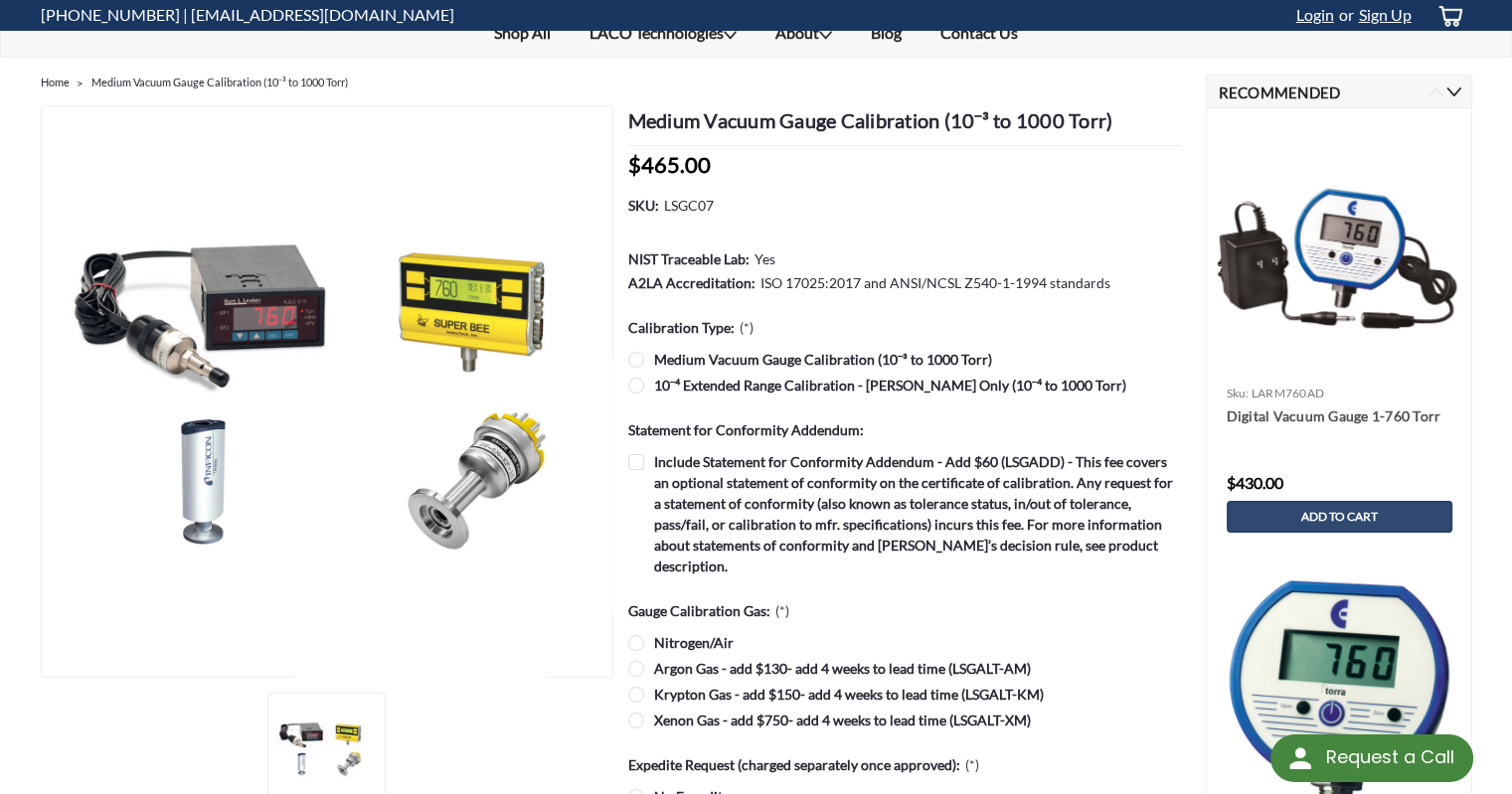 click on "Include Statement for Conformity Addendum - Add $60 (LSGADD) - This fee covers an optional statement of conformity on the certificate of calibration. Any request for a statement of conformity (also known as tolerance status, in/out of tolerance, pass/fail, or calibration to mfr. specifications) incurs this fee. For more information about statements of conformity and LACO’s decision rule, see product description." 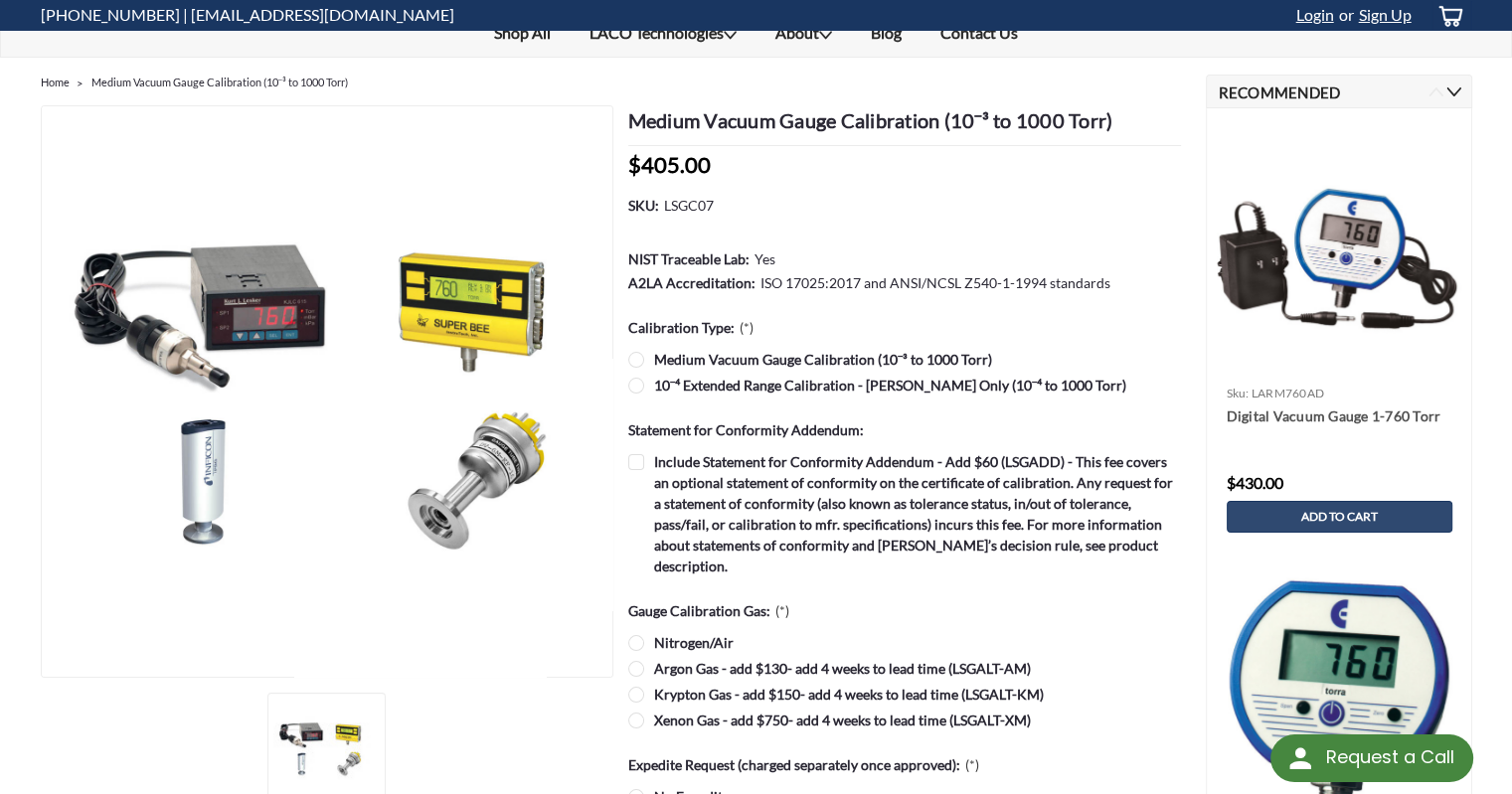 click on "Argon Gas - add $130- add 4 weeks to lead time (LSGALT-AM)" 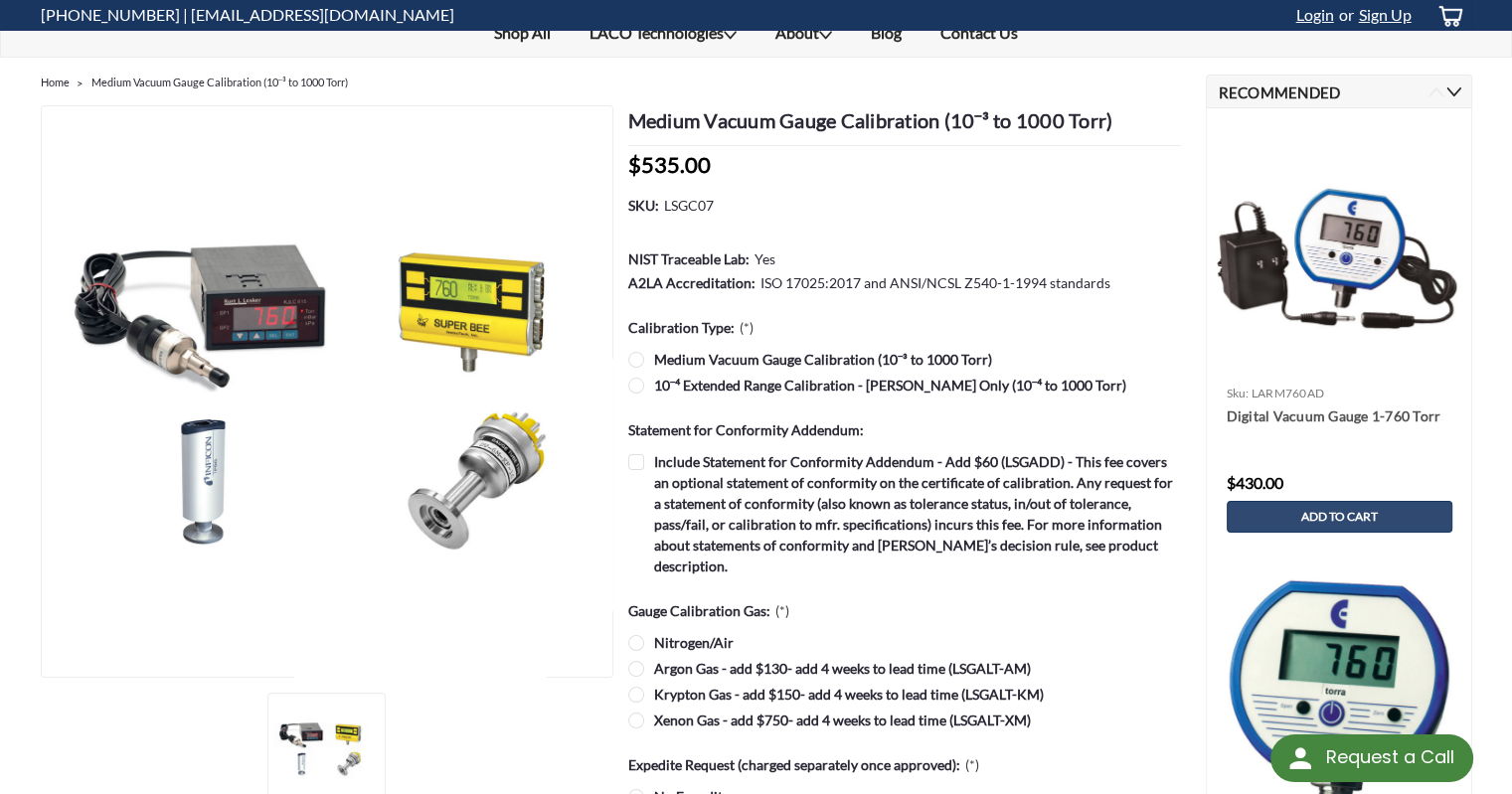 click on "Krypton Gas - add $150- add 4 weeks to lead time (LSGALT-KM)" 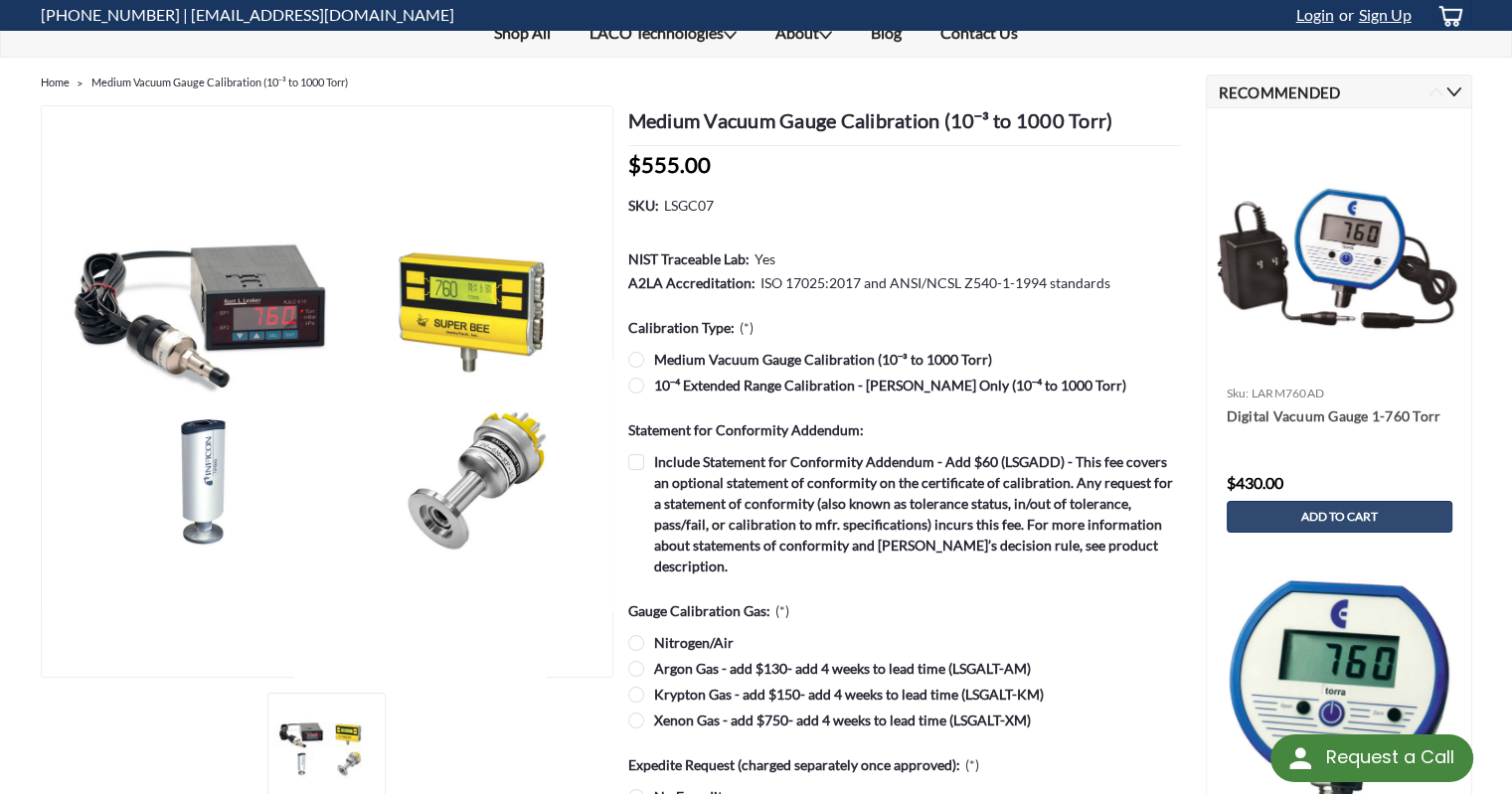 click on "Xenon Gas - add $750- add 4 weeks to lead time (LSGALT-XM)" 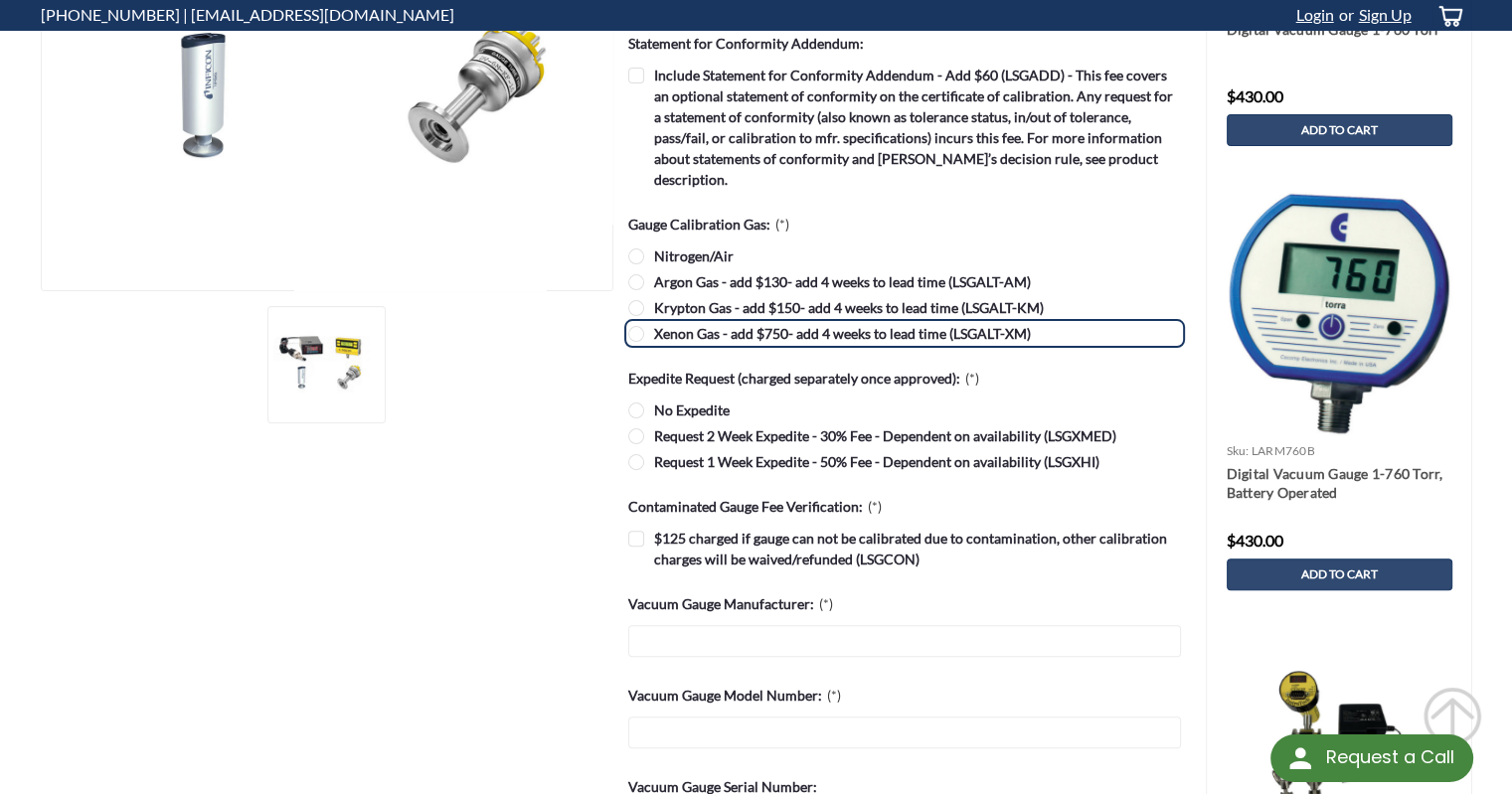 scroll, scrollTop: 497, scrollLeft: 0, axis: vertical 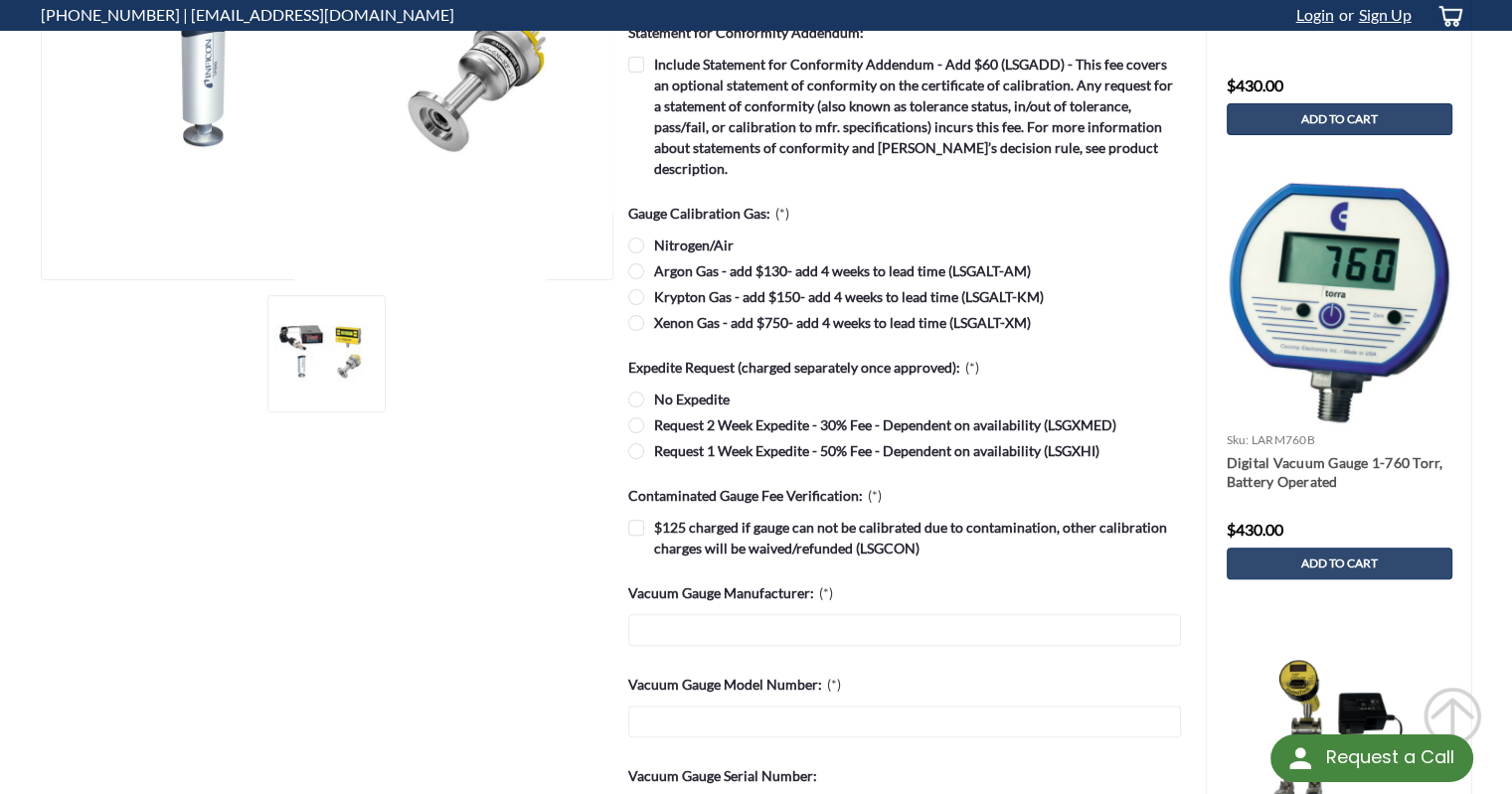 click on "Contaminated Gauge Fee Verification:
(*)" 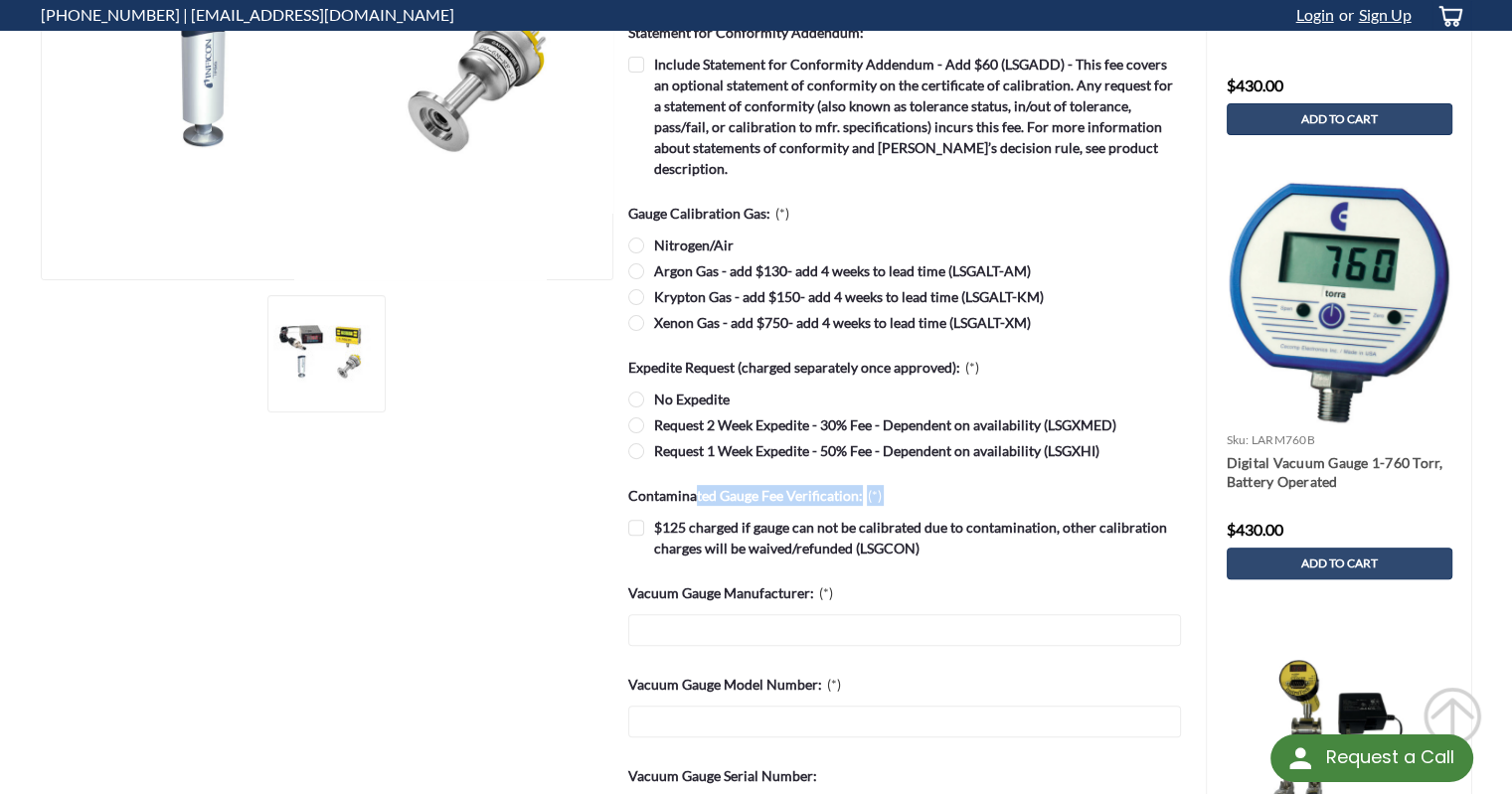 click on "Contaminated Gauge Fee Verification:
(*)" 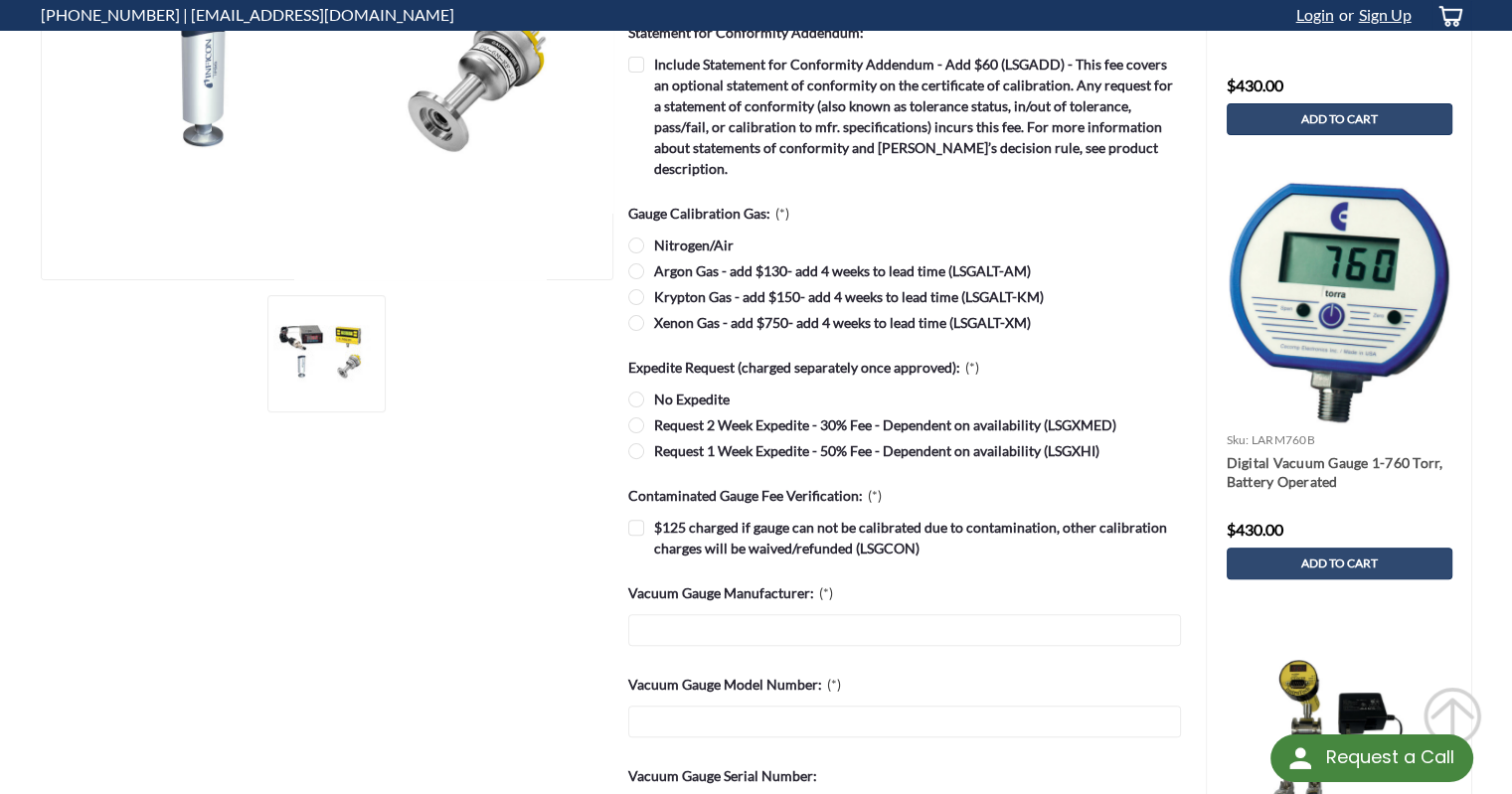 click on "Contaminated Gauge Fee Verification:
(*)" 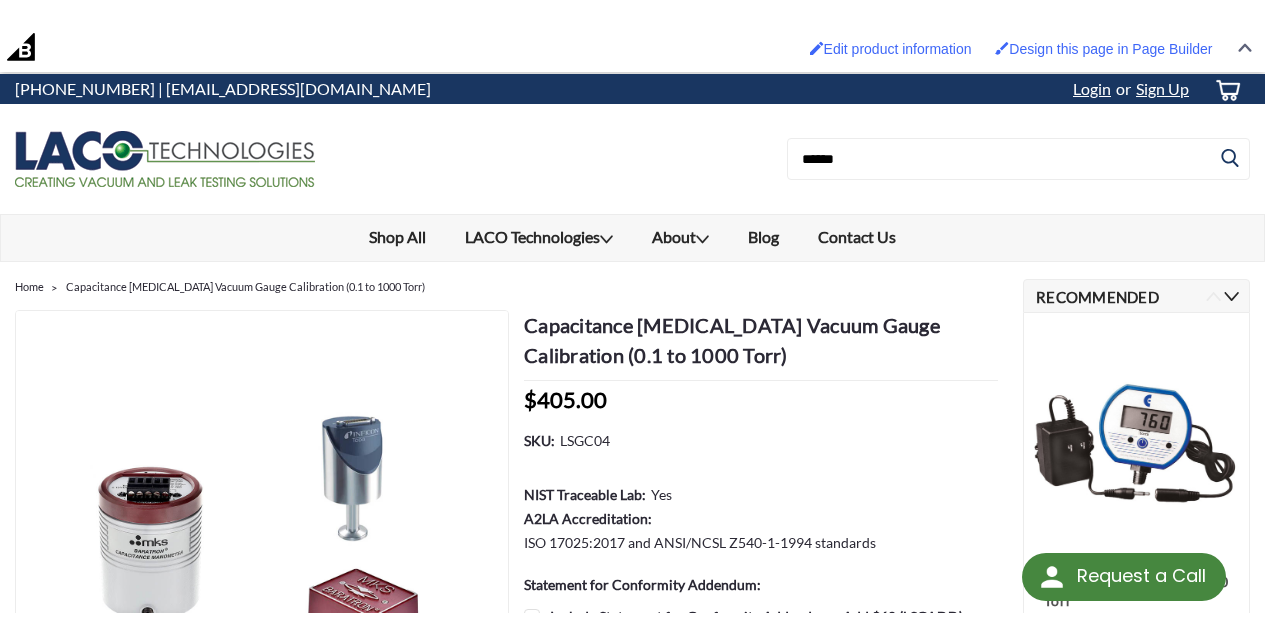 scroll, scrollTop: 0, scrollLeft: 0, axis: both 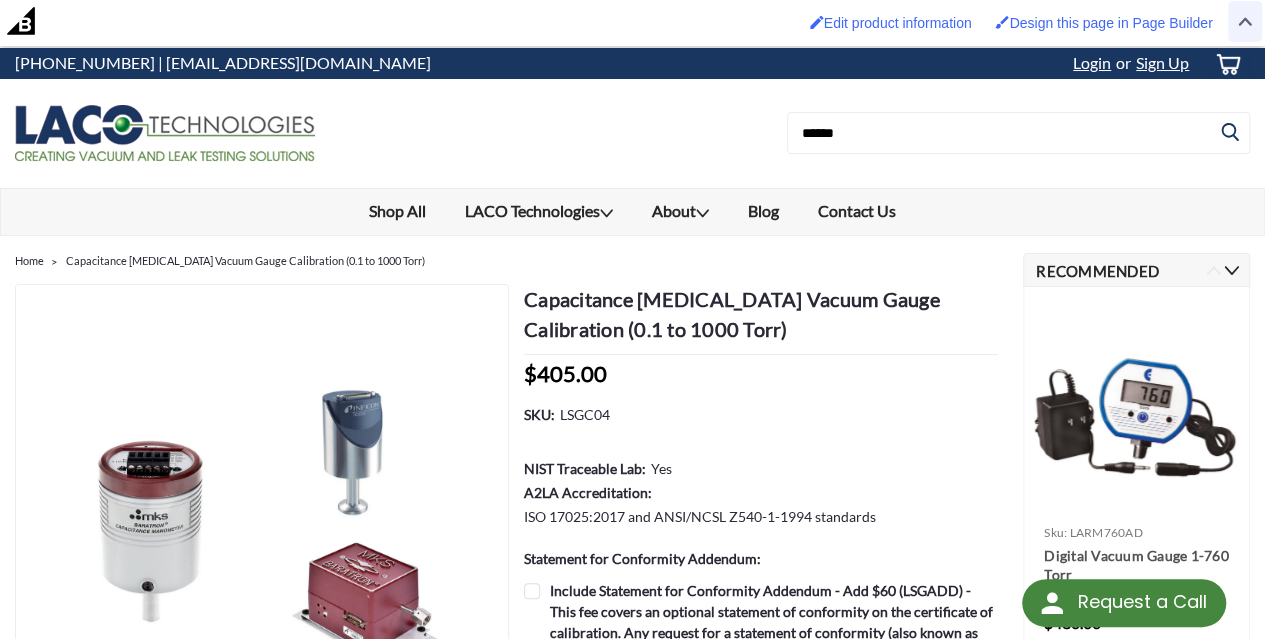 click at bounding box center [1245, 21] 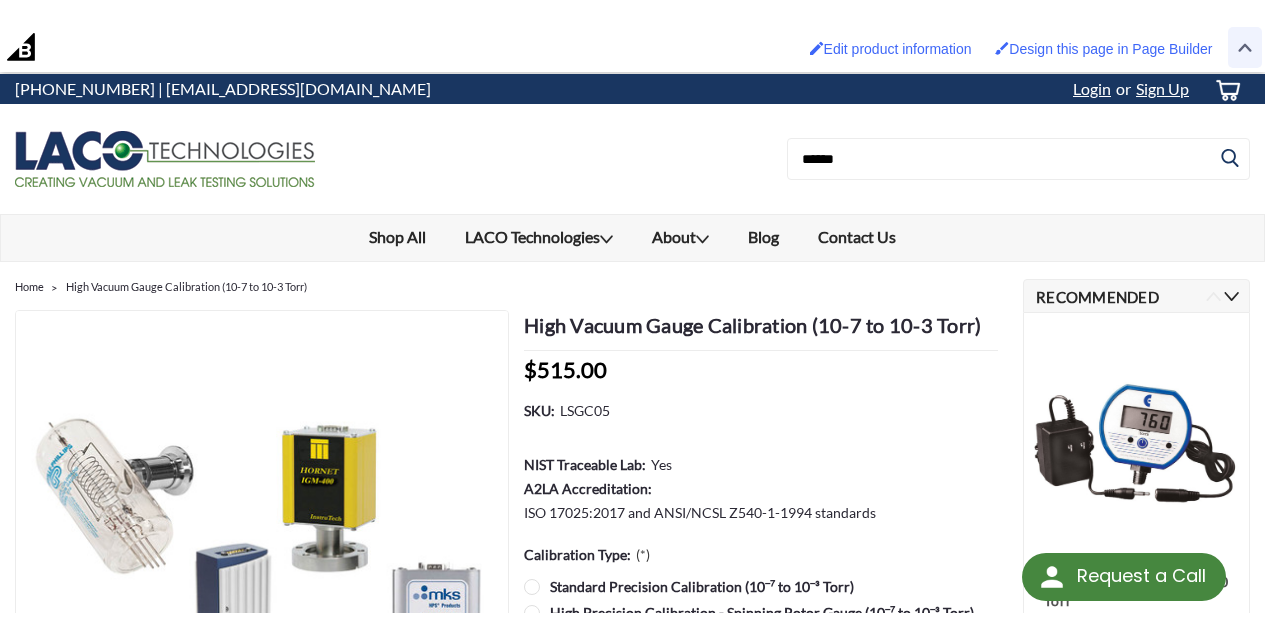 scroll, scrollTop: 0, scrollLeft: 0, axis: both 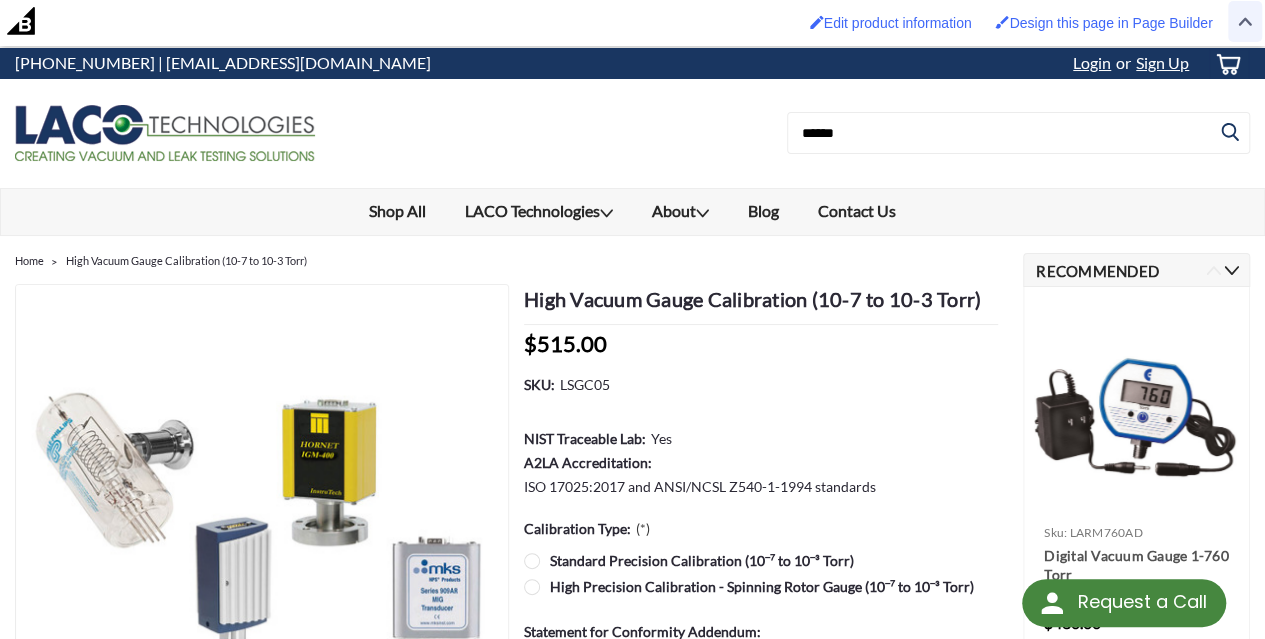click at bounding box center [1245, 21] 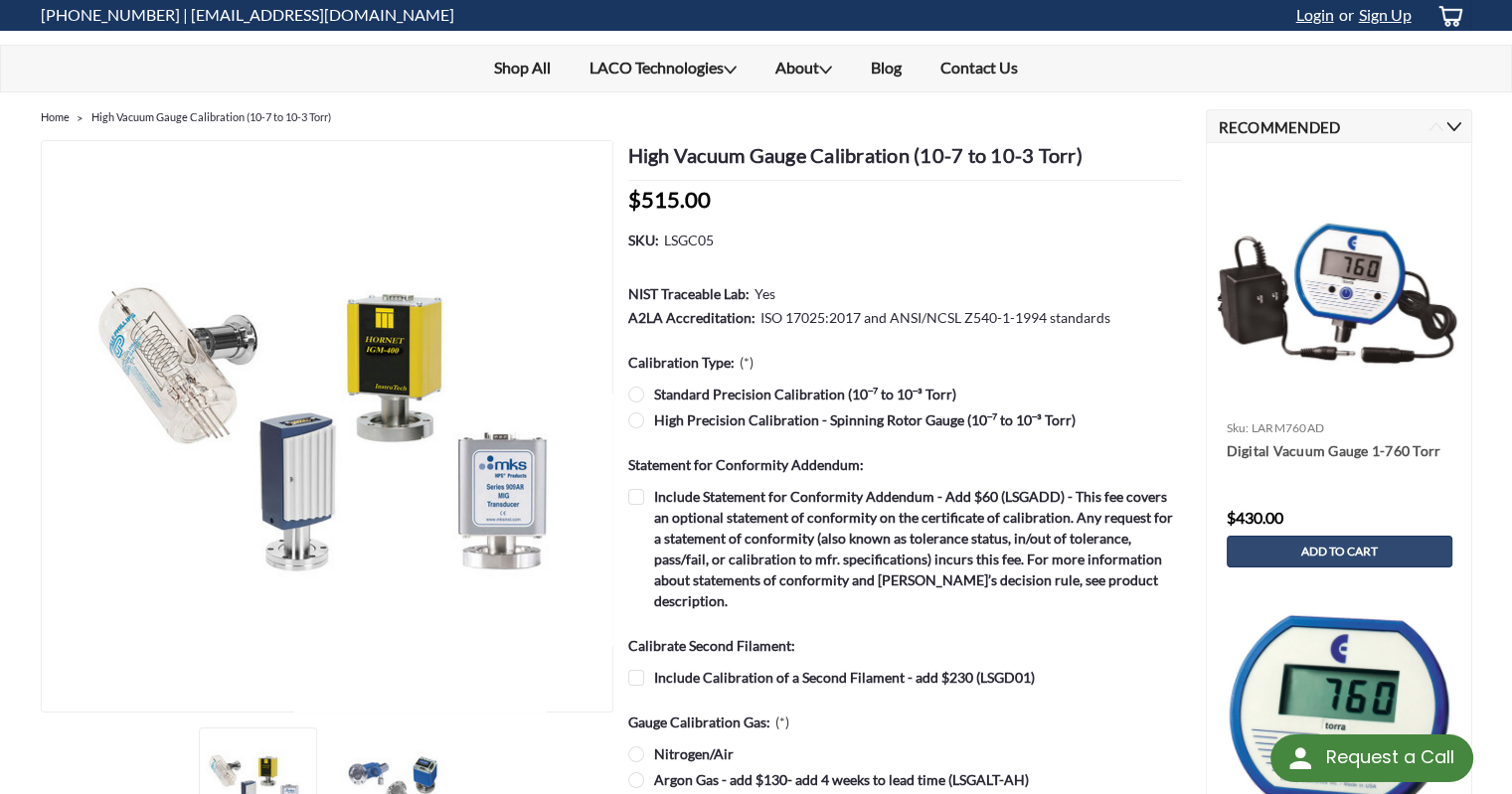 scroll, scrollTop: 99, scrollLeft: 0, axis: vertical 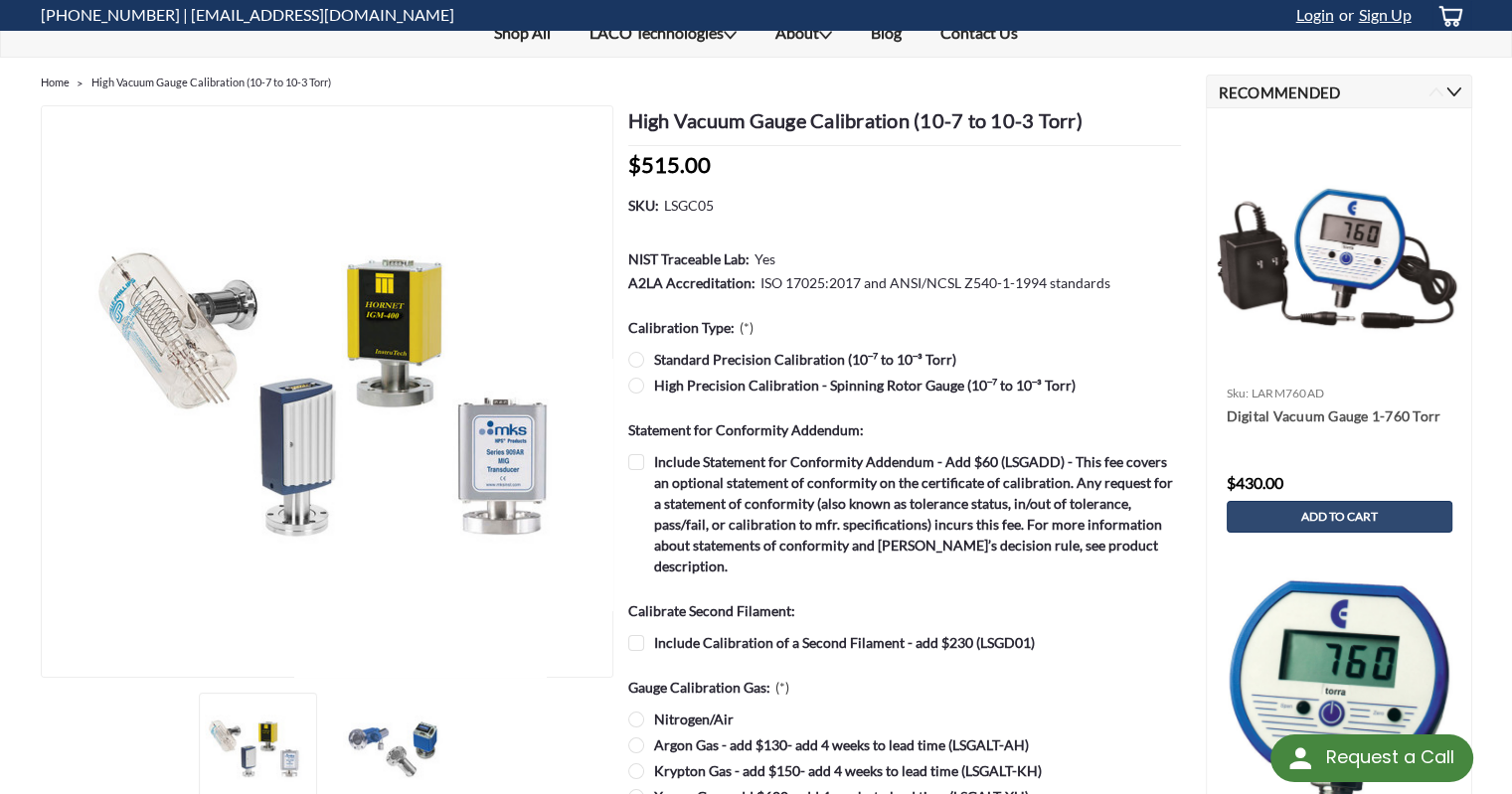 click on "High Precision Calibration - Spinning Rotor Gauge  (10⁻⁷ to 10⁻³ Torr)" at bounding box center [905, 385] 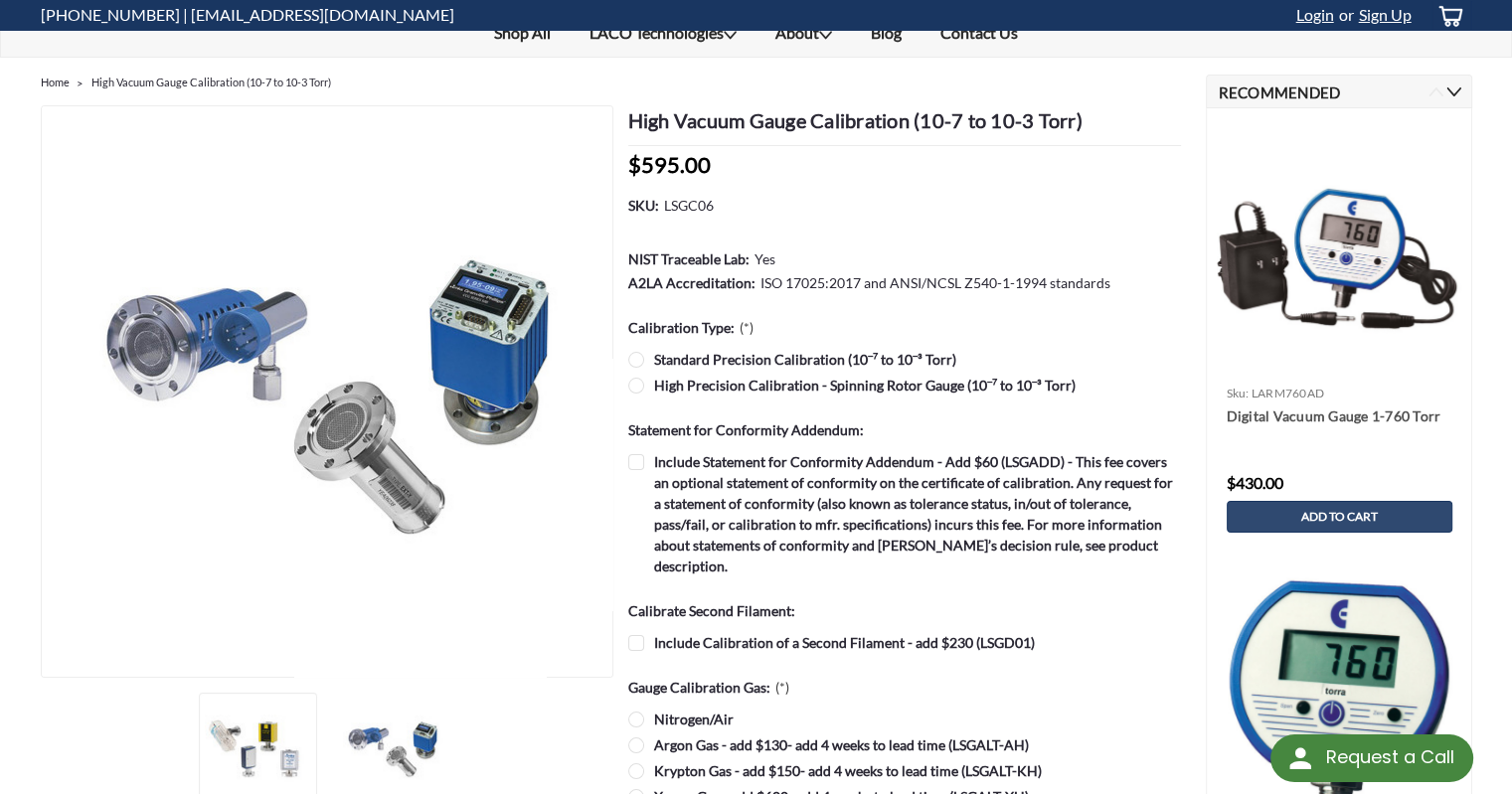 click on "Standard Precision Calibration (10⁻⁷ to 10⁻³ Torr)" at bounding box center [905, 359] 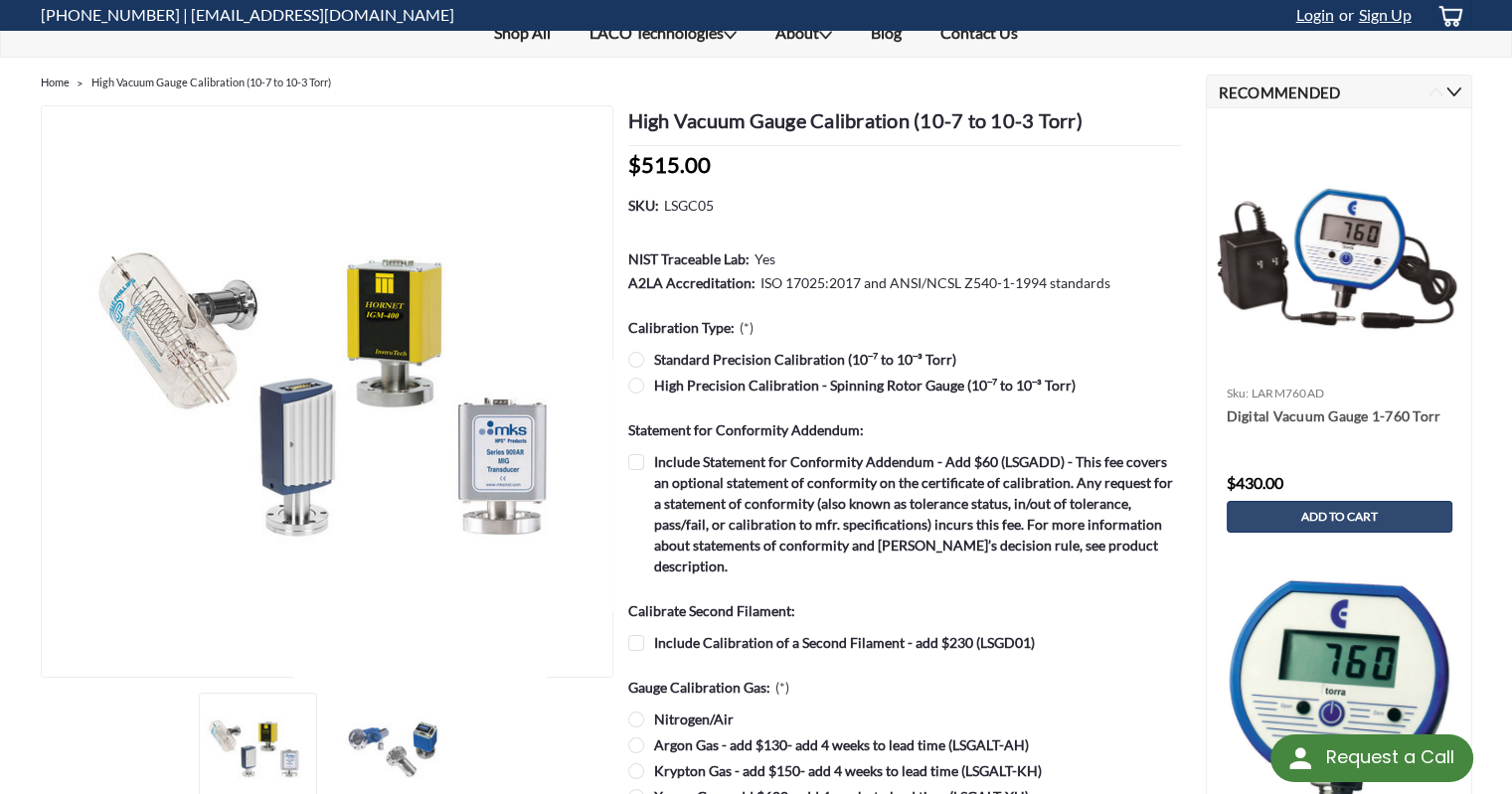 click on "High Precision Calibration - Spinning Rotor Gauge  (10⁻⁷ to 10⁻³ Torr)" at bounding box center (905, 385) 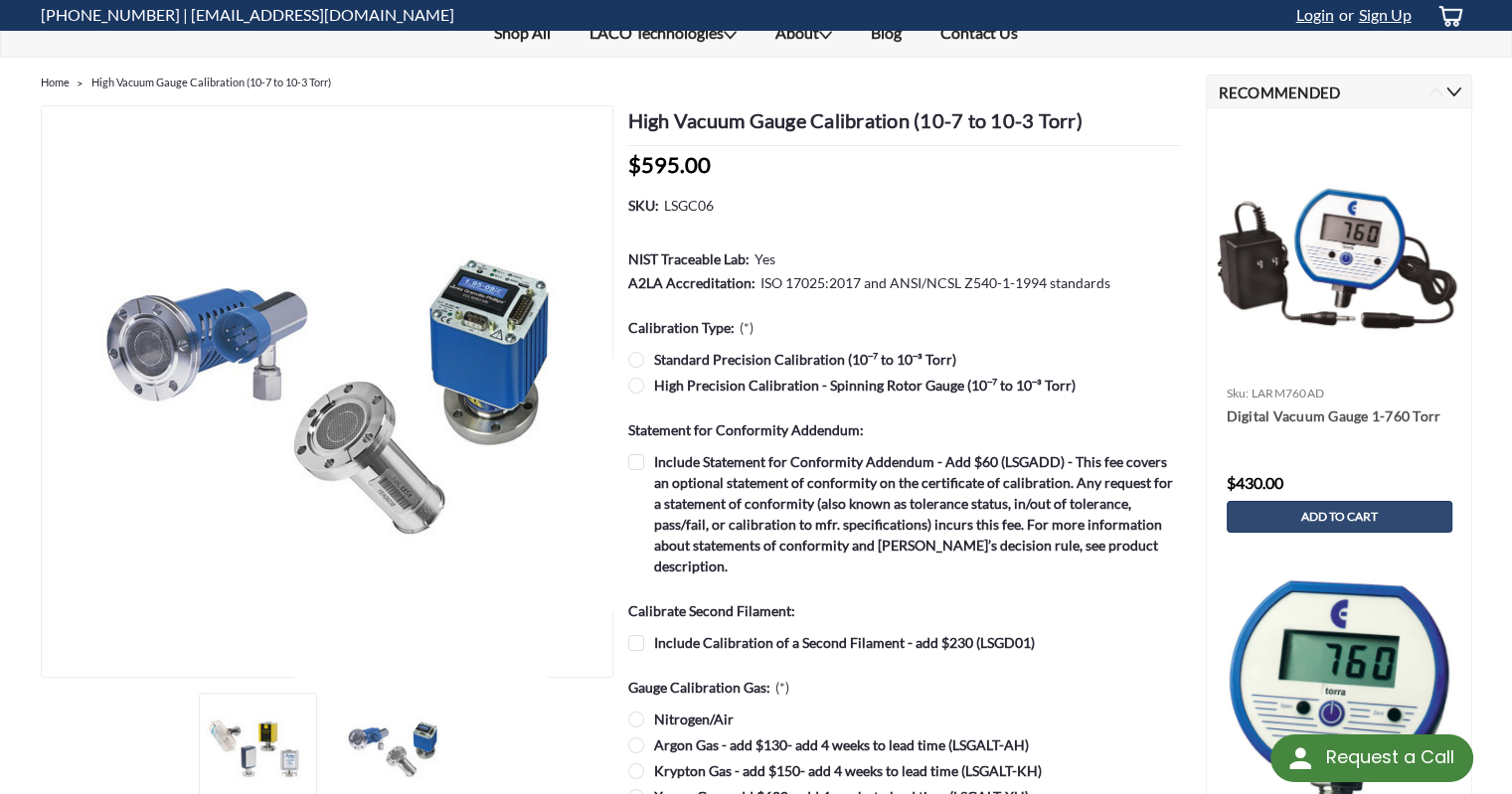 click on "Standard Precision Calibration (10⁻⁷ to 10⁻³ Torr)" at bounding box center [905, 359] 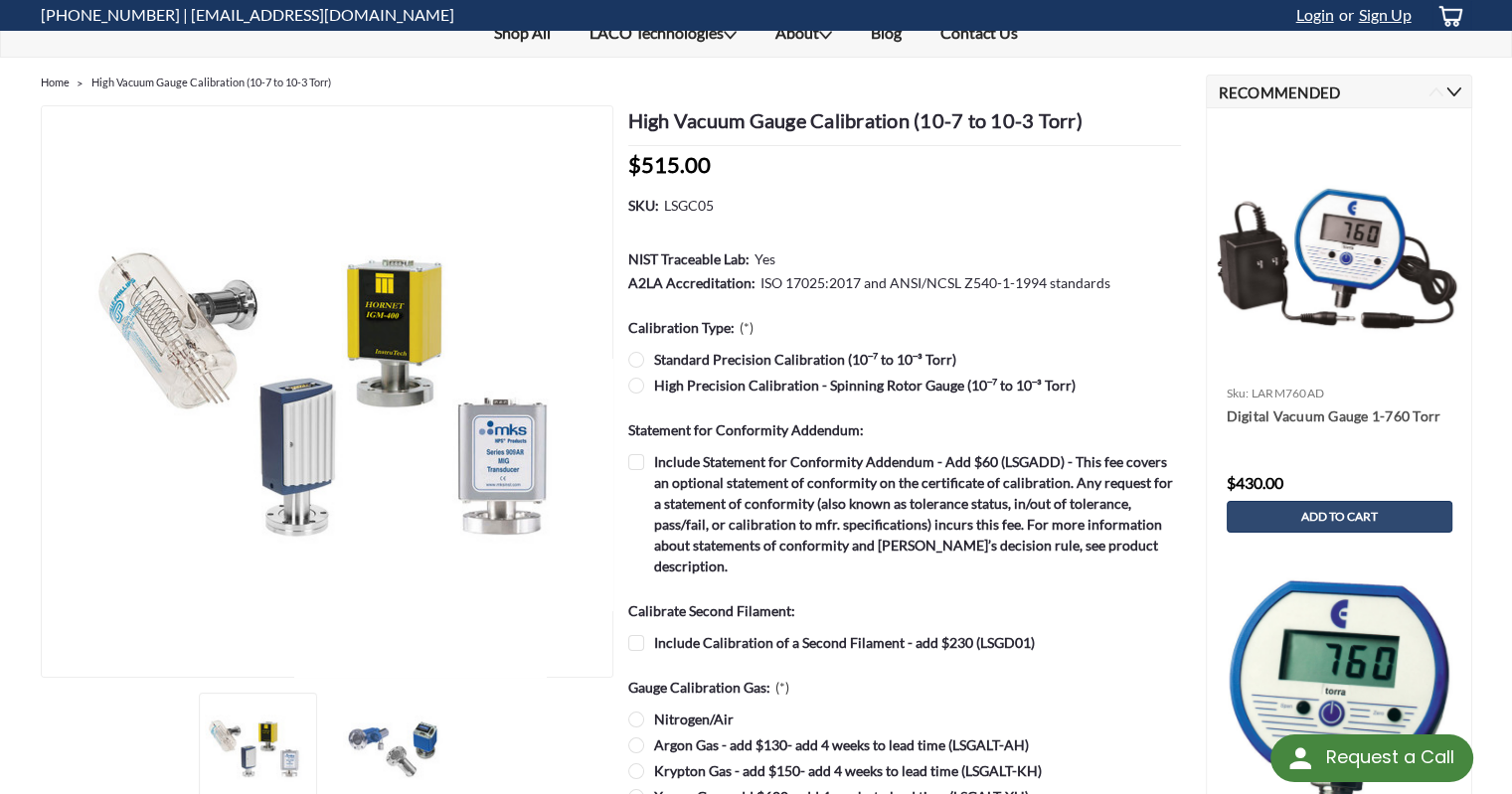 click on "High Precision Calibration - Spinning Rotor Gauge  (10⁻⁷ to 10⁻³ Torr)" at bounding box center (905, 385) 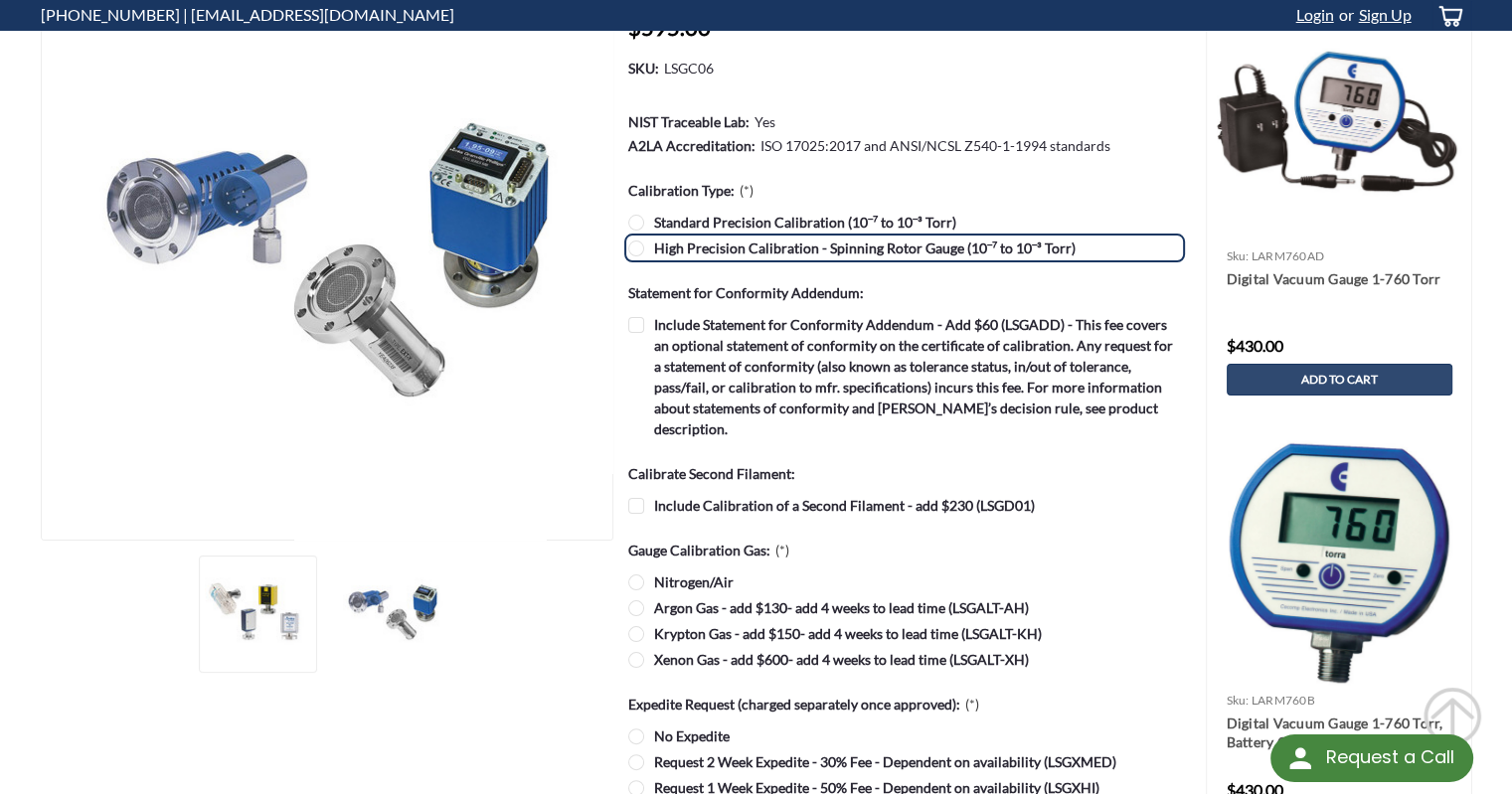 scroll, scrollTop: 298, scrollLeft: 0, axis: vertical 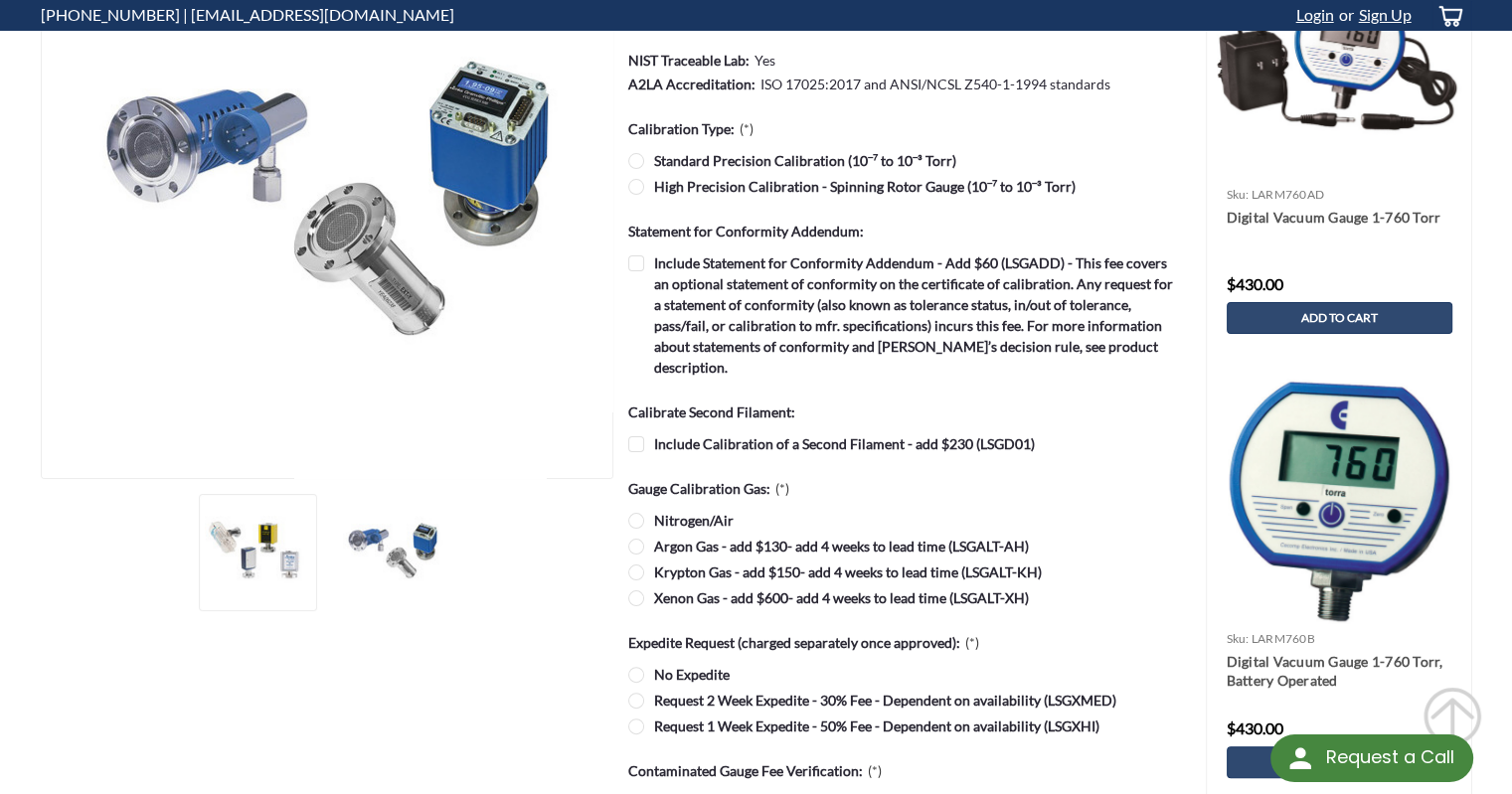 click on "Include Calibration of a Second Filament - add $230 (LSGD01)" at bounding box center [836, 443] 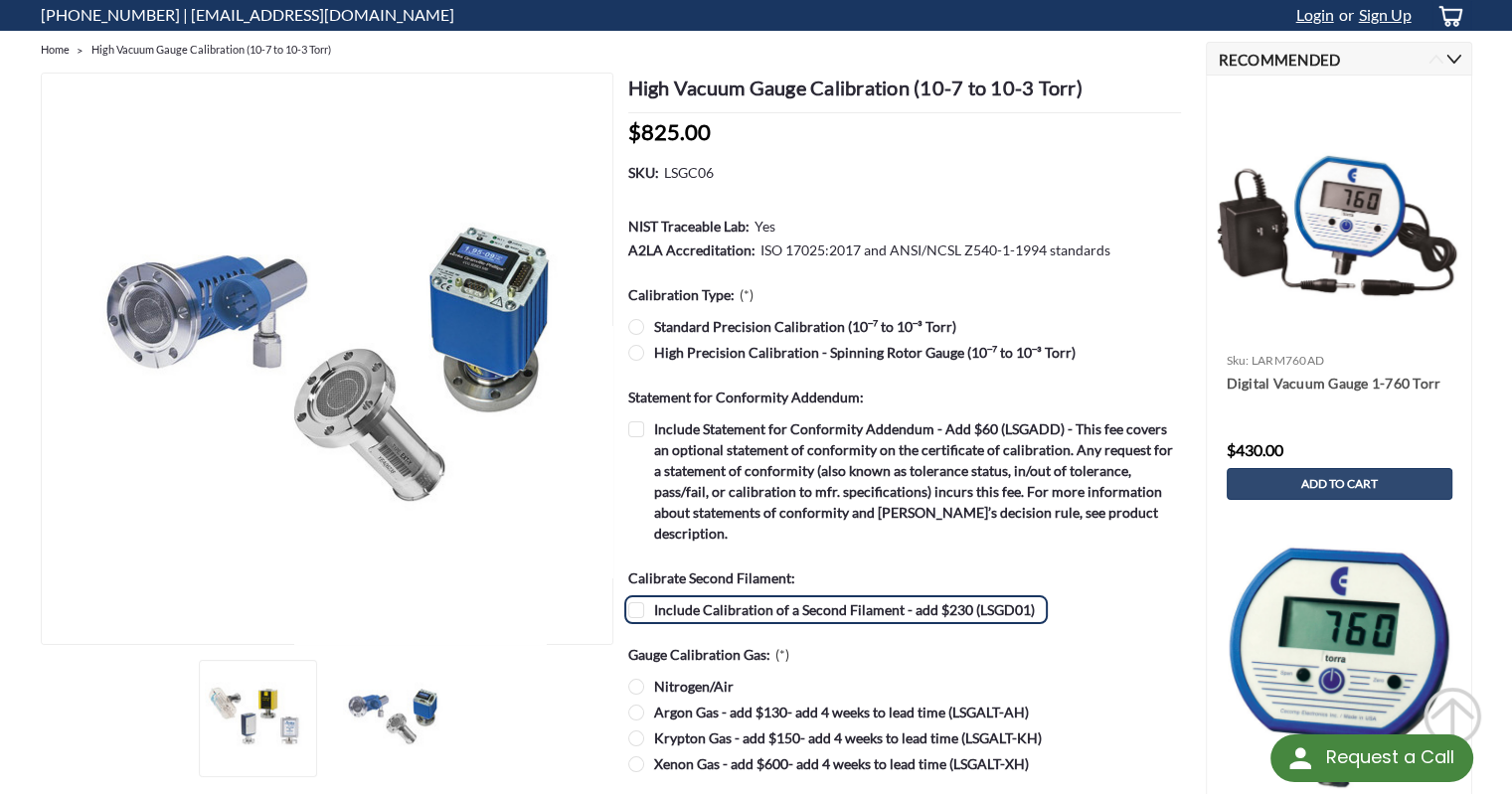 scroll, scrollTop: 99, scrollLeft: 0, axis: vertical 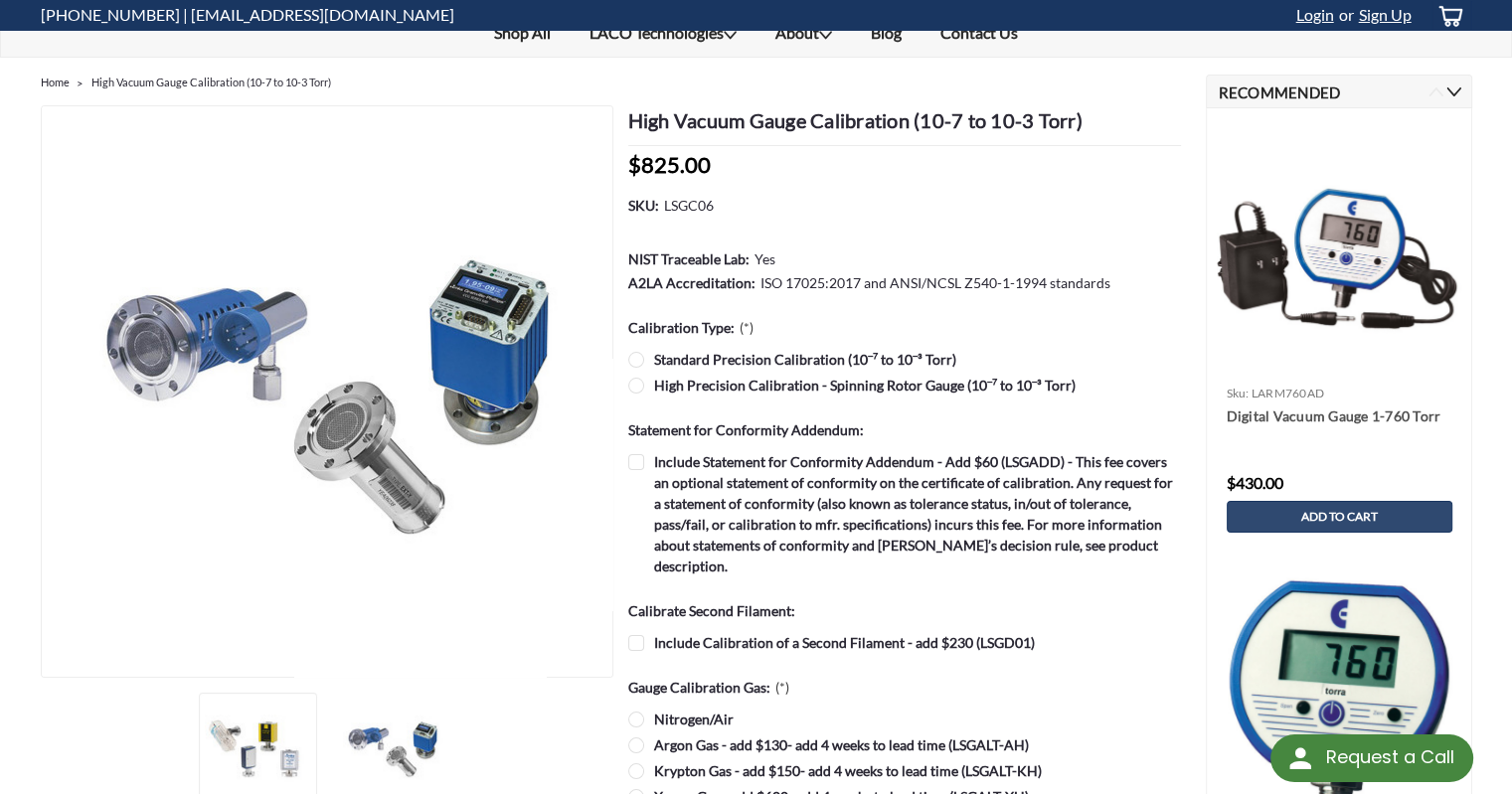 click on "Include Calibration of a Second Filament - add $230 (LSGD01)" at bounding box center [836, 642] 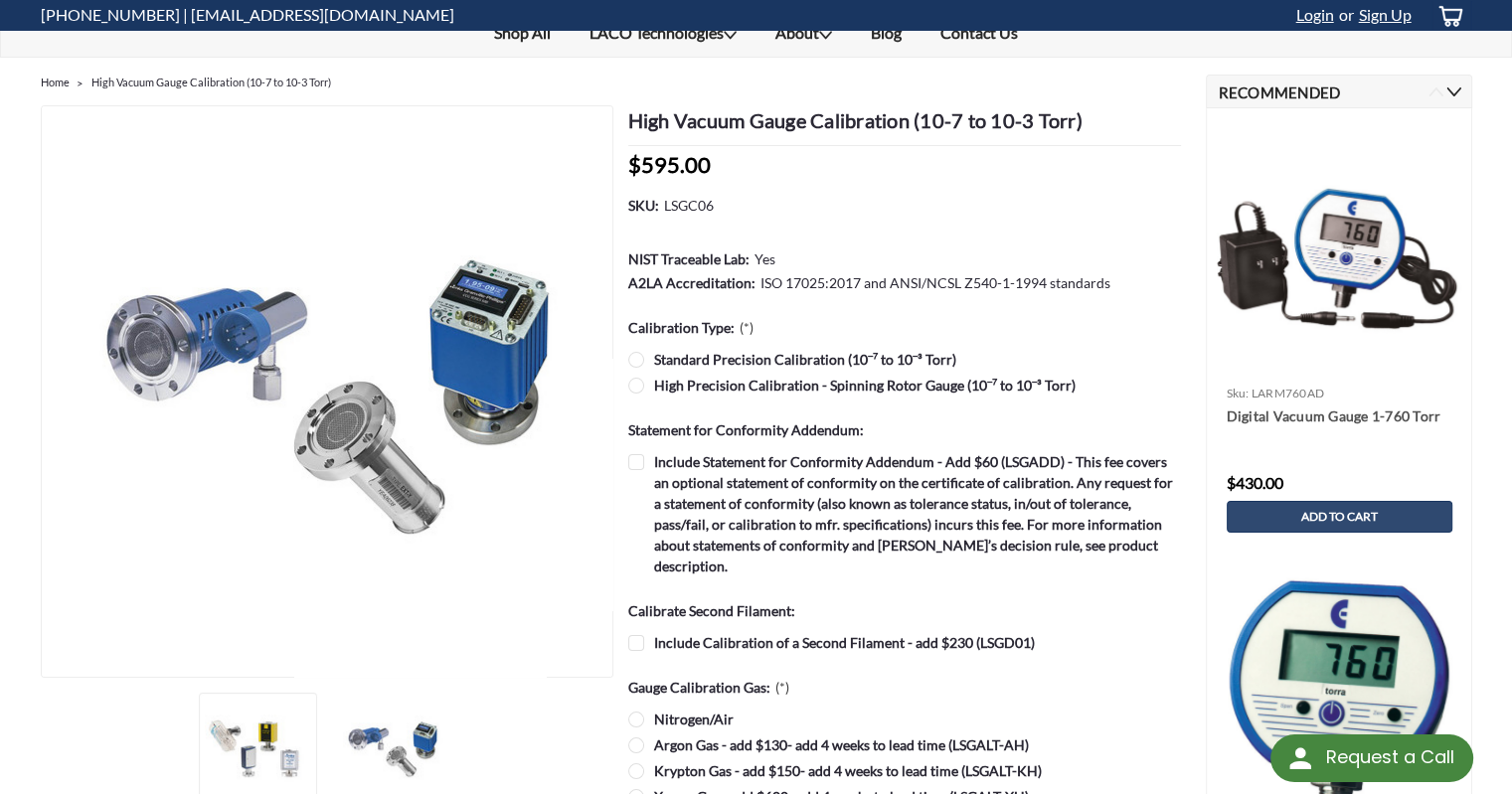 click on "Include Calibration of a Second Filament - add $230 (LSGD01)" at bounding box center [836, 642] 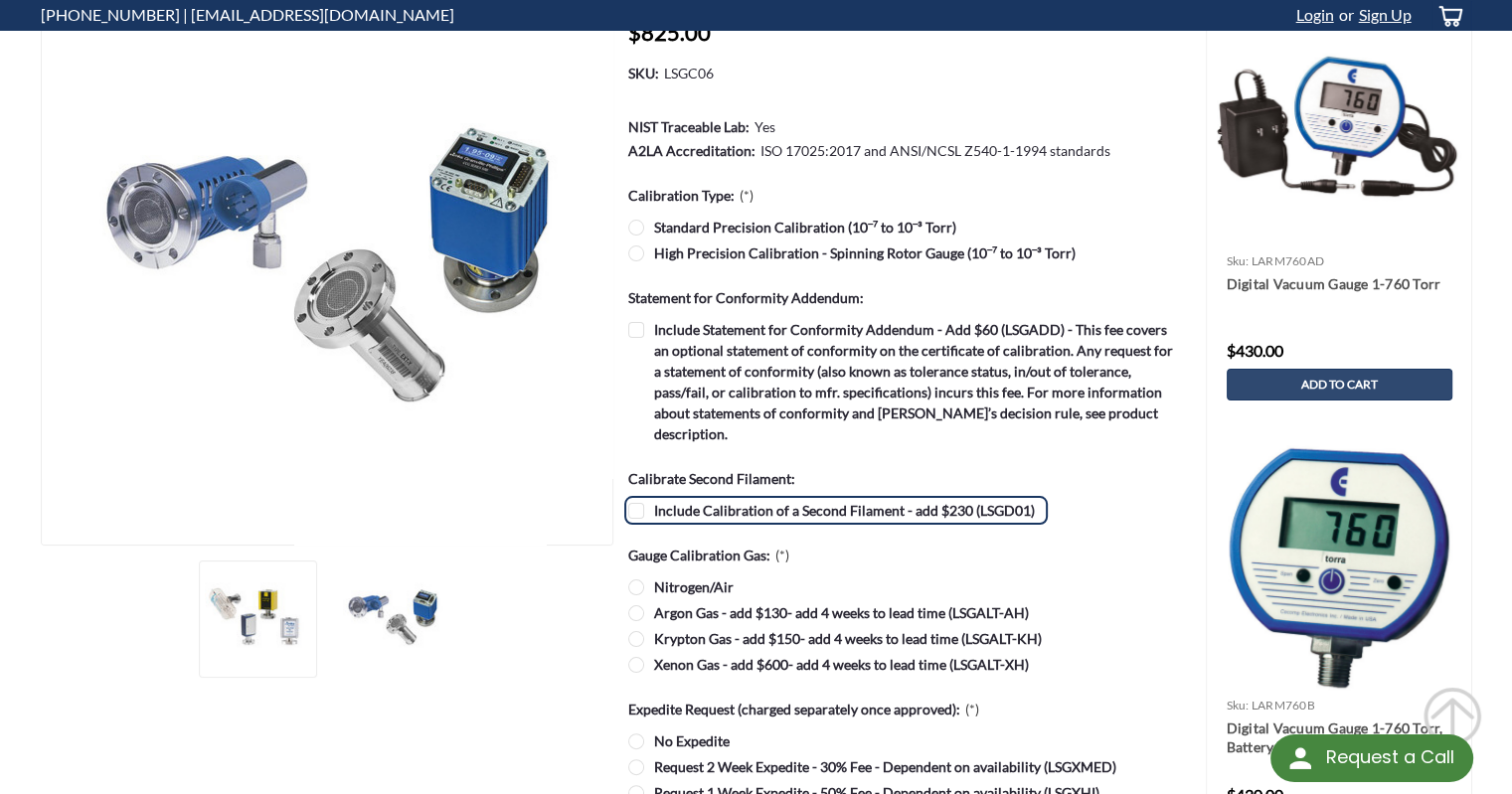 scroll, scrollTop: 199, scrollLeft: 0, axis: vertical 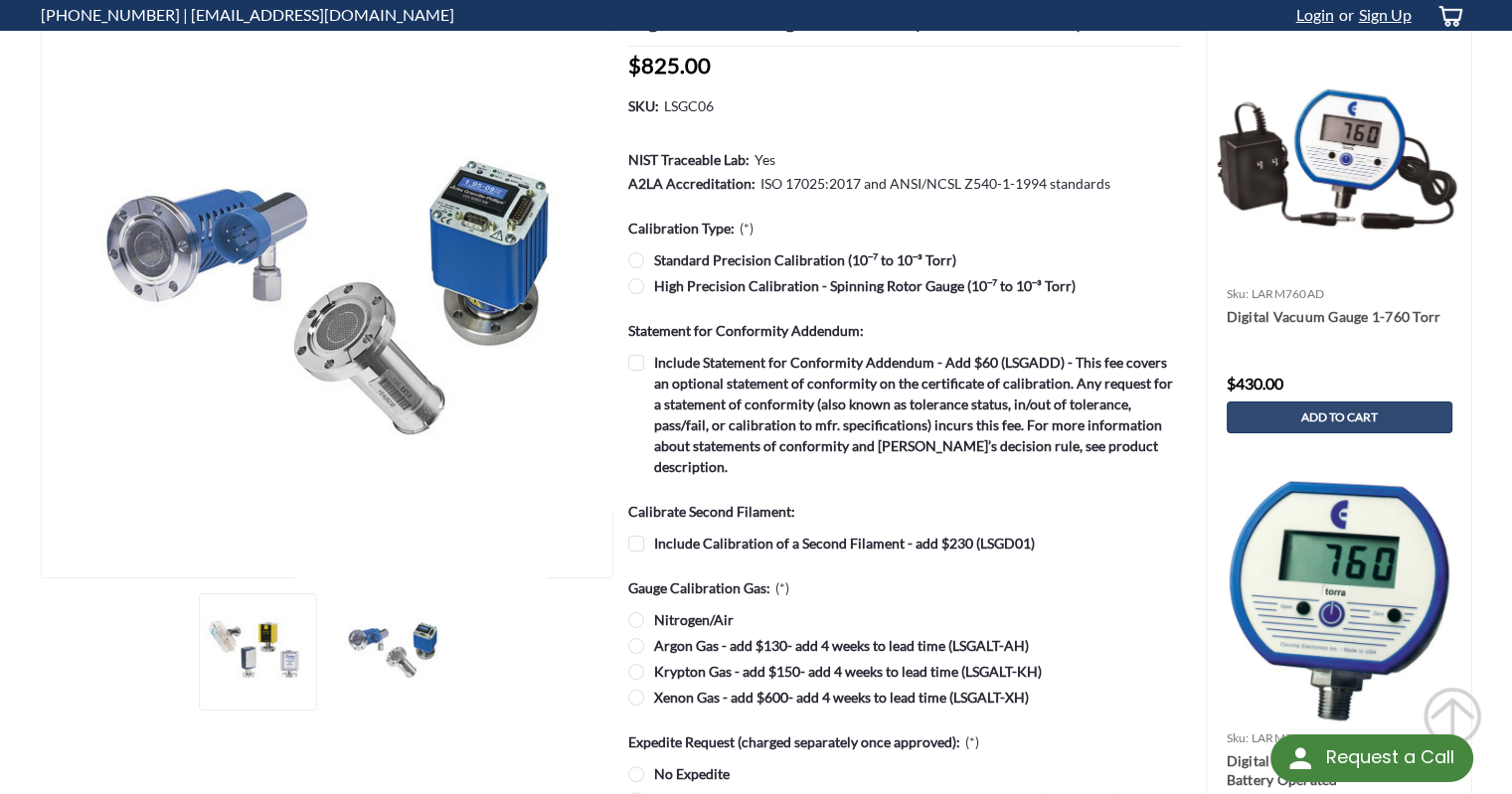 click on "Argon Gas - add $130- add 4 weeks to lead time (LSGALT-AH)" at bounding box center (905, 645) 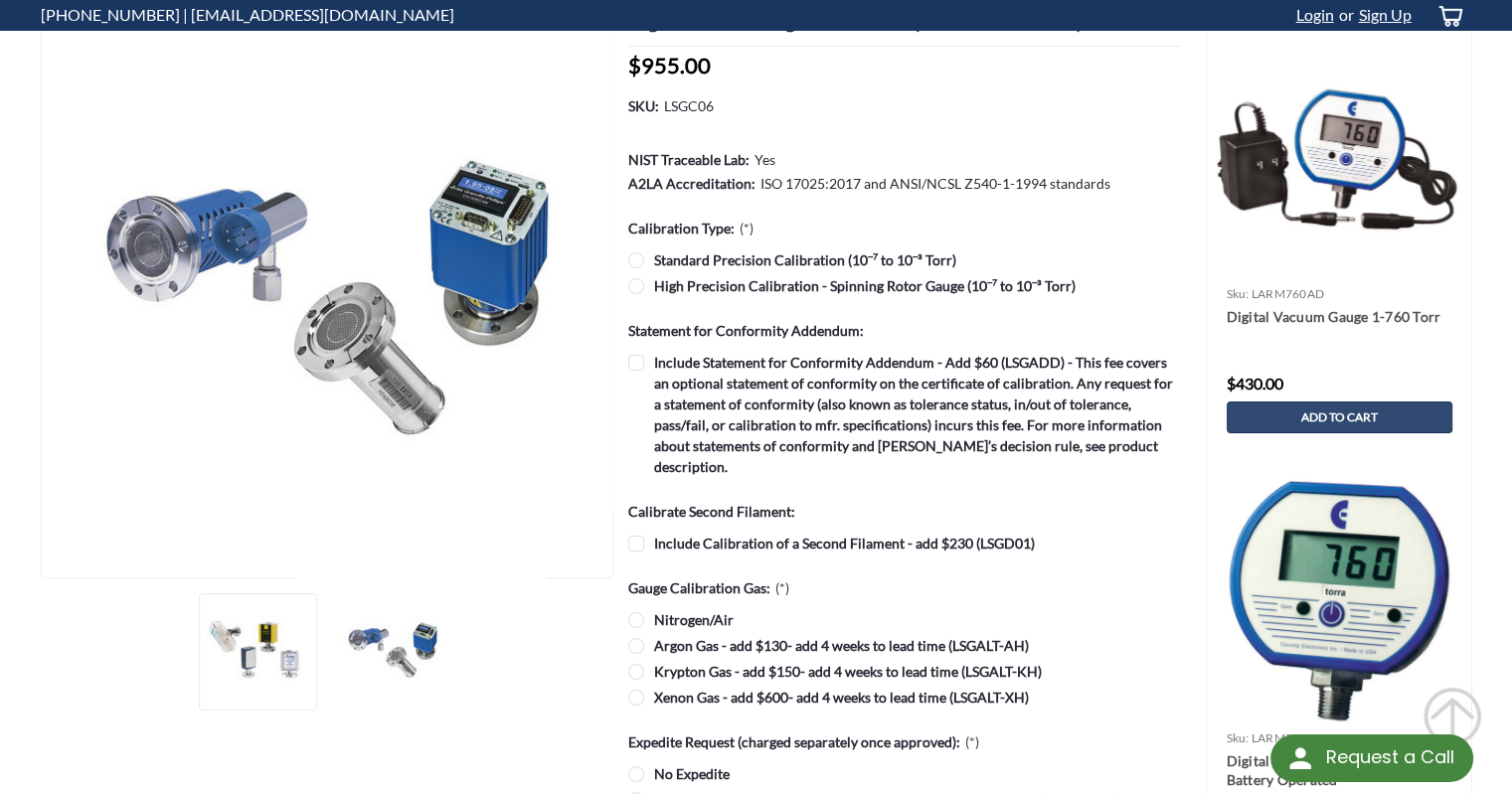 click on "Krypton Gas - add $150- add 4 weeks to lead time (LSGALT-KH)" at bounding box center (905, 671) 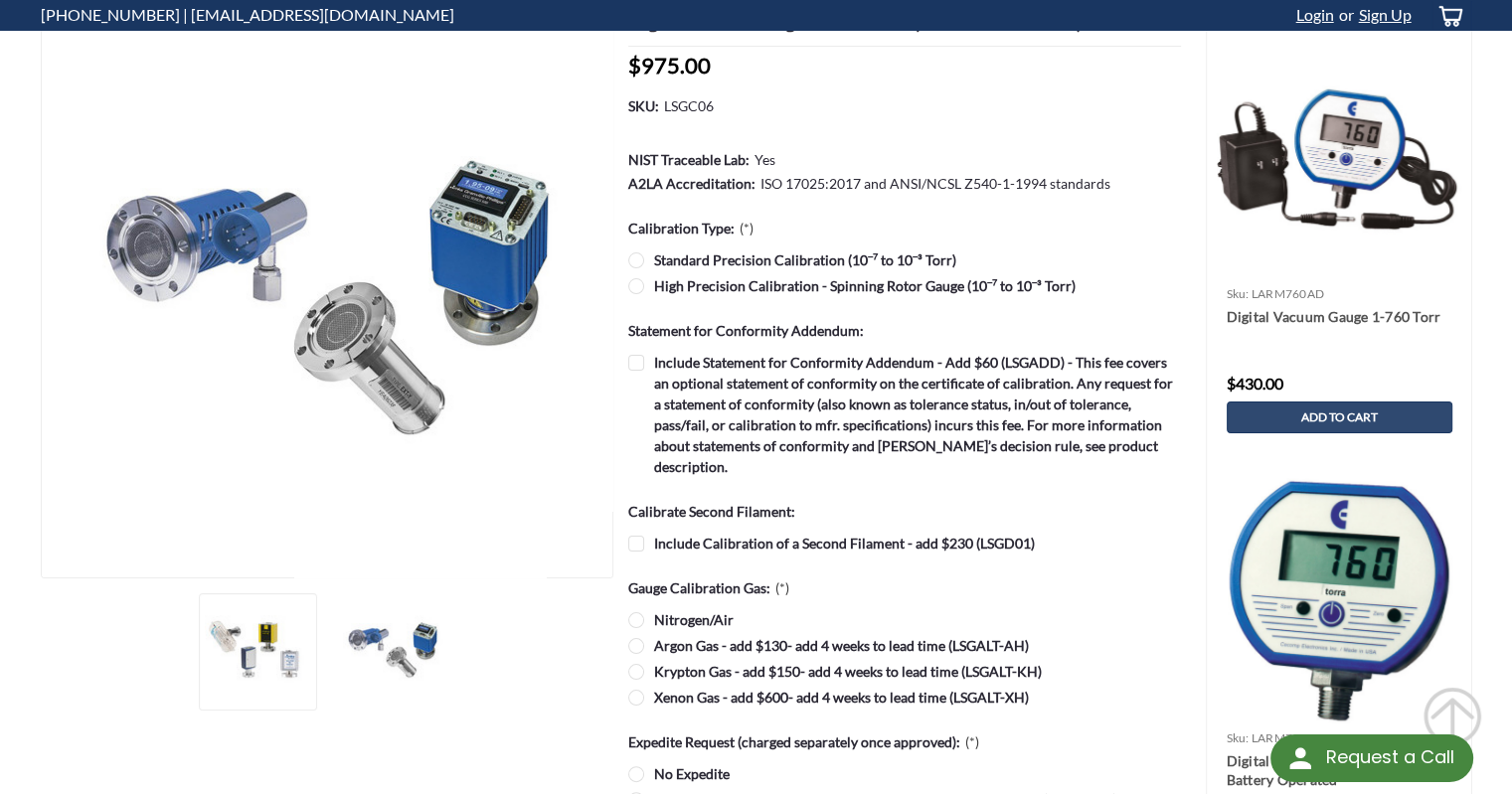 click on "Xenon Gas - add $600- add 4 weeks to lead time (LSGALT-XH)" at bounding box center (905, 697) 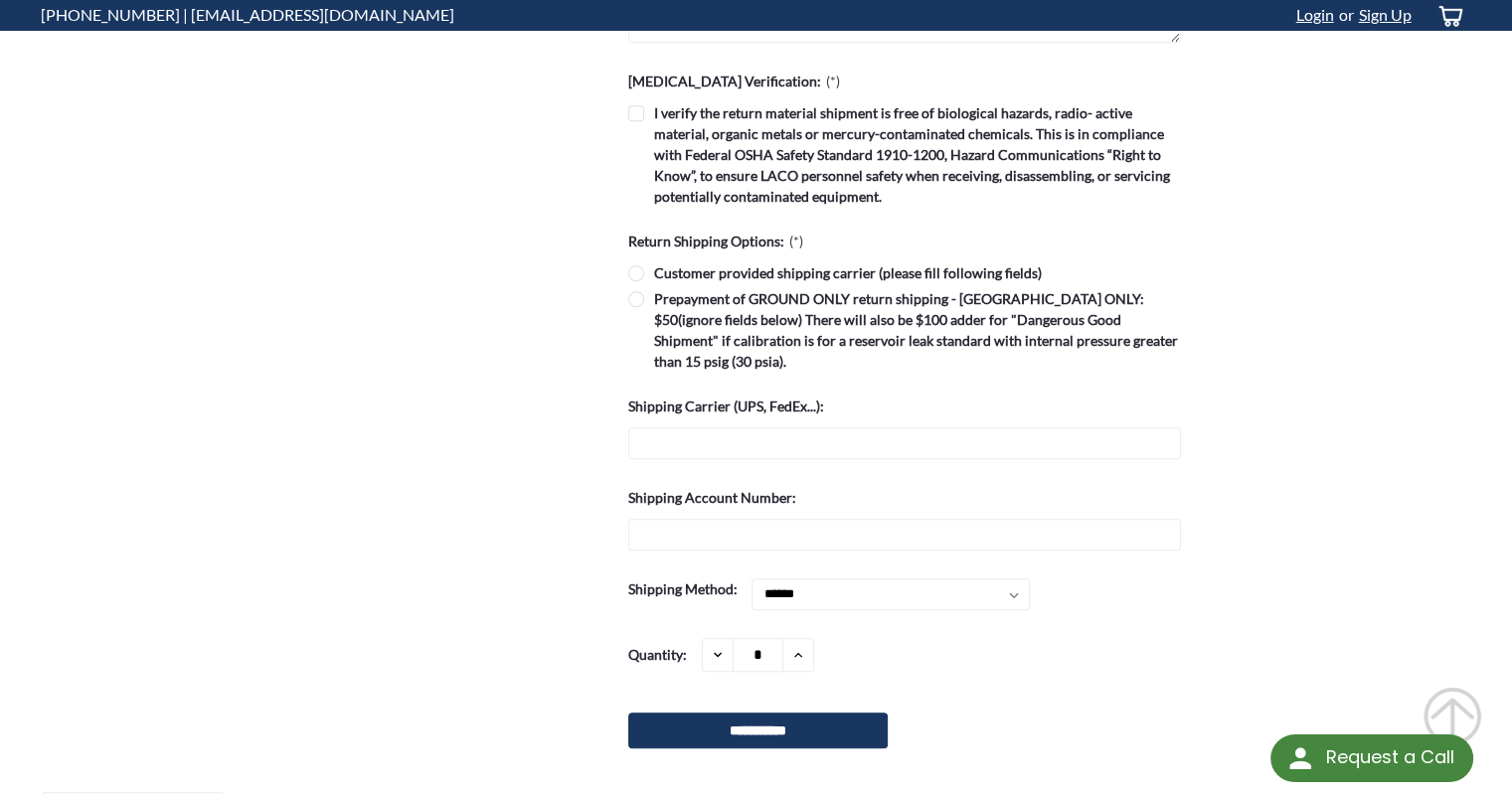 scroll, scrollTop: 1590, scrollLeft: 0, axis: vertical 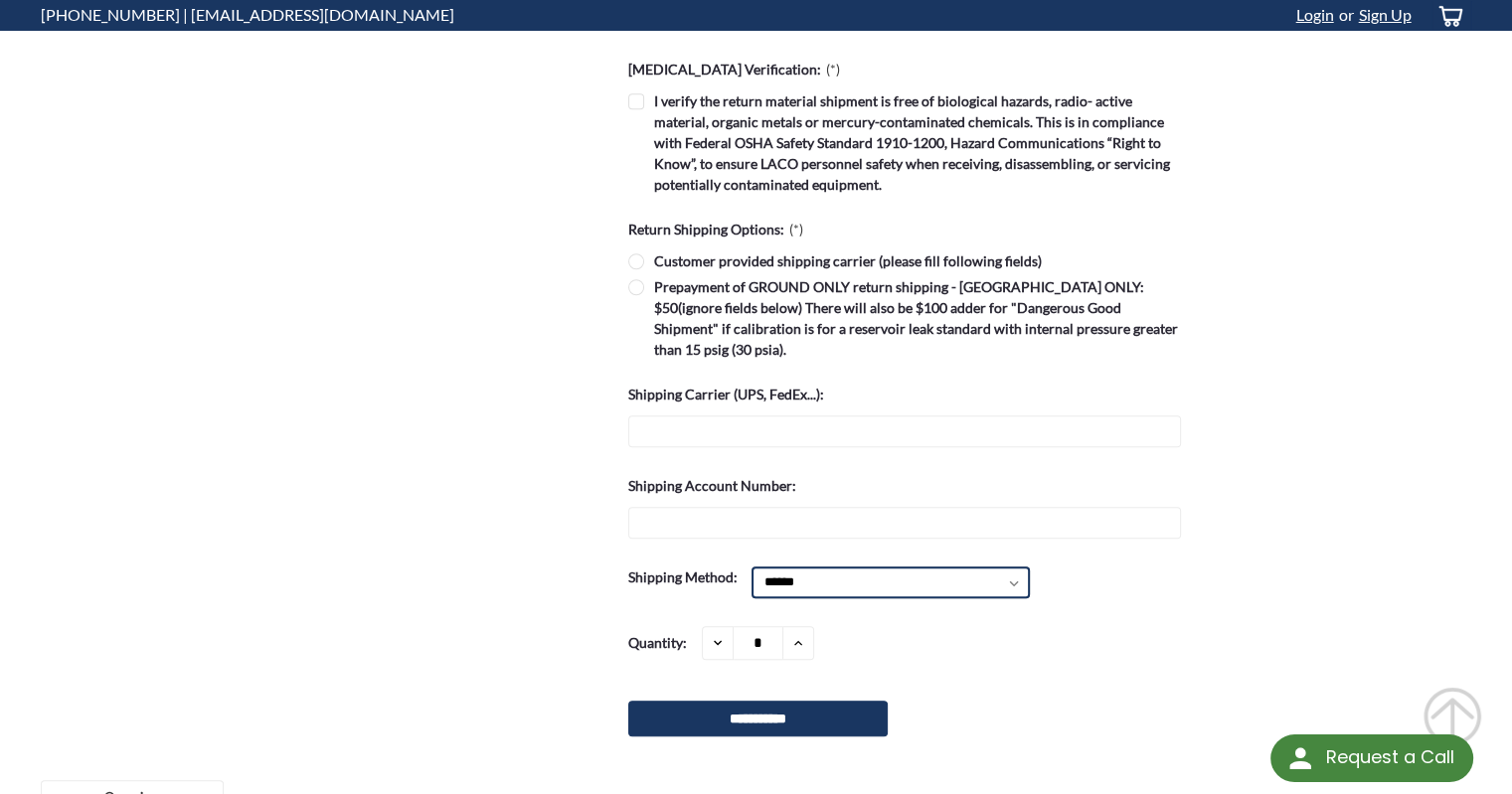 click on "**********" at bounding box center (891, 582) 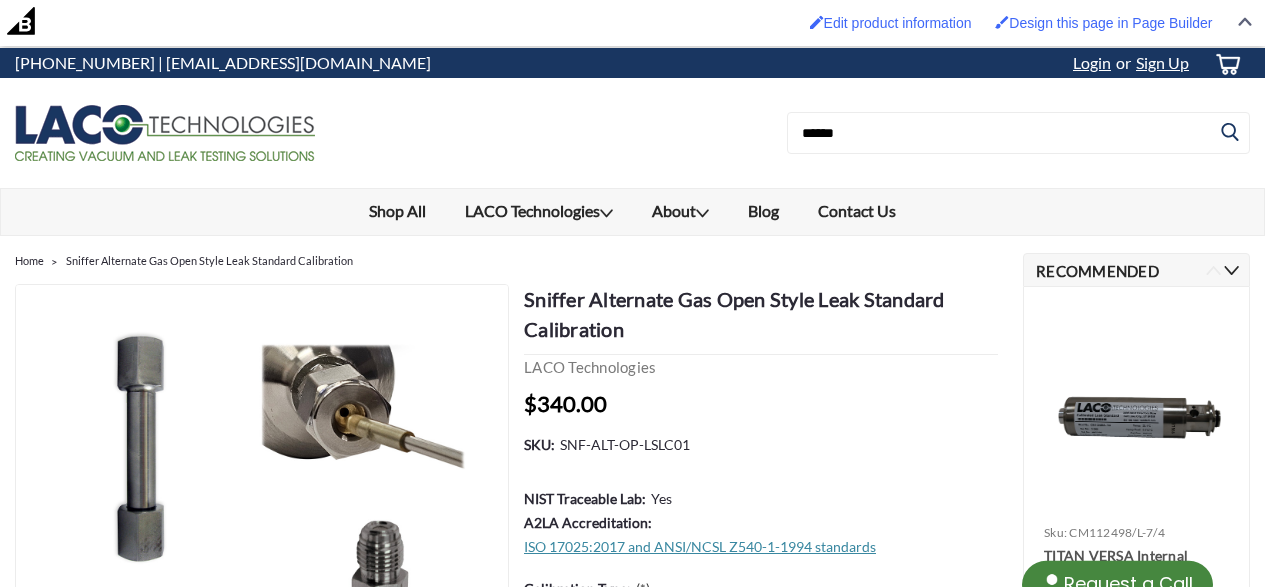 scroll, scrollTop: 0, scrollLeft: 0, axis: both 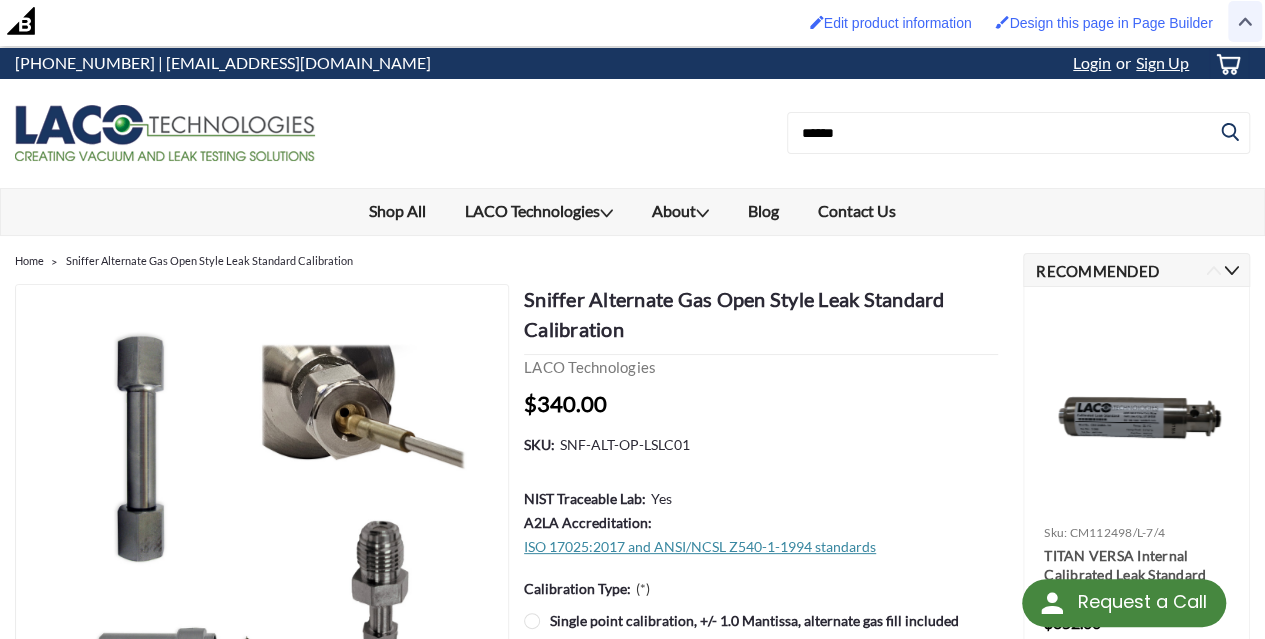 click at bounding box center [1245, 21] 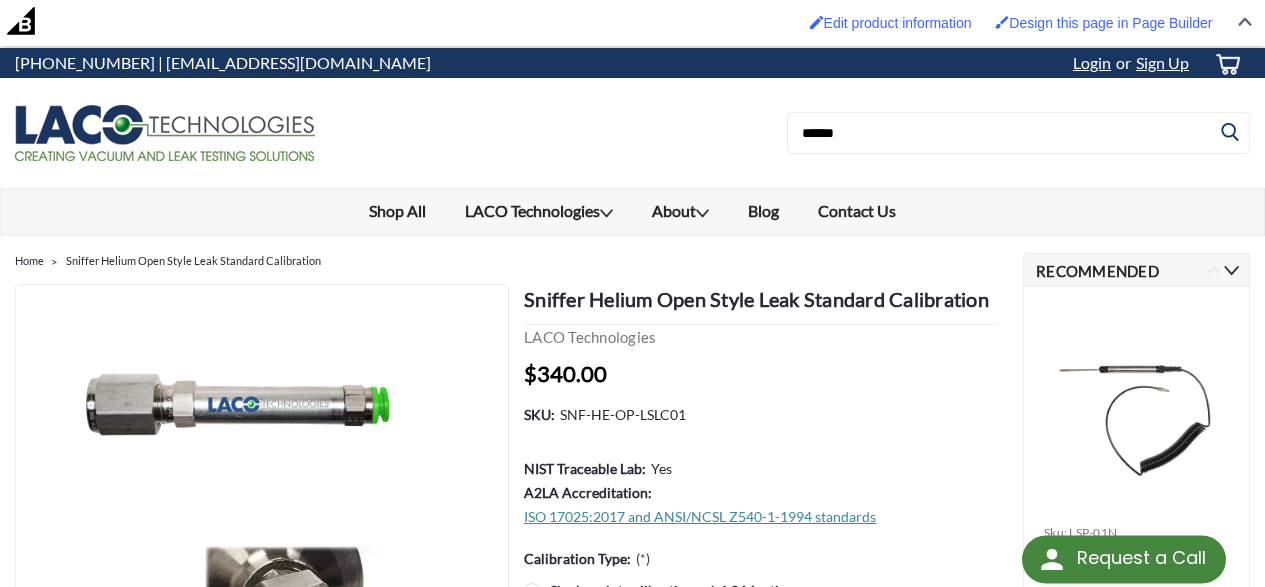 scroll, scrollTop: 0, scrollLeft: 0, axis: both 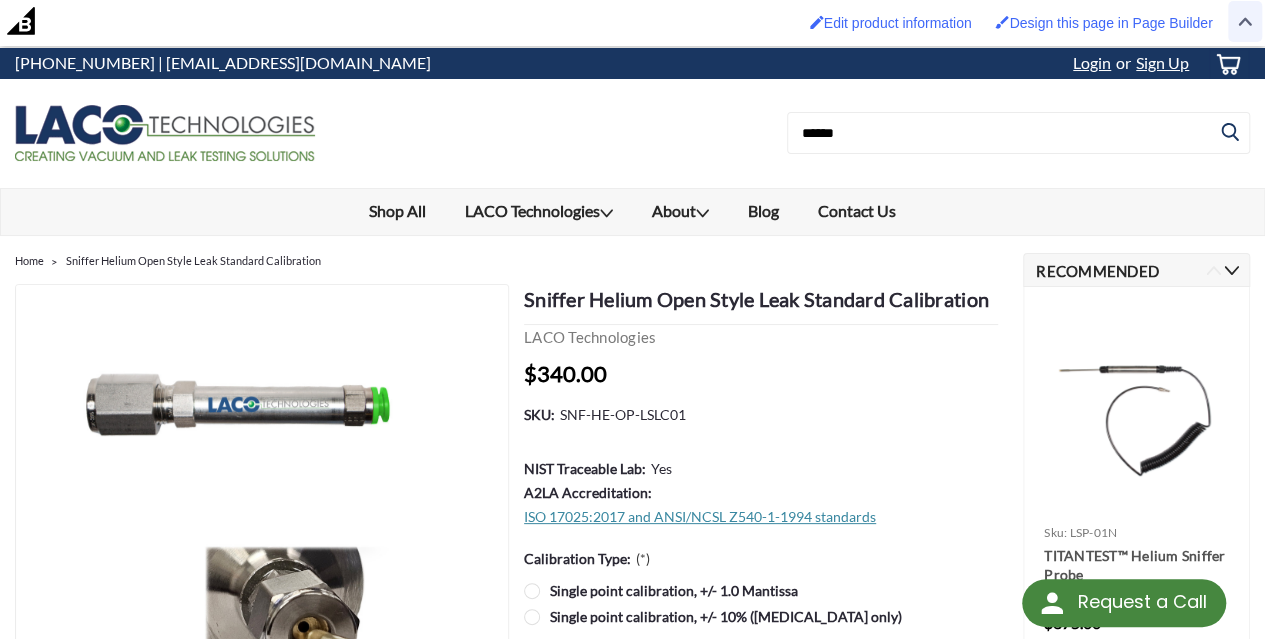 click at bounding box center [1245, 21] 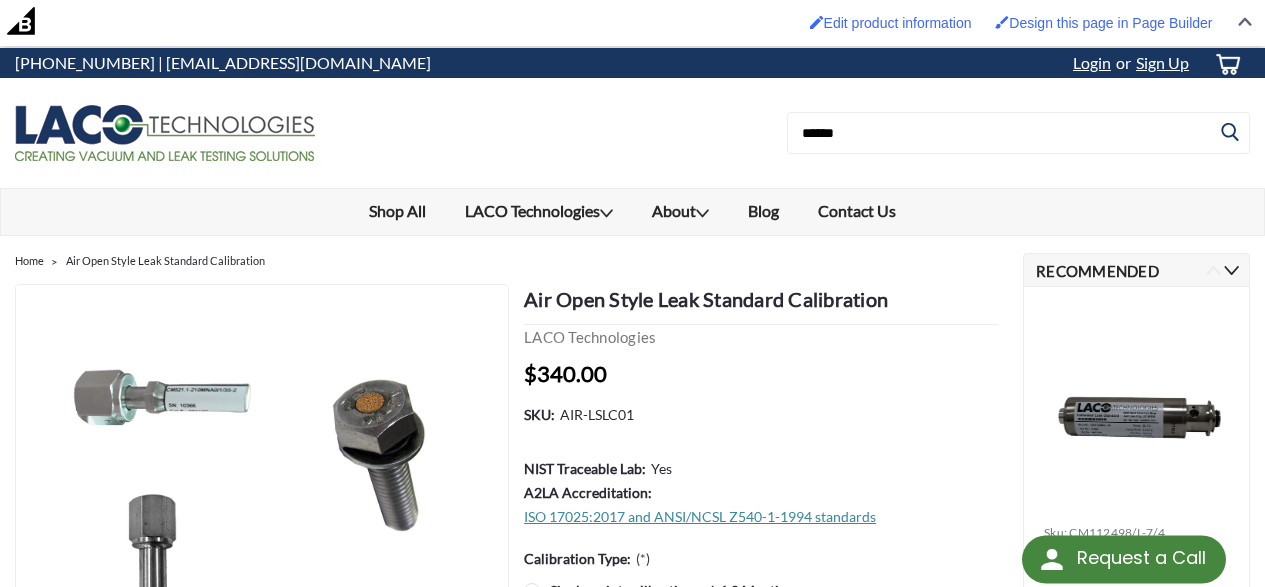 scroll, scrollTop: 0, scrollLeft: 0, axis: both 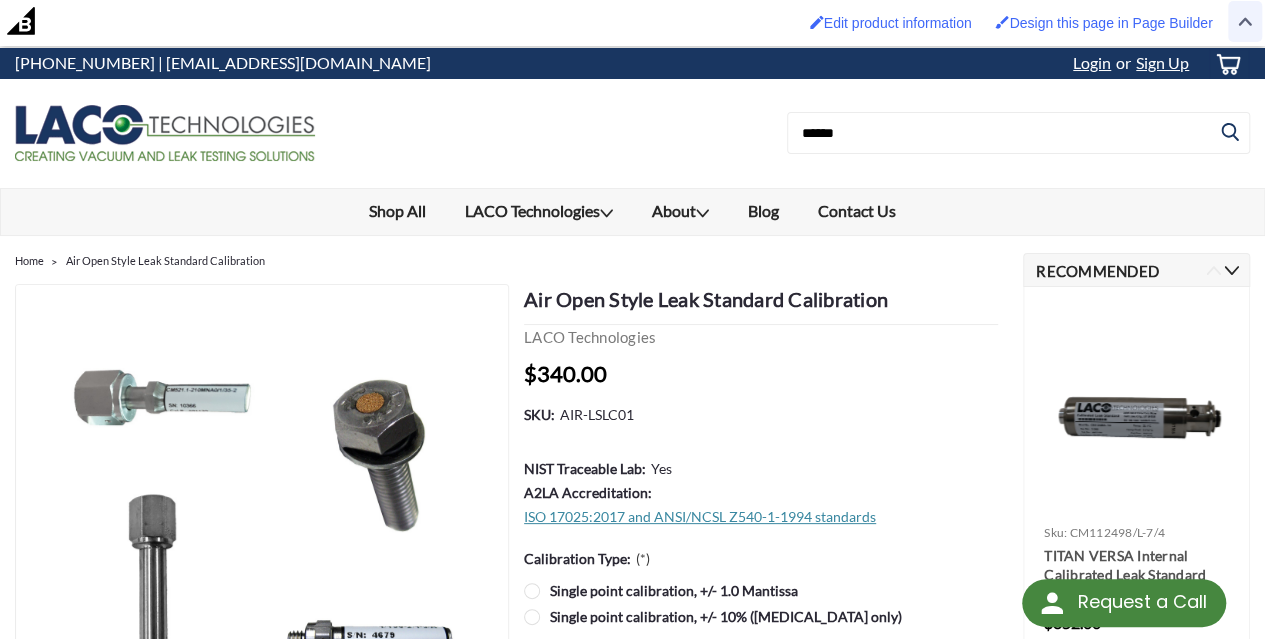 click at bounding box center (1245, 21) 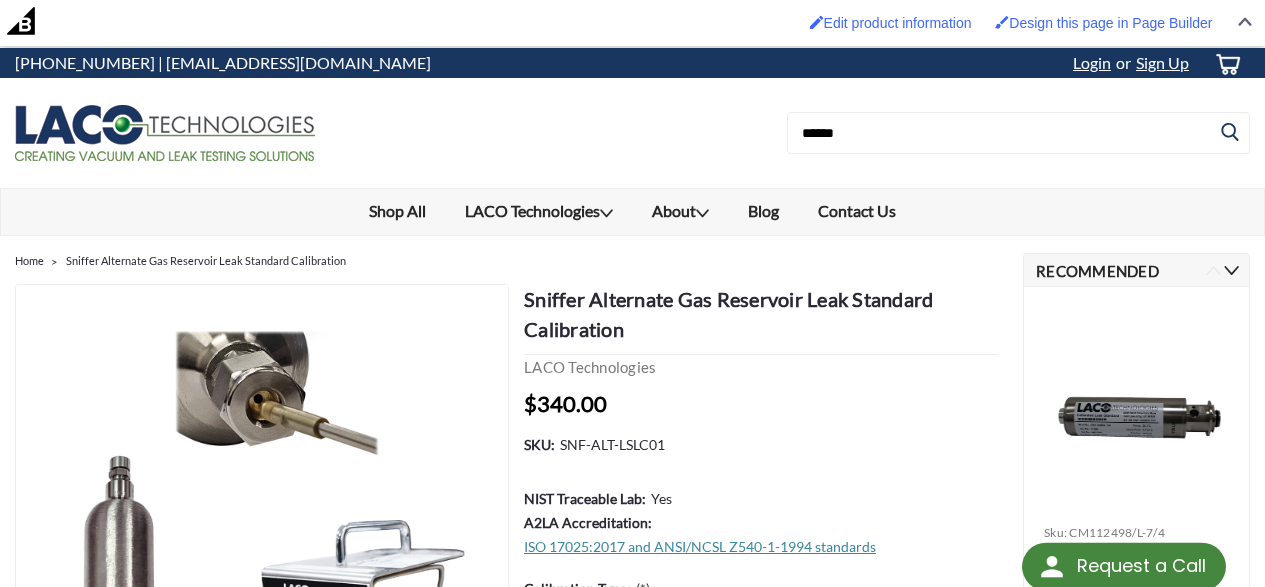 scroll, scrollTop: 0, scrollLeft: 0, axis: both 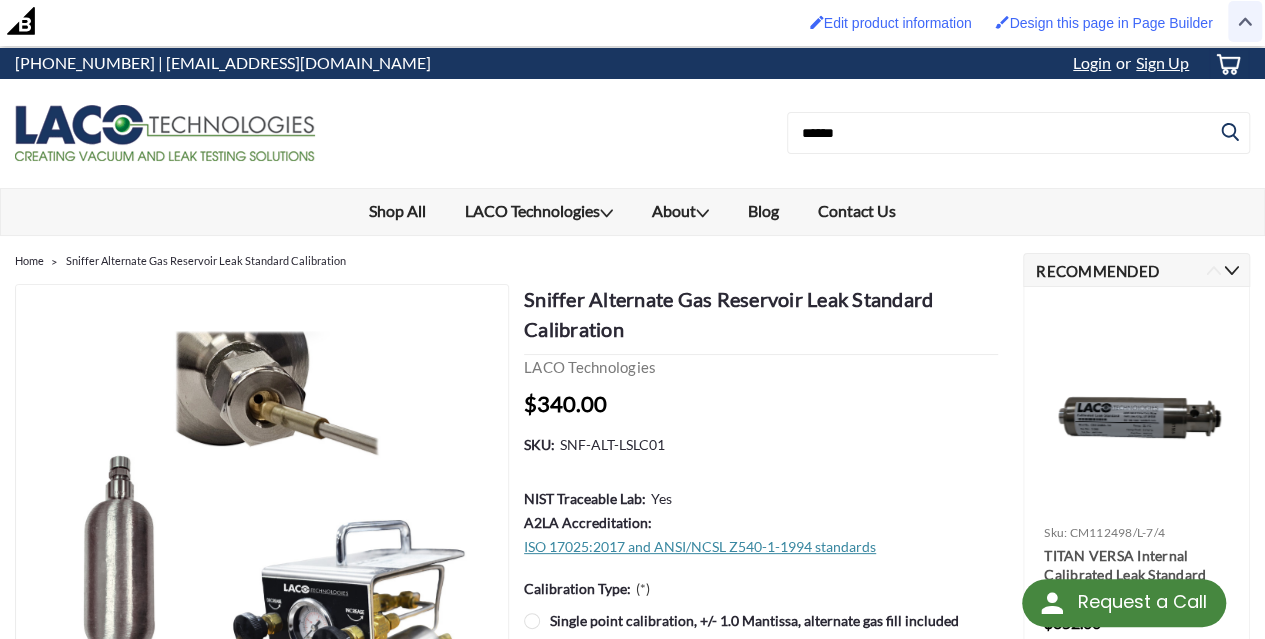 click at bounding box center (1245, 21) 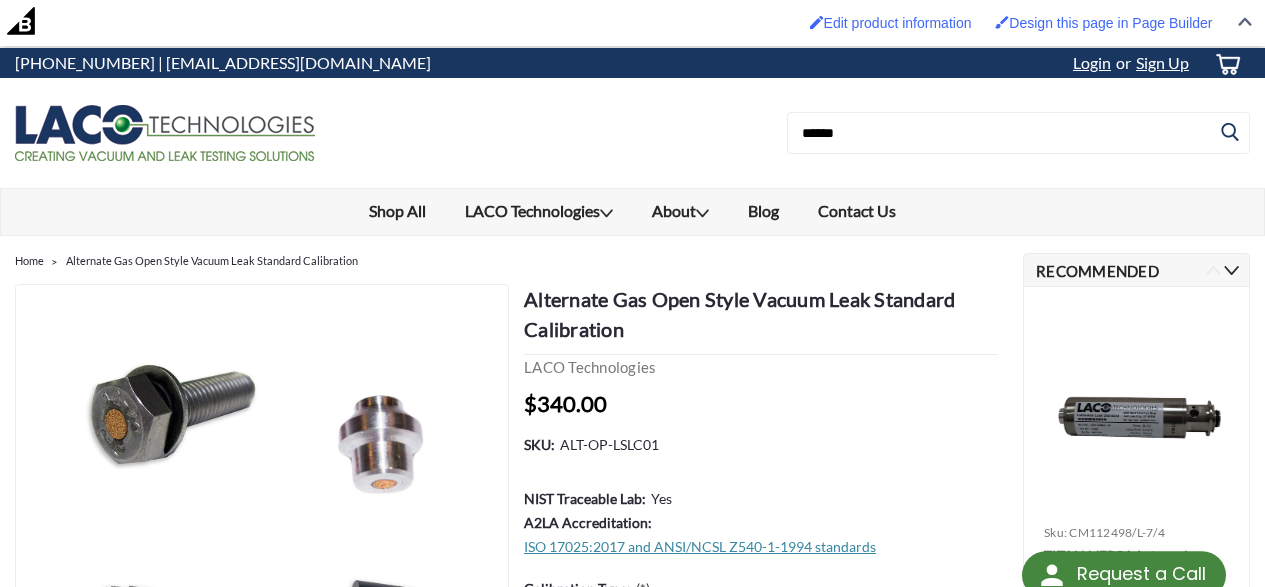 scroll, scrollTop: 0, scrollLeft: 0, axis: both 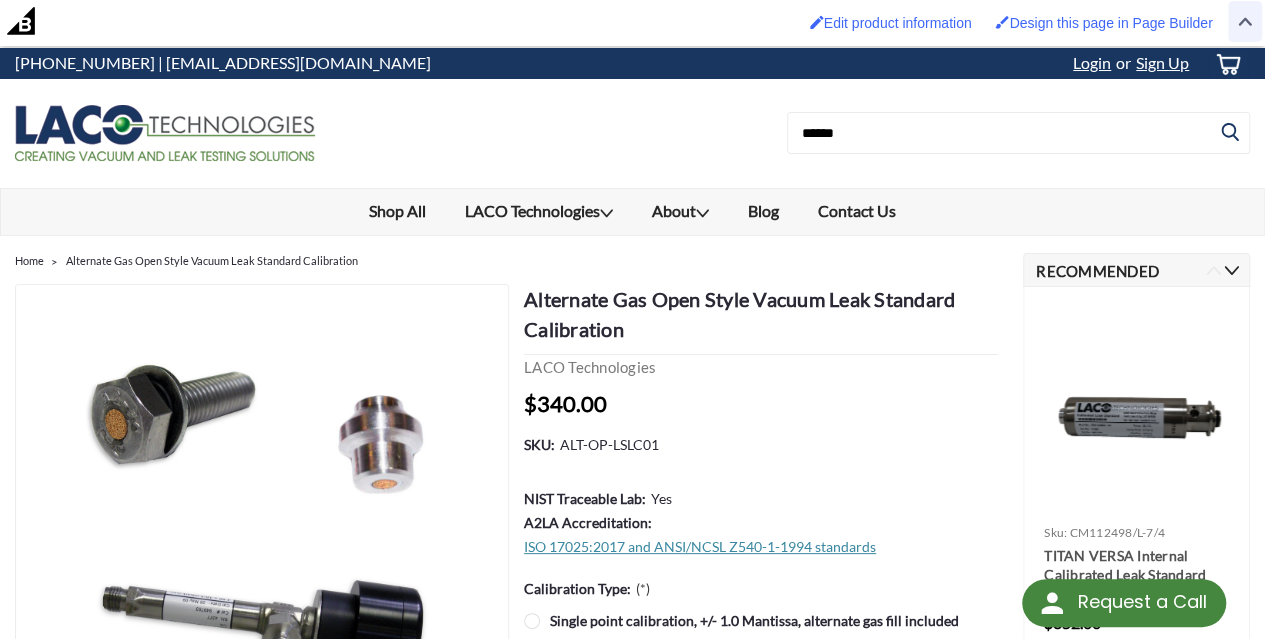 click at bounding box center [1245, 21] 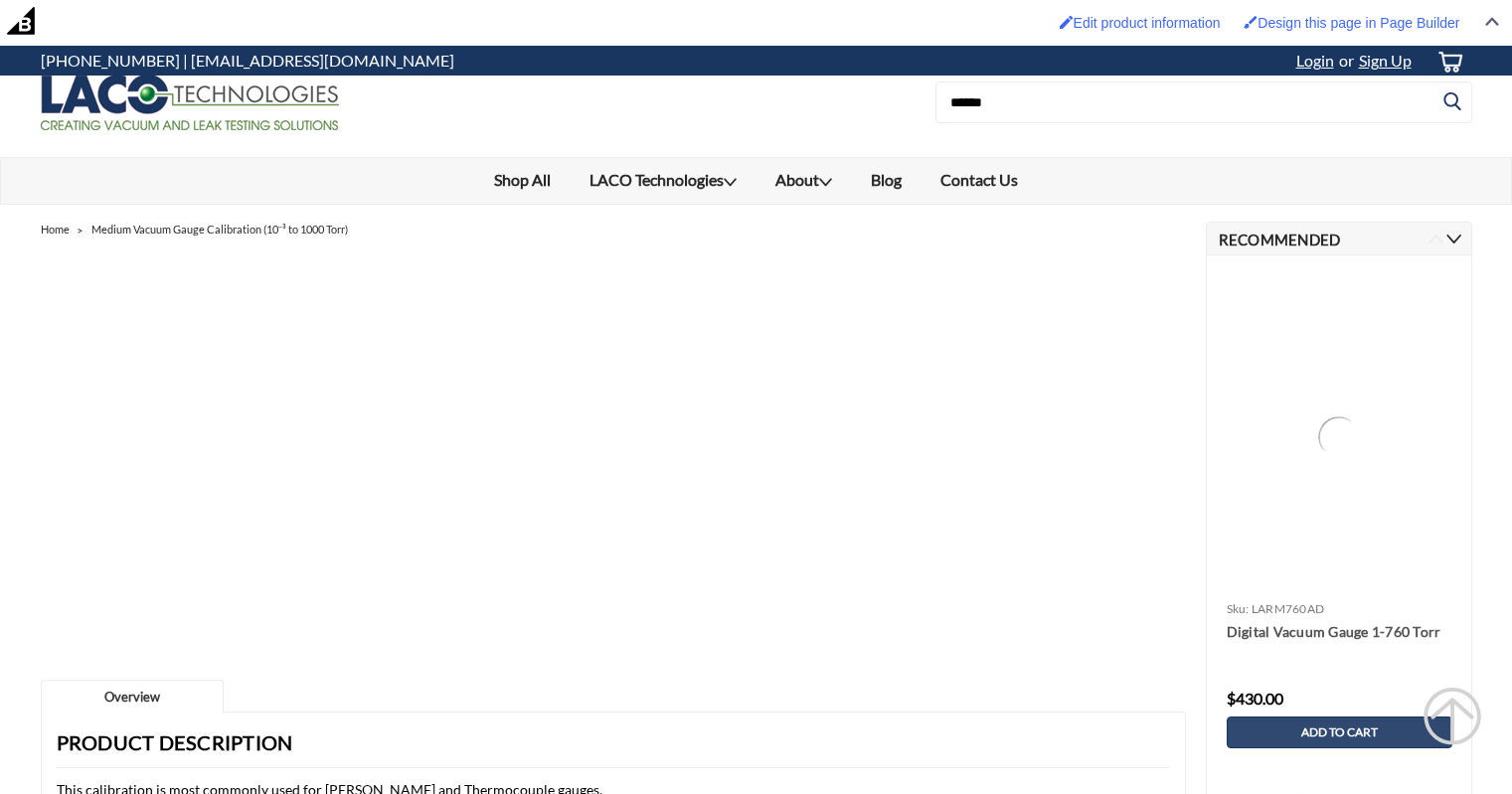 scroll, scrollTop: 296, scrollLeft: 0, axis: vertical 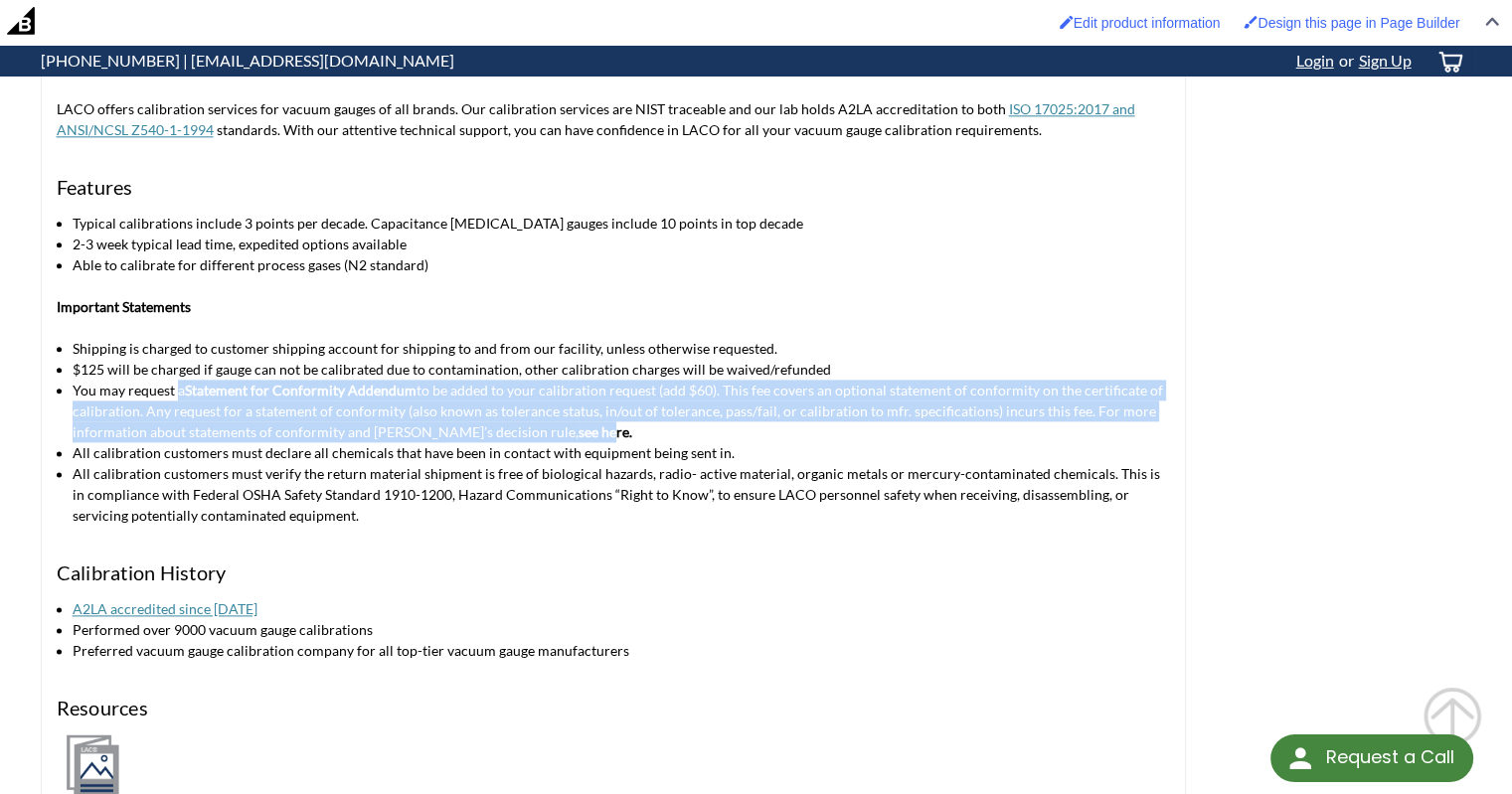 drag, startPoint x: 174, startPoint y: 342, endPoint x: 529, endPoint y: 386, distance: 357.71637 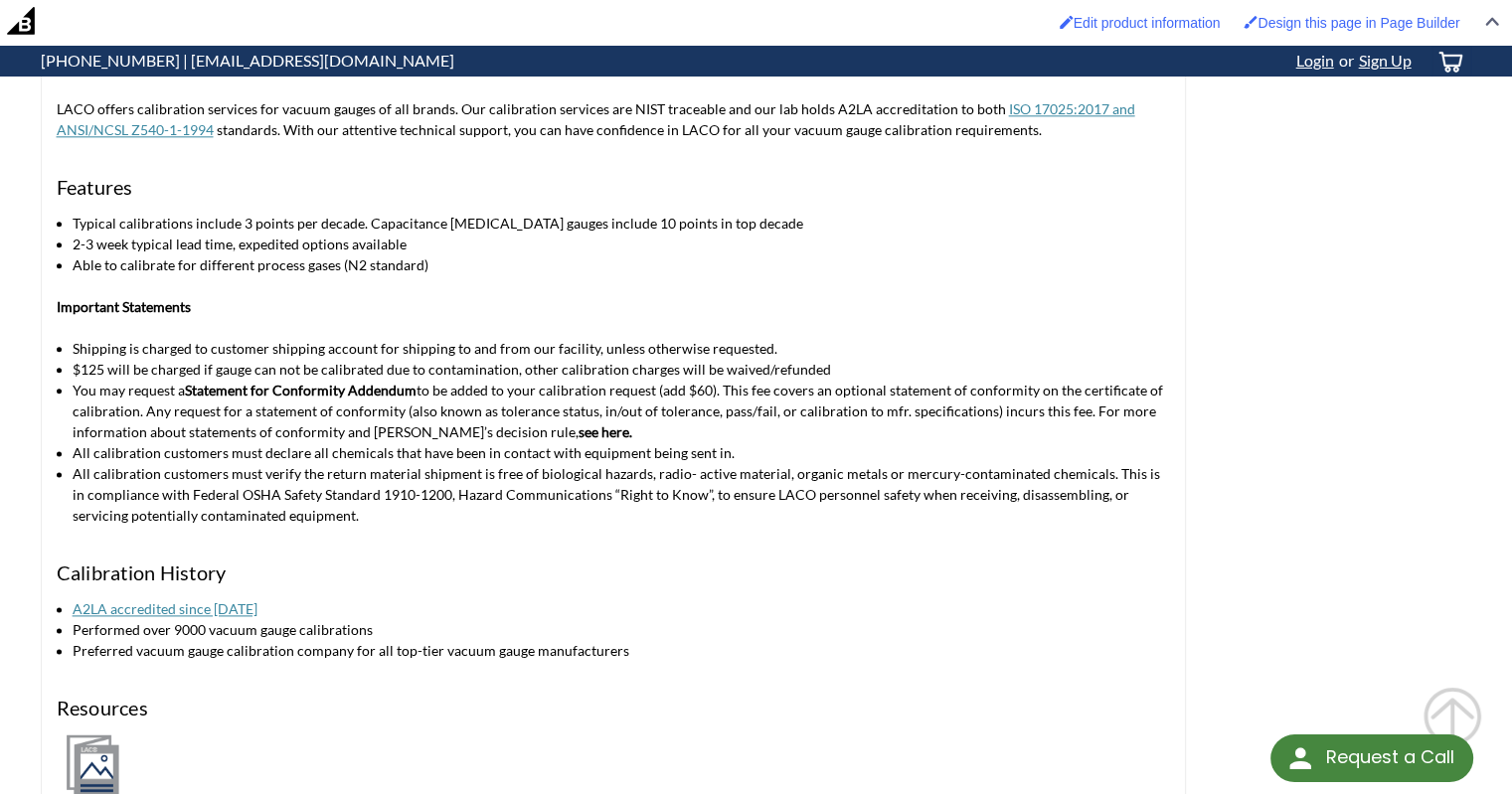 click on "see here." at bounding box center [605, 431] 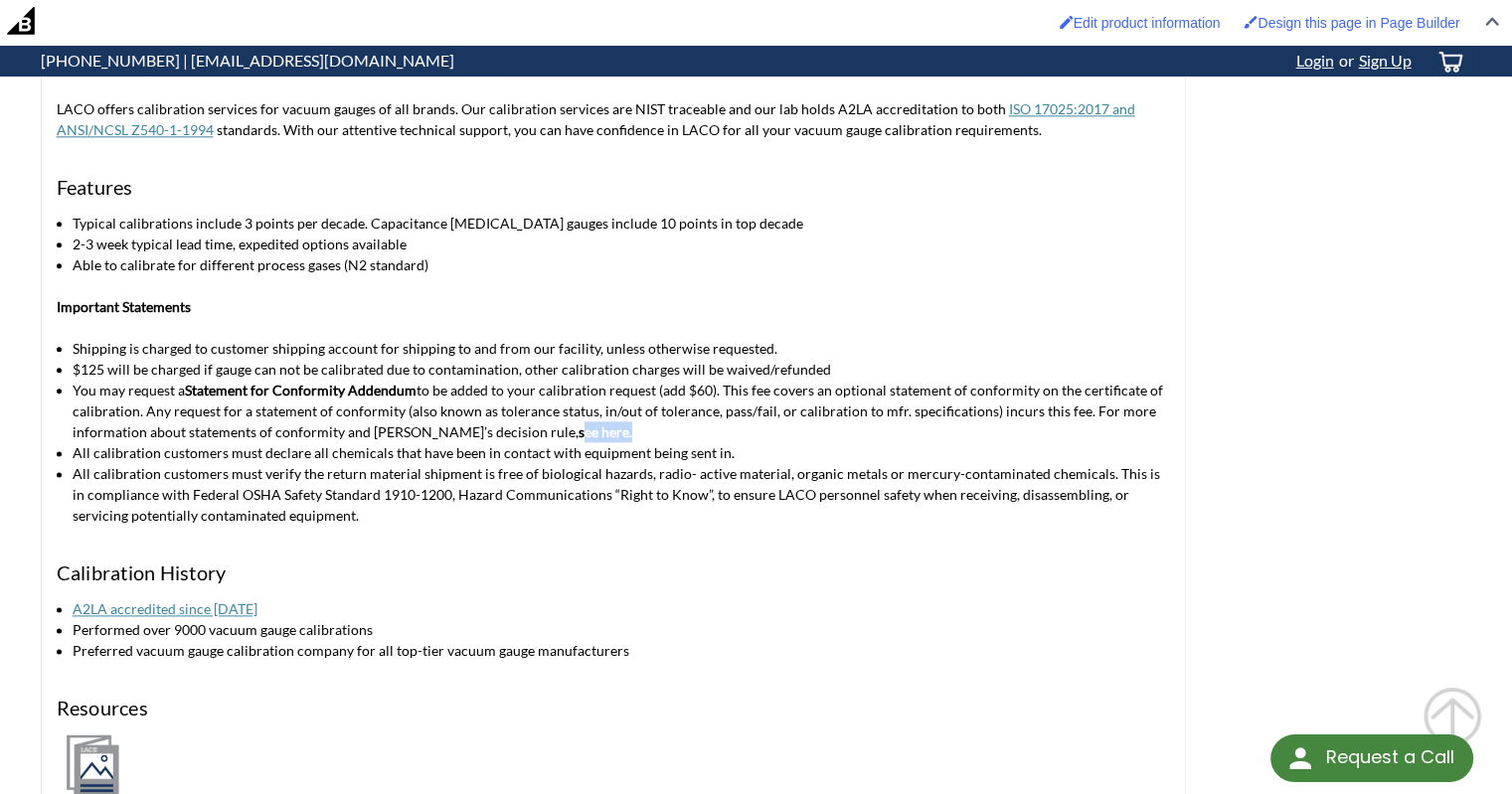 drag, startPoint x: 547, startPoint y: 386, endPoint x: 496, endPoint y: 389, distance: 51.088159 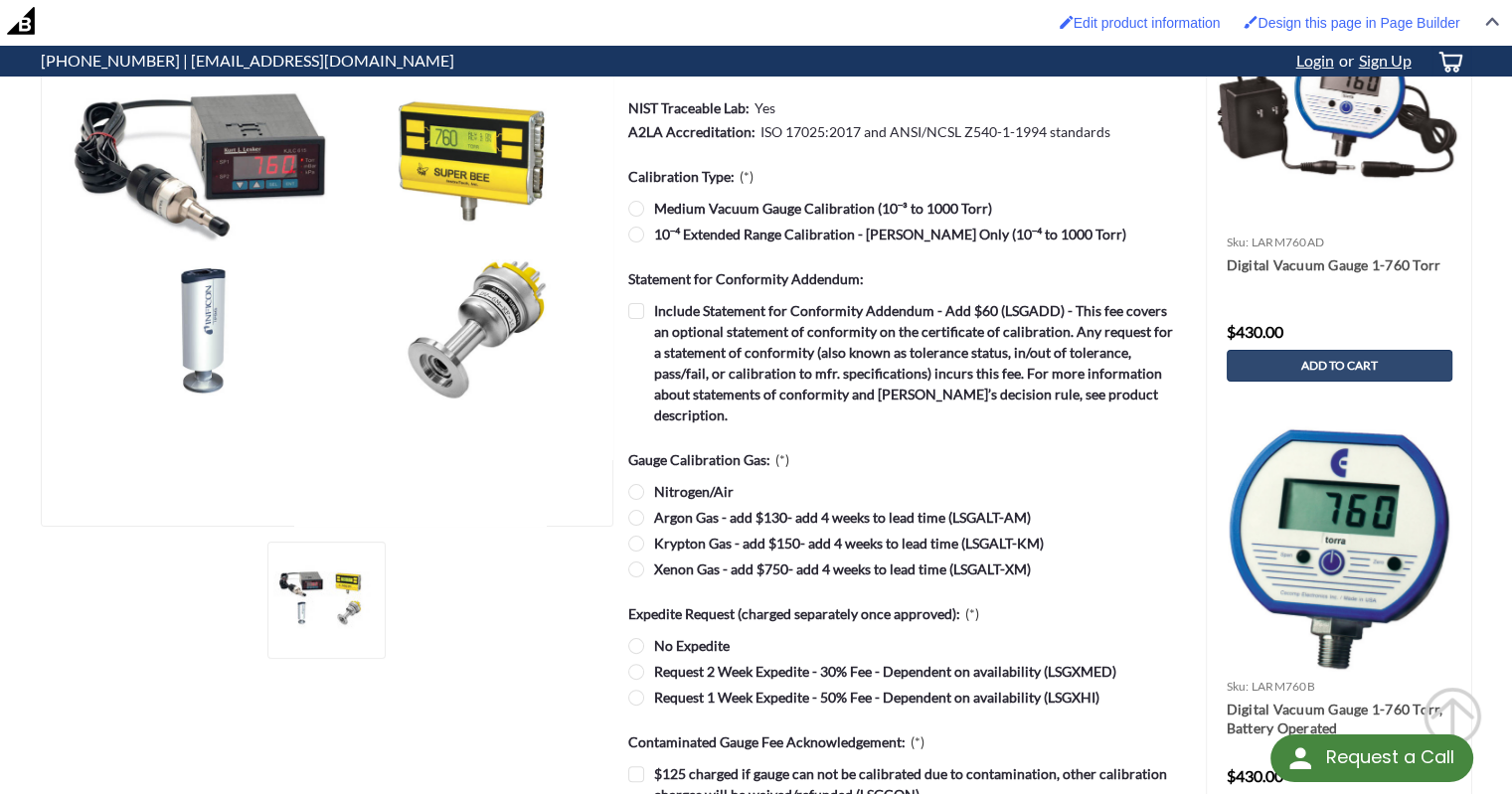 scroll, scrollTop: 199, scrollLeft: 0, axis: vertical 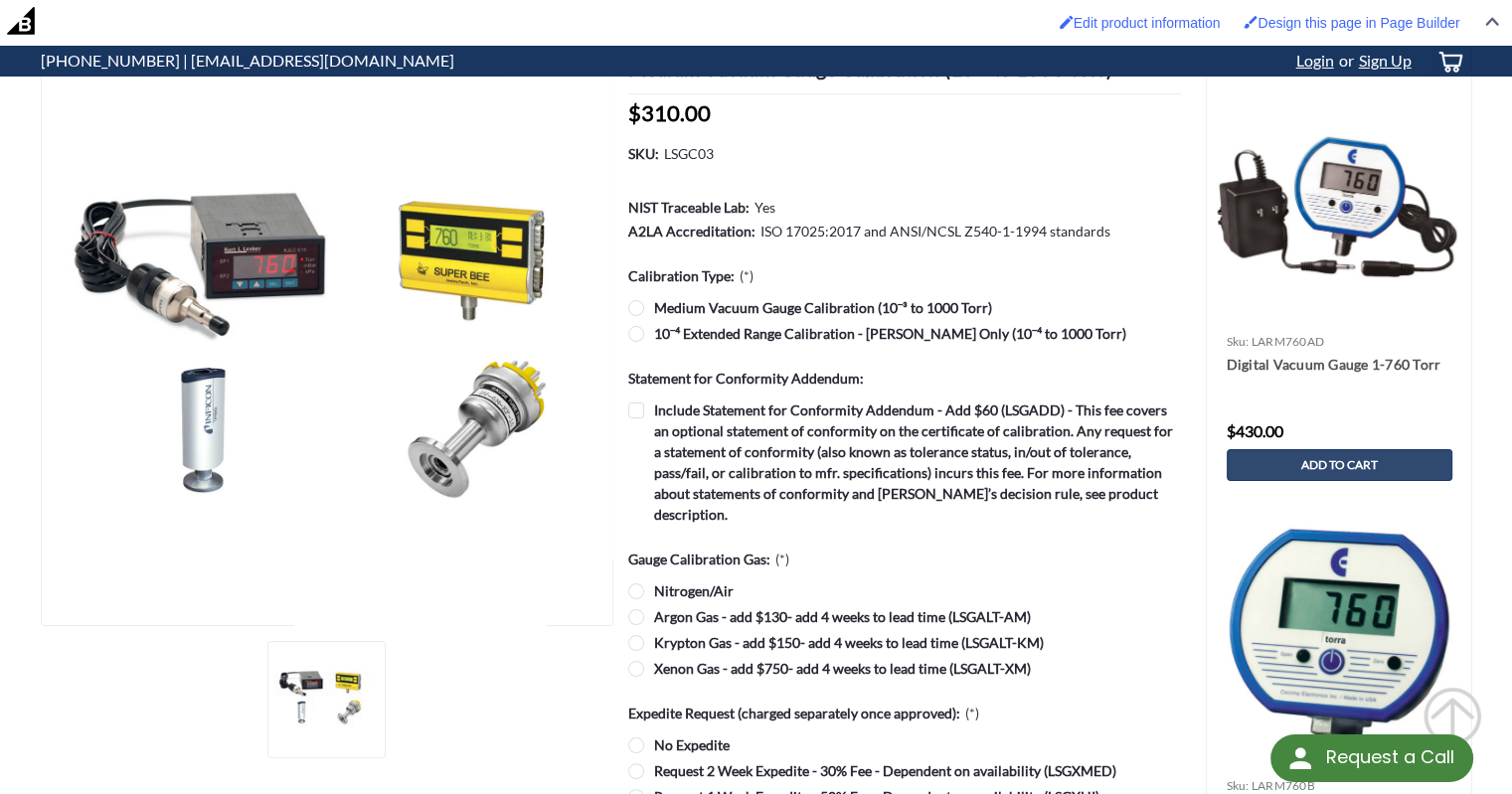click on "Argon Gas - add $130- add 4 weeks to lead time (LSGALT-AM)" at bounding box center [905, 616] 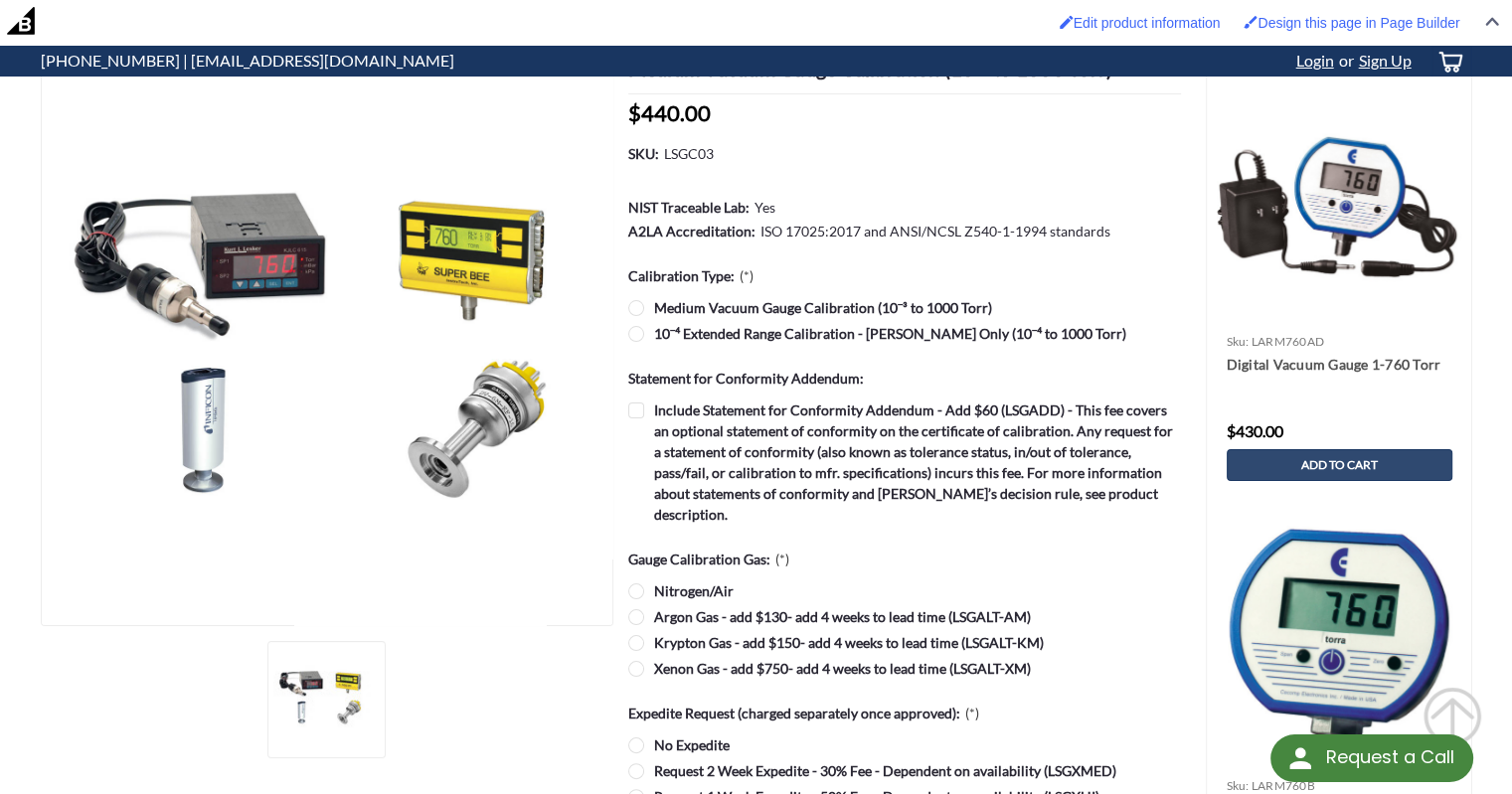 click on "Krypton Gas - add $150- add 4 weeks to lead time (LSGALT-KM)" at bounding box center (905, 642) 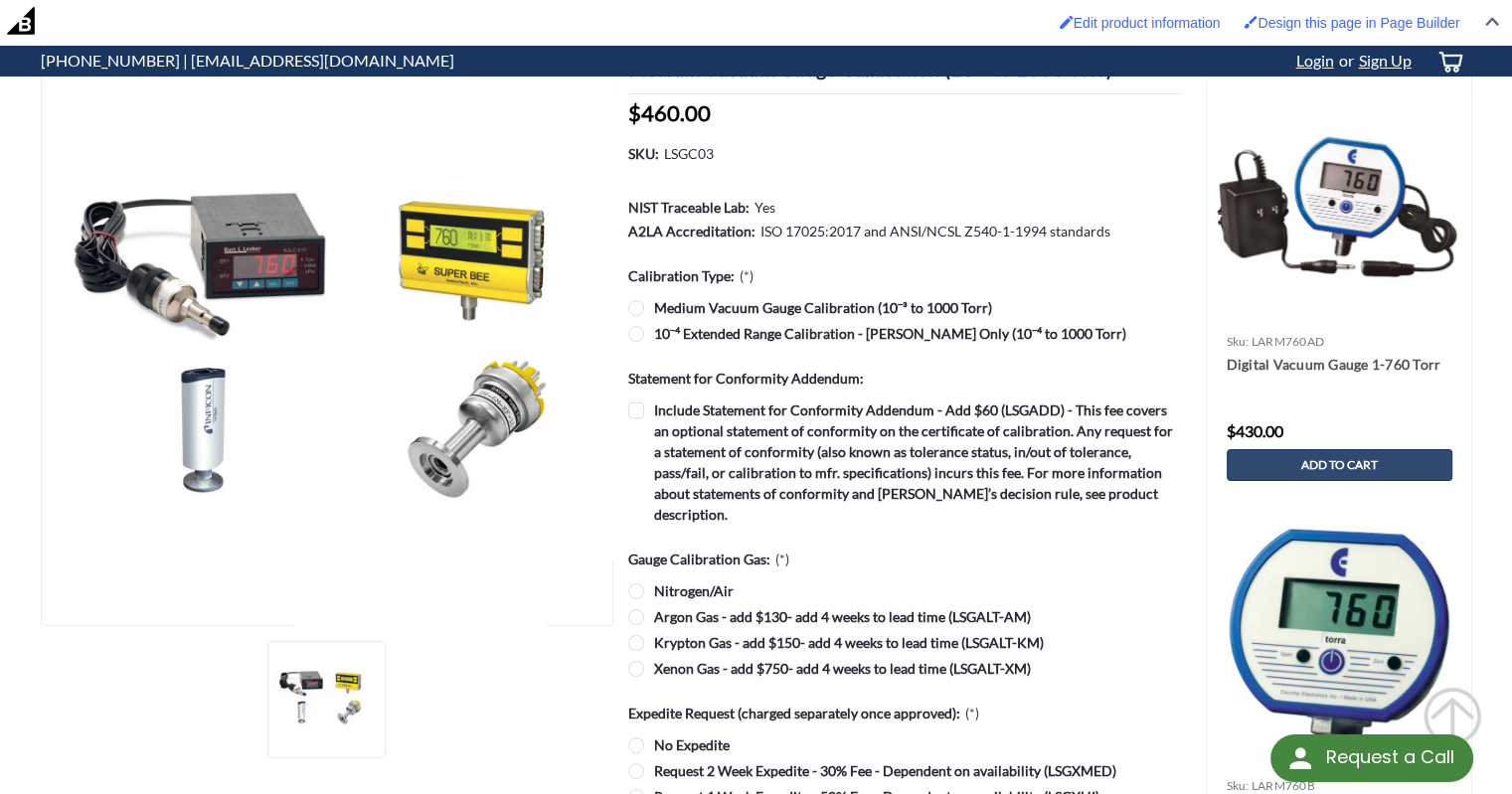 click on "Xenon Gas - add $750- add 4 weeks to lead time (LSGALT-XM)" at bounding box center [905, 668] 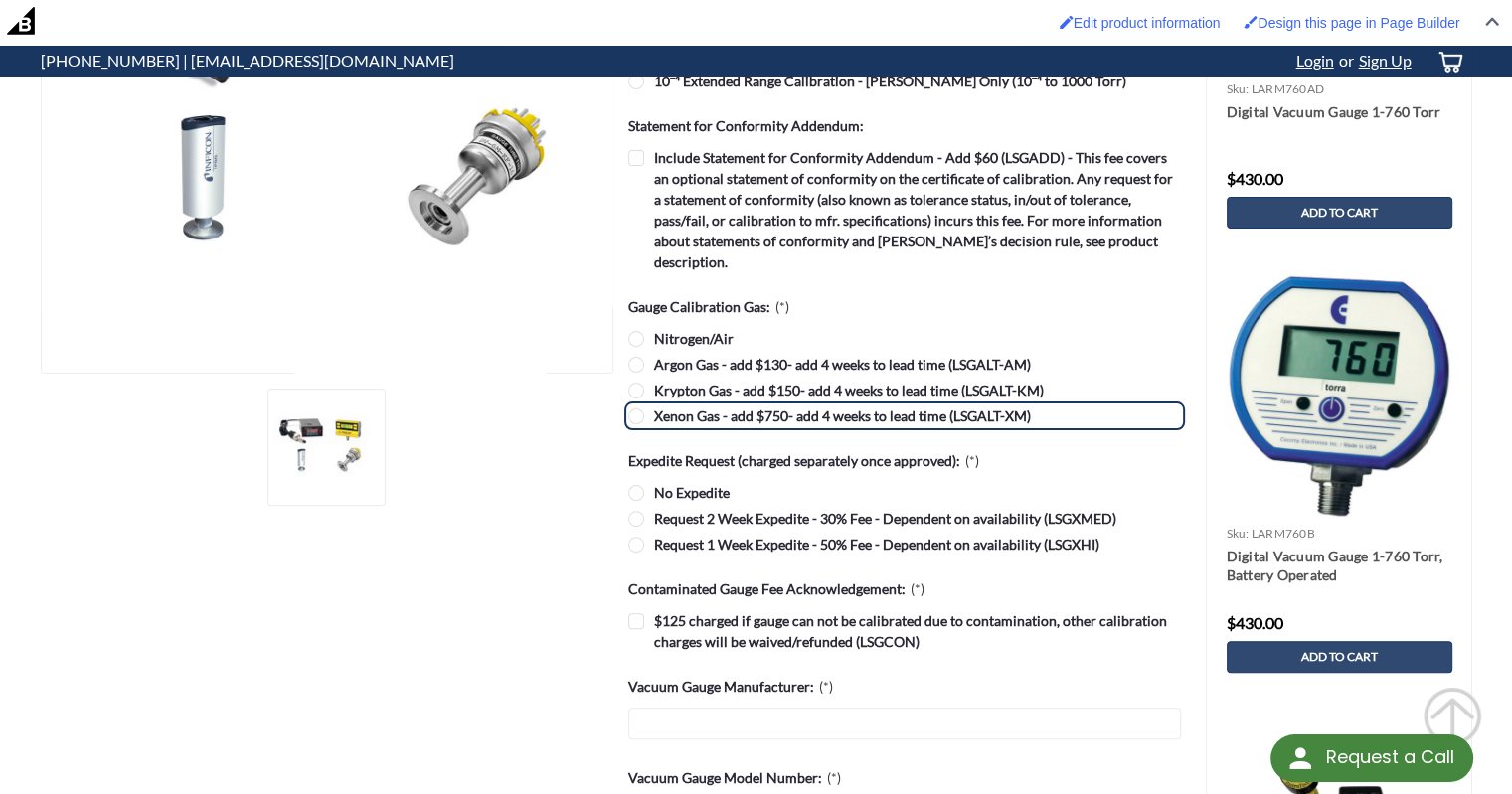 scroll, scrollTop: 497, scrollLeft: 0, axis: vertical 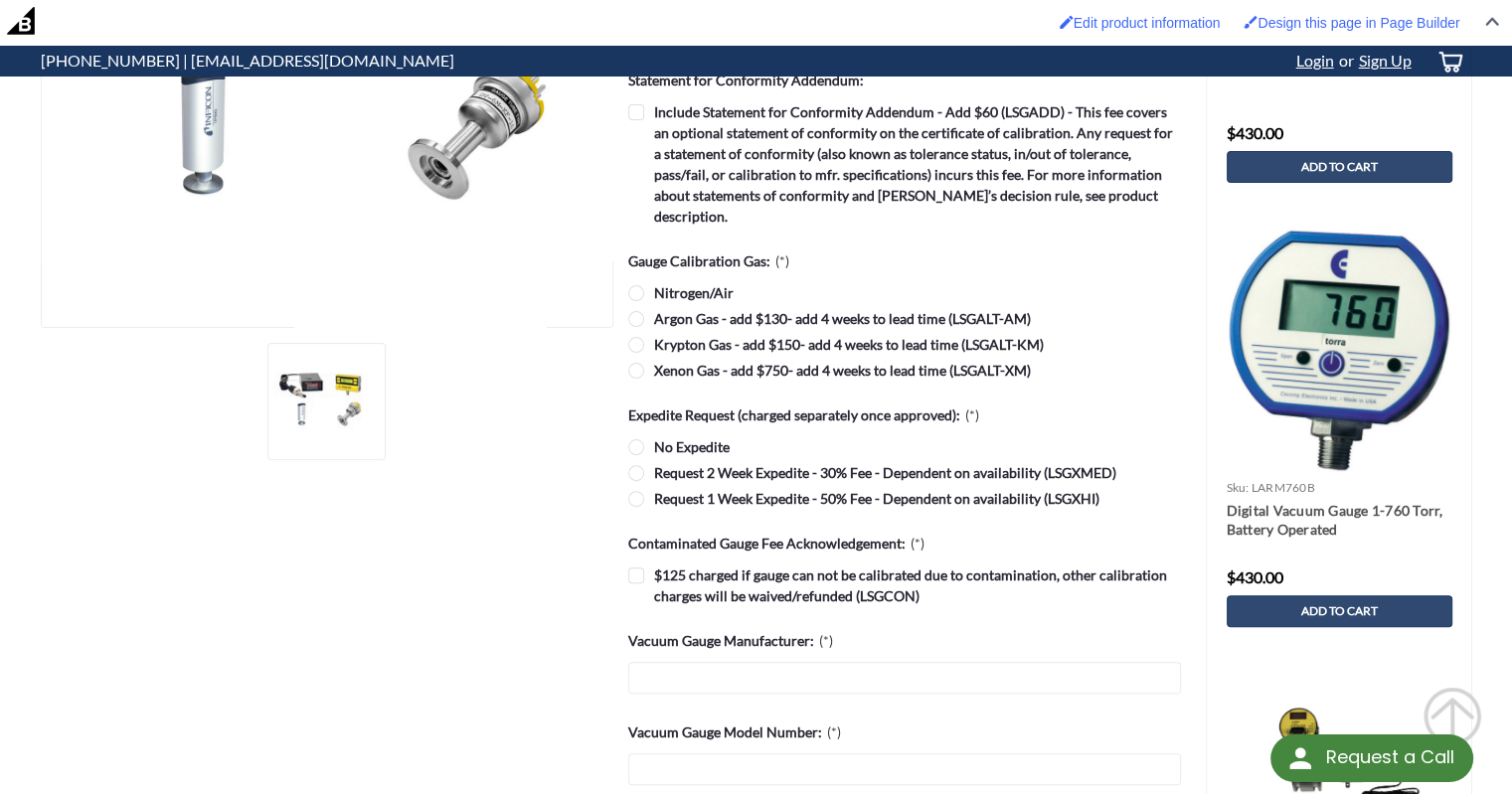click on "Request 2 Week Expedite - 30% Fee - Dependent on availability (LSGXMED)" at bounding box center [905, 472] 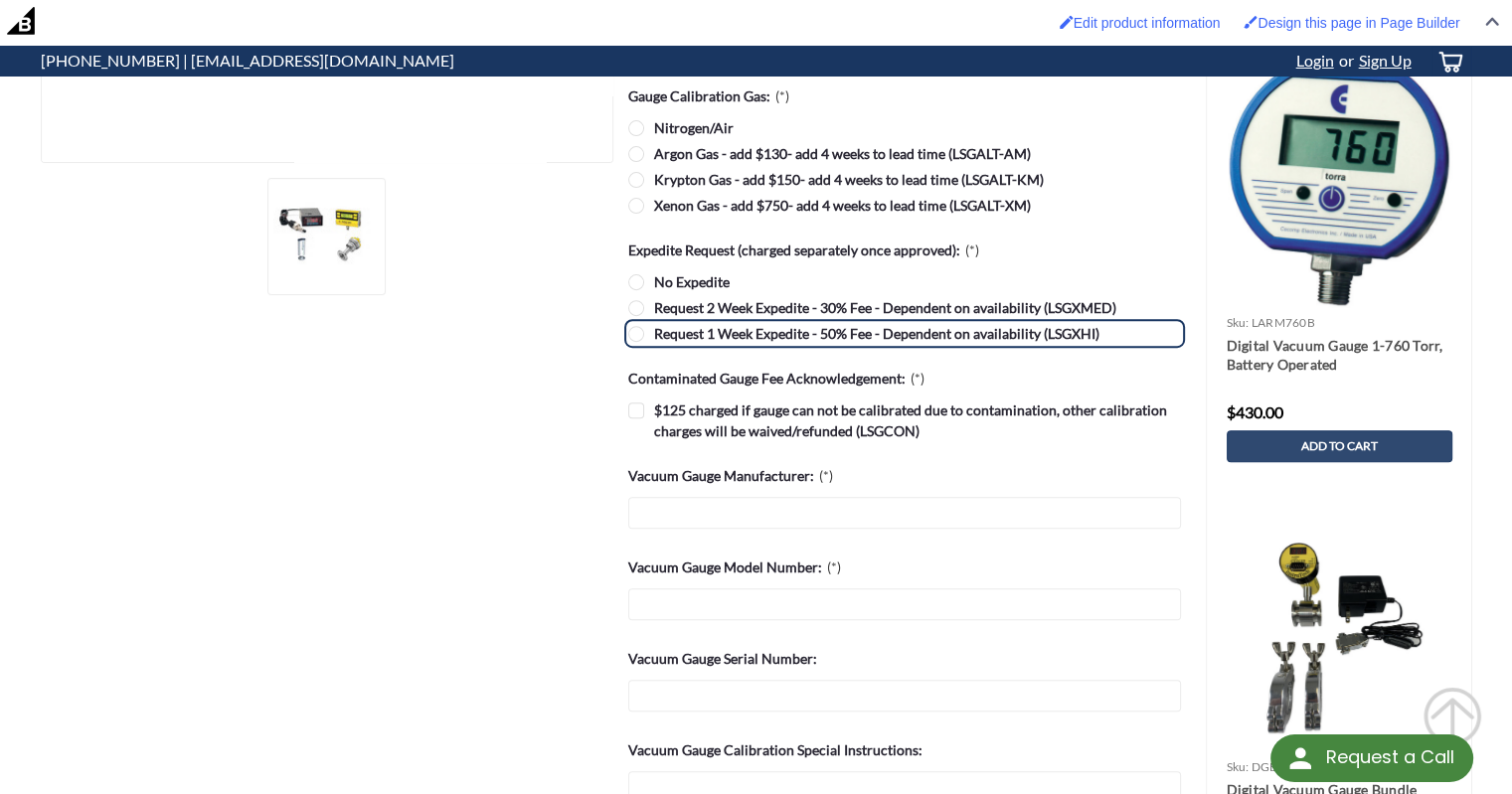 scroll, scrollTop: 696, scrollLeft: 0, axis: vertical 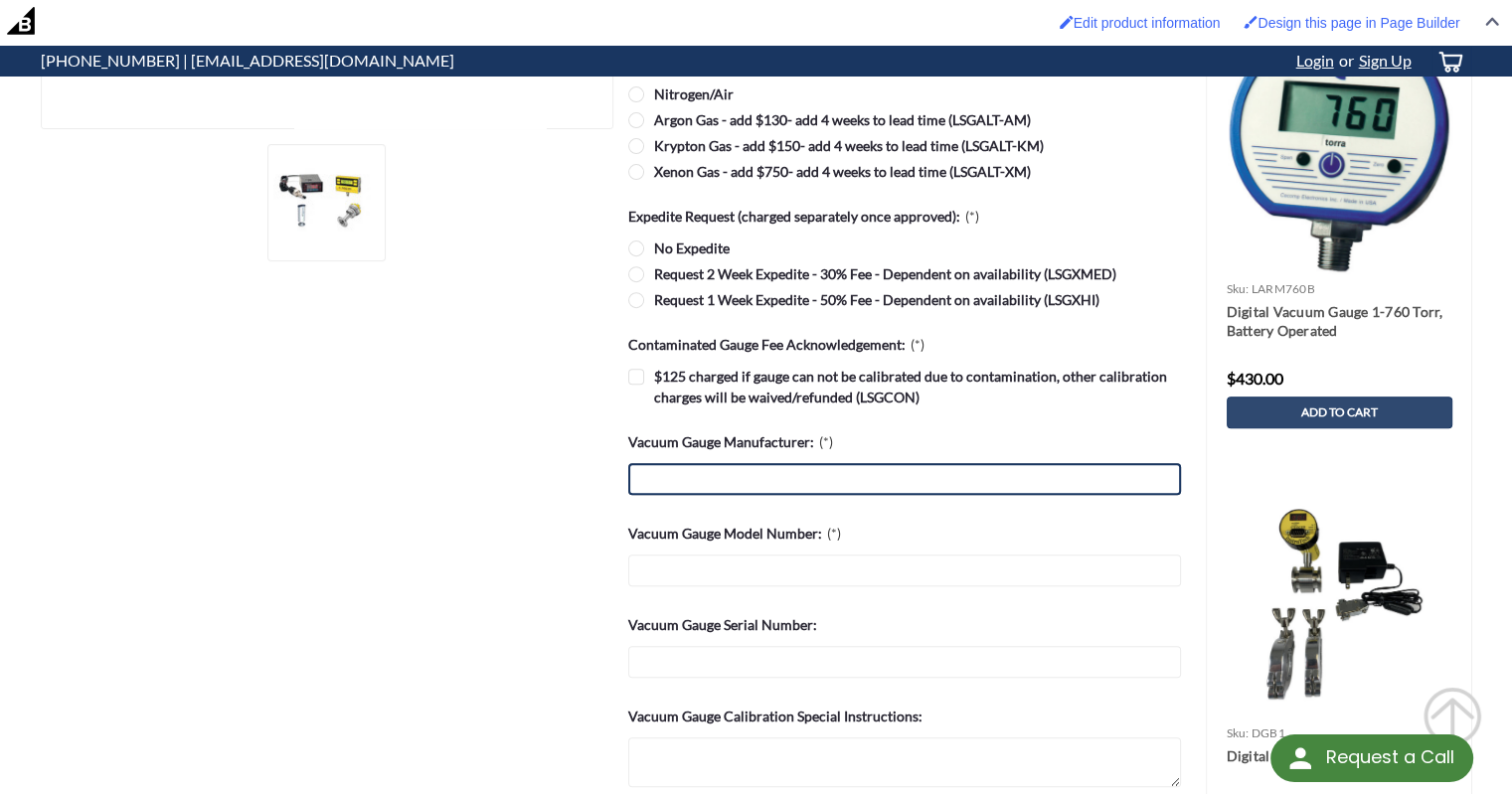 click on "Vacuum Gauge Manufacturer:
(*)" at bounding box center [905, 479] 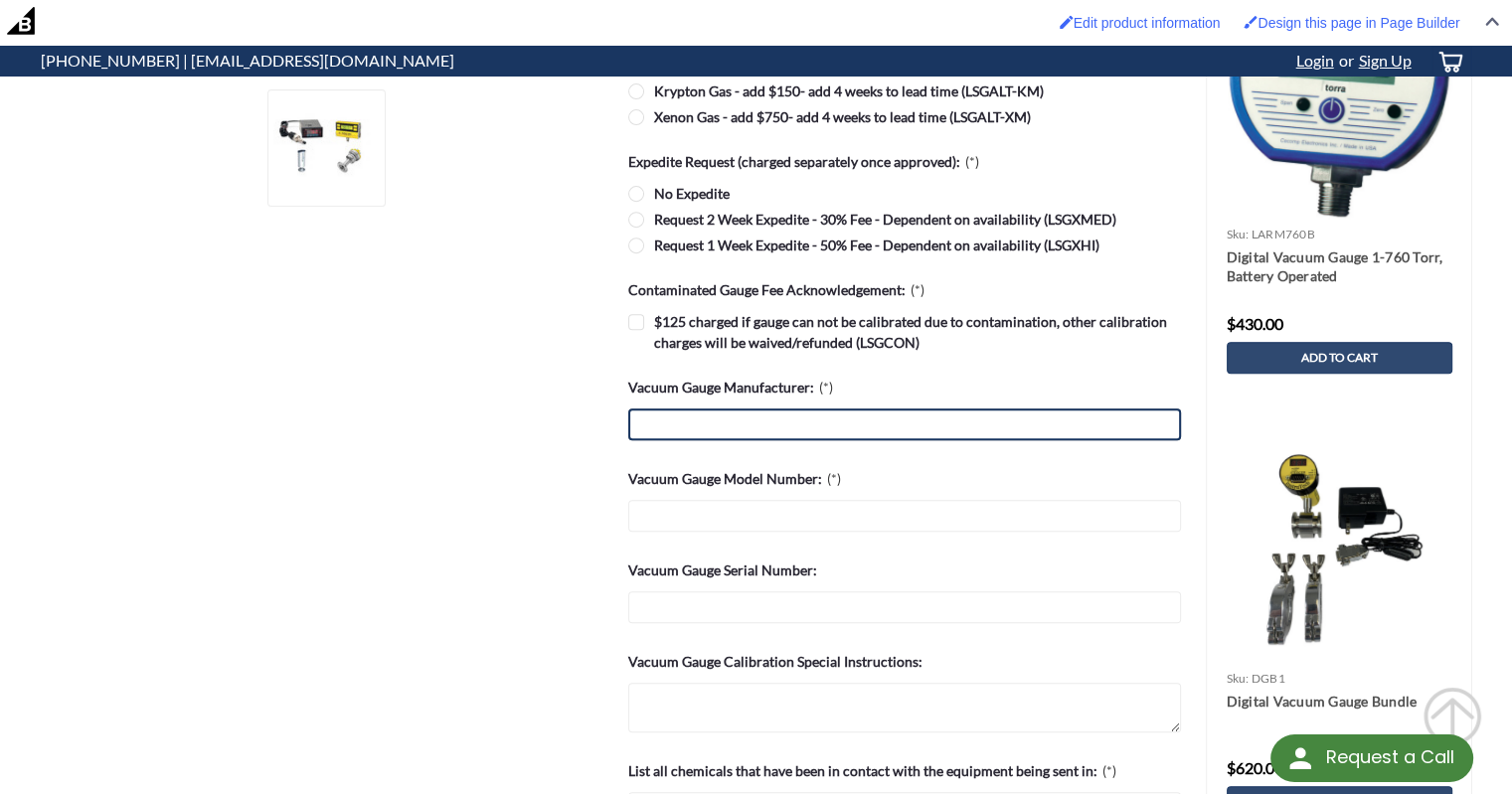 scroll, scrollTop: 795, scrollLeft: 0, axis: vertical 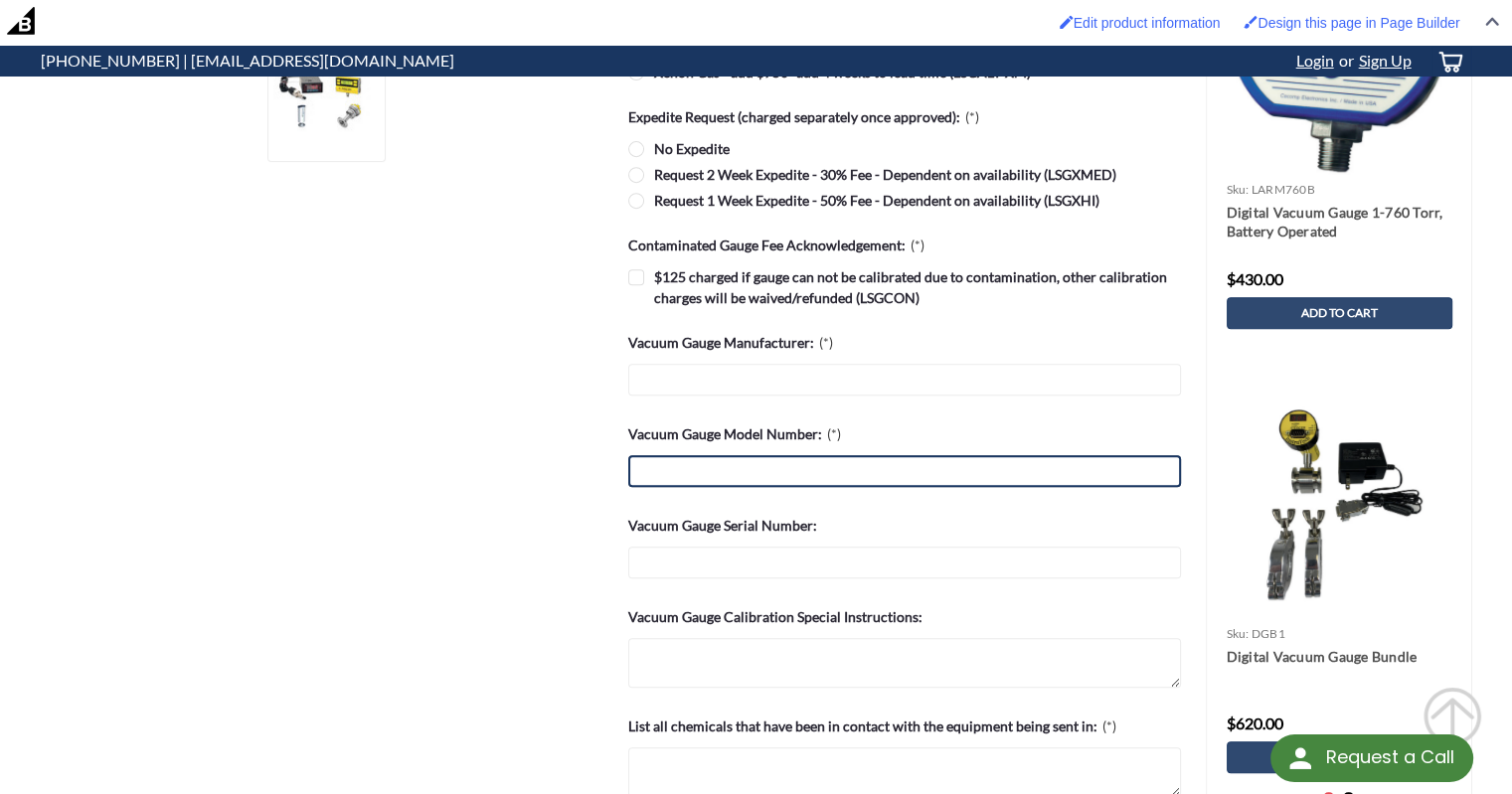click on "Vacuum Gauge Model Number:
(*)" at bounding box center [905, 471] 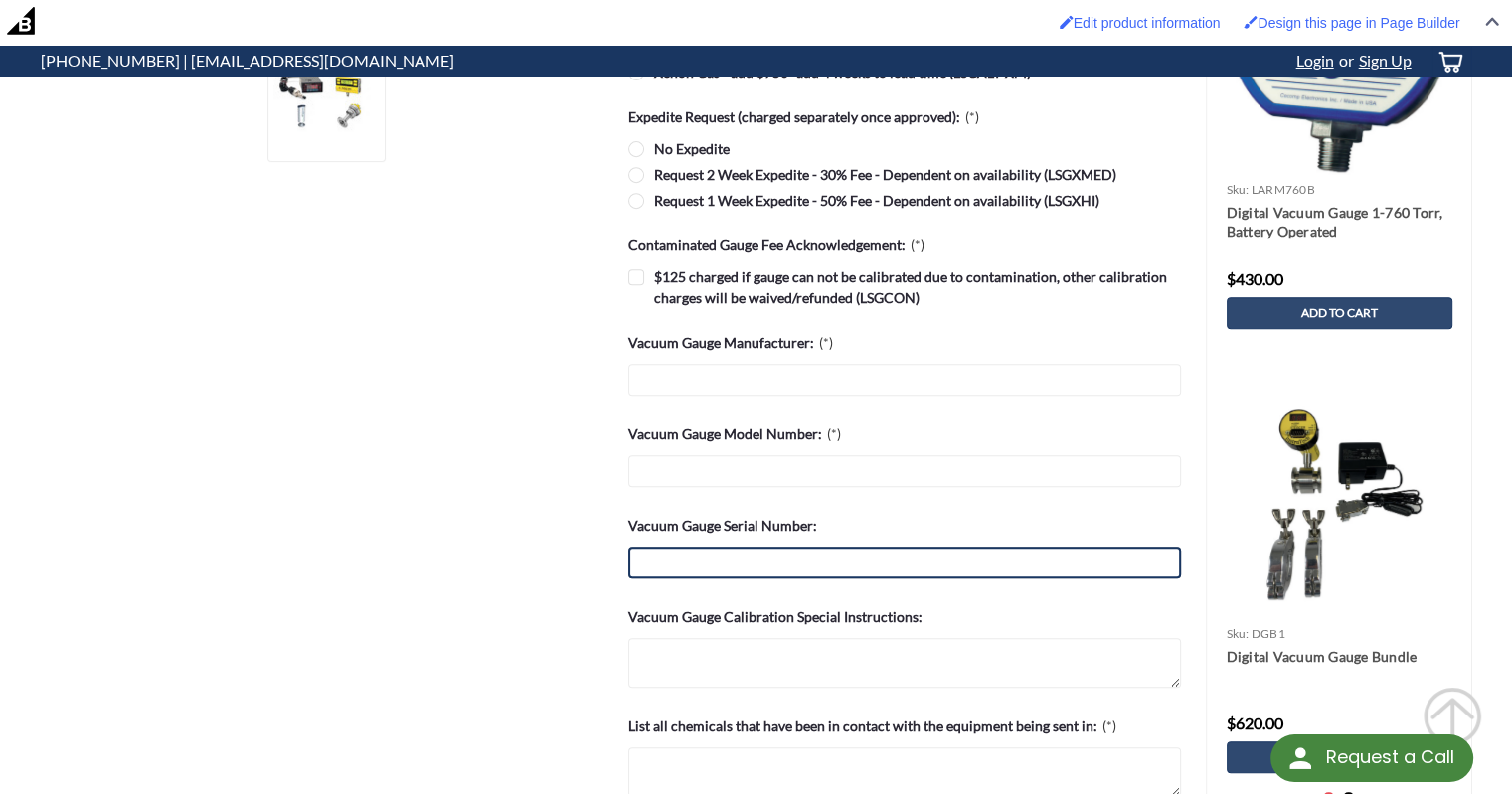 click on "Vacuum Gauge Serial Number:" at bounding box center [905, 562] 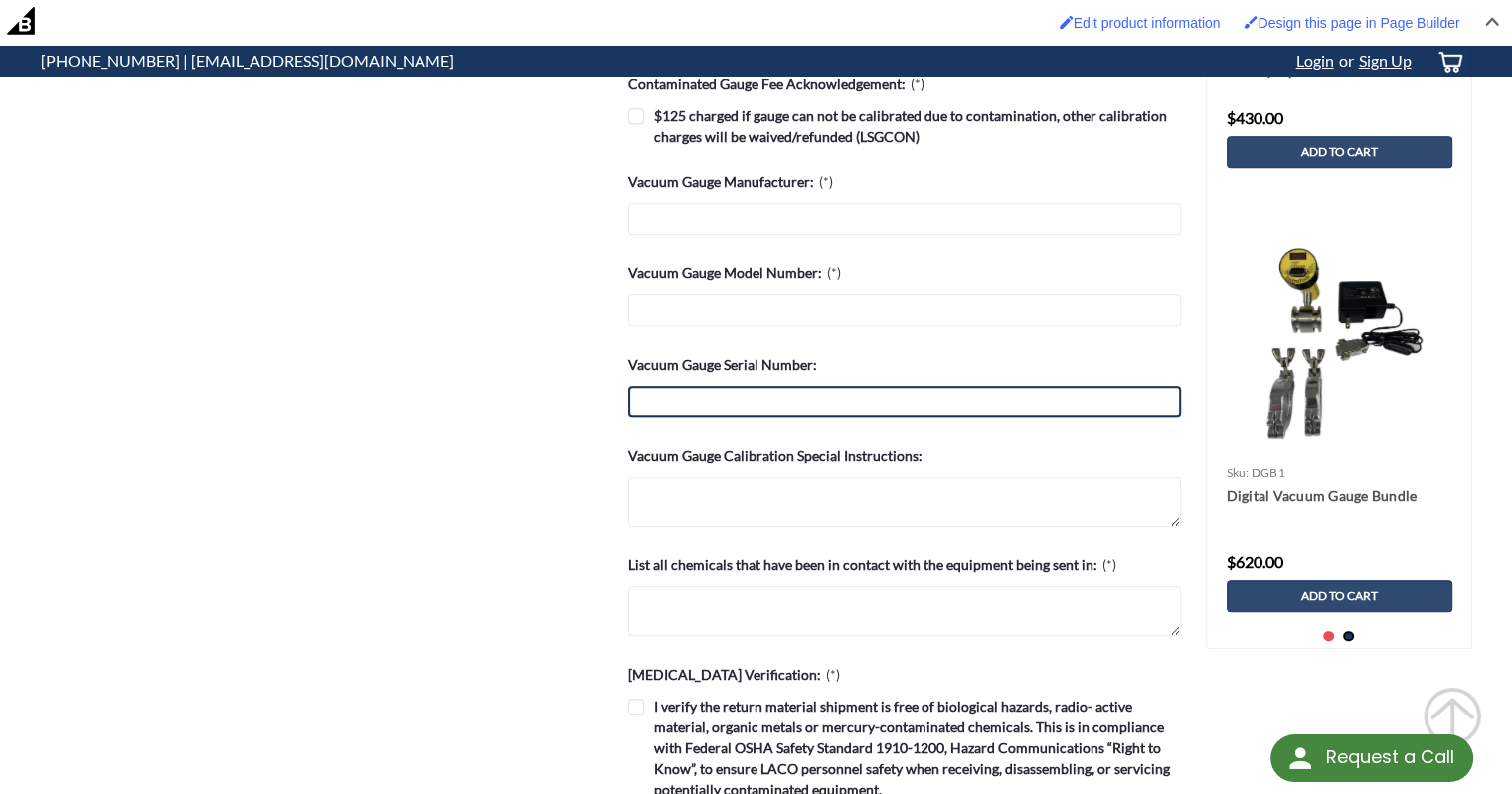 scroll, scrollTop: 994, scrollLeft: 0, axis: vertical 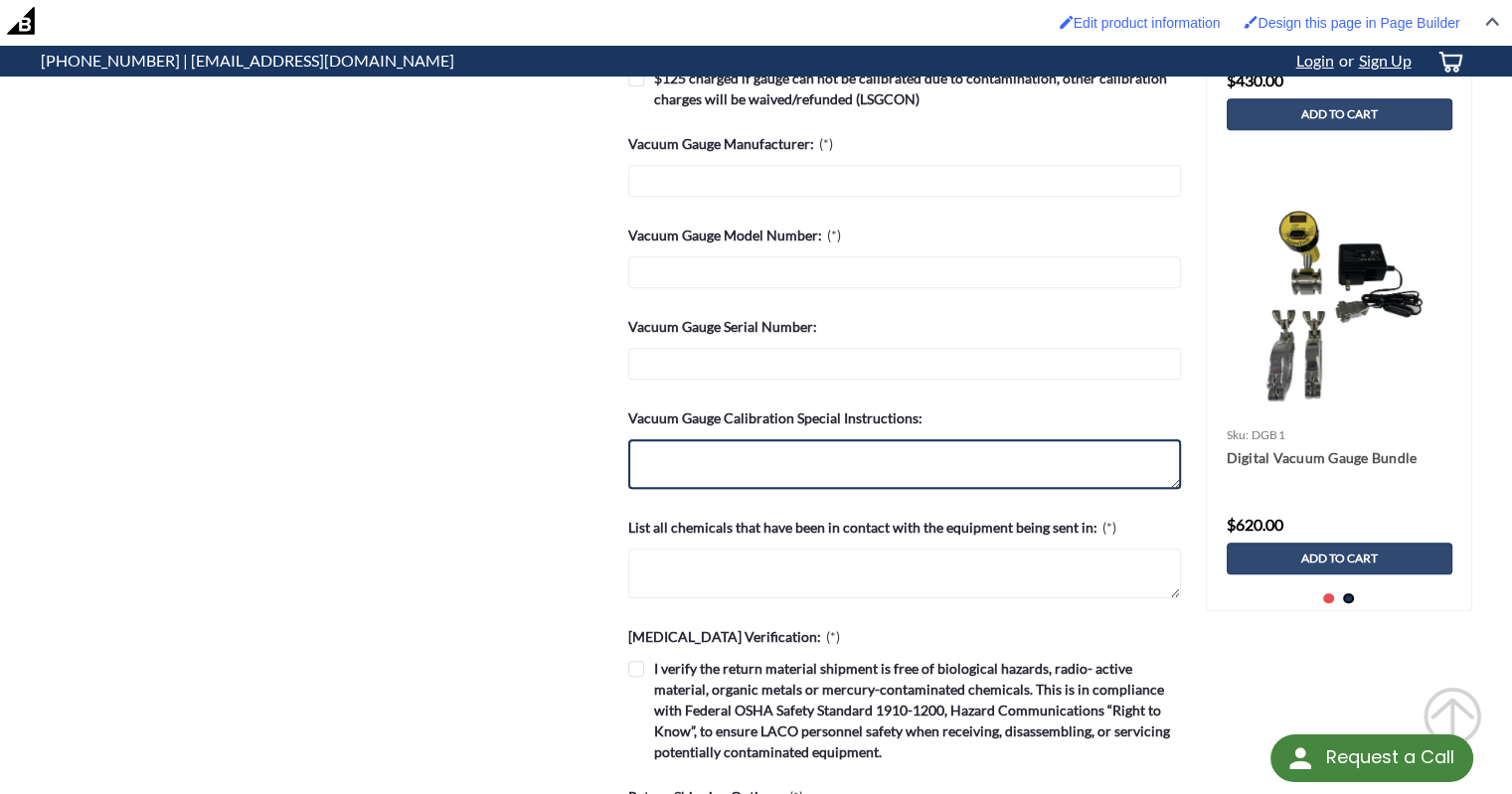 click on "Vacuum Gauge Calibration Special Instructions:" at bounding box center [905, 464] 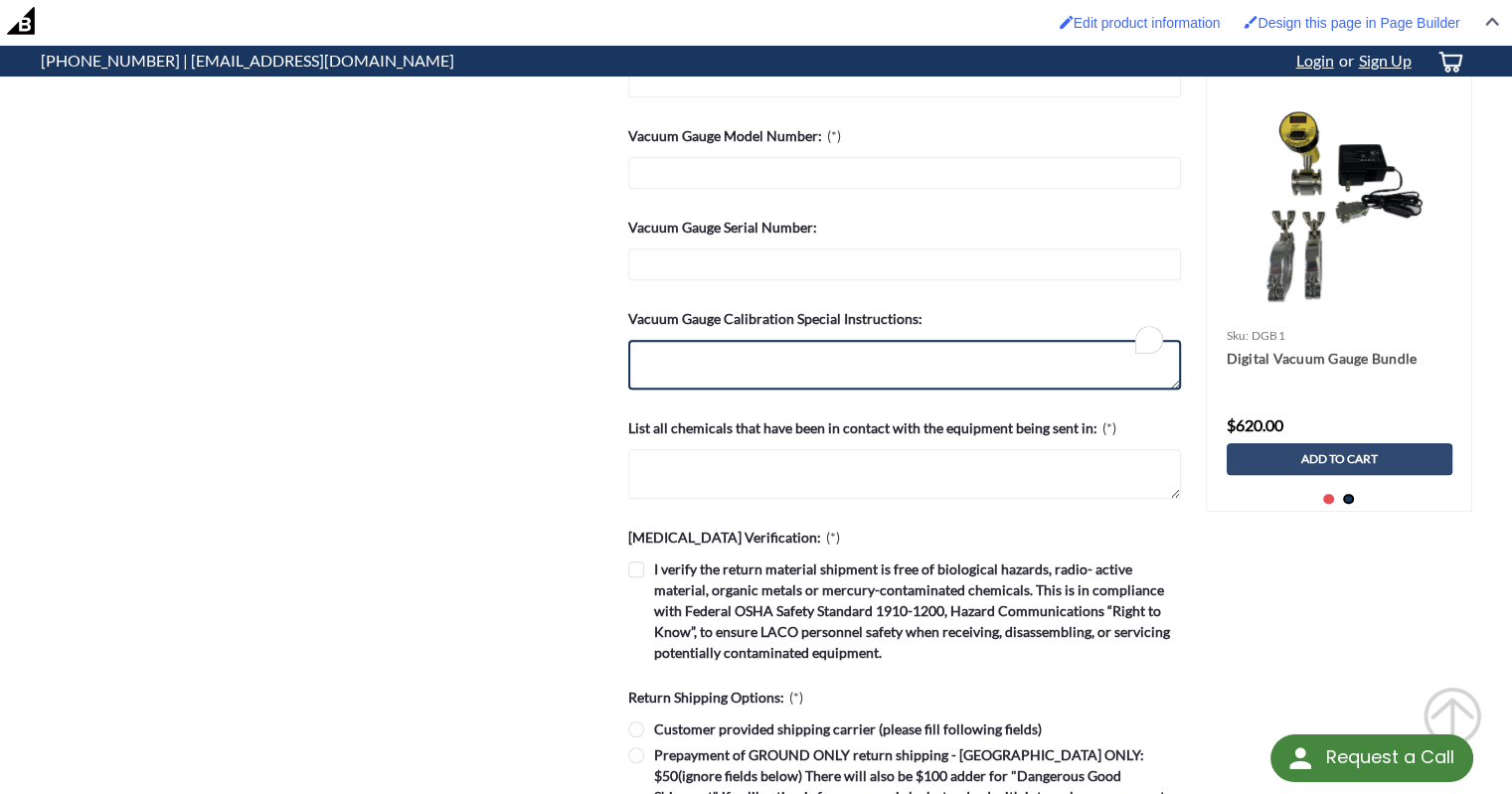 scroll, scrollTop: 1192, scrollLeft: 0, axis: vertical 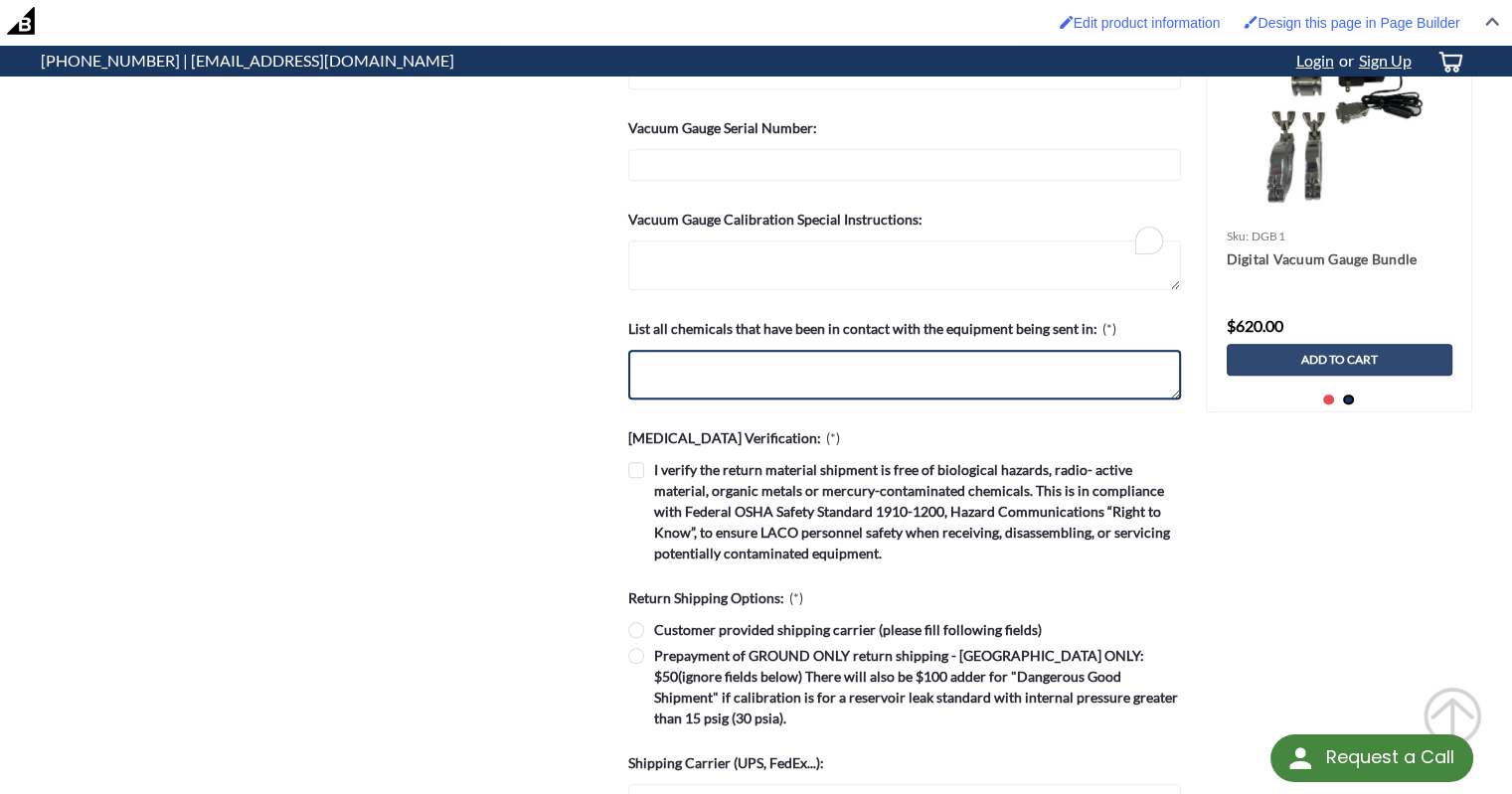 click on "List all chemicals that have been in contact with the equipment being sent in:
(*)" at bounding box center [905, 375] 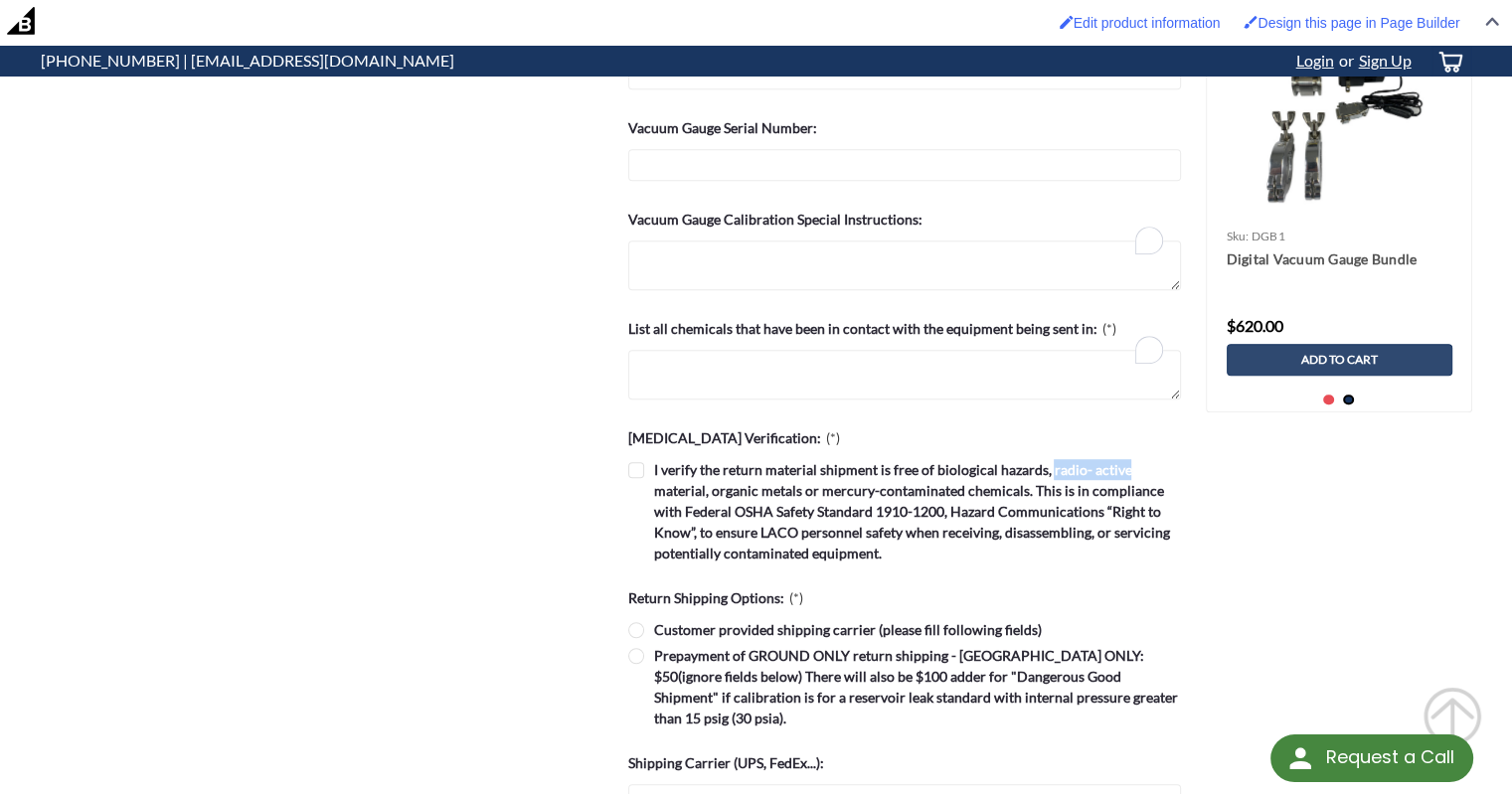 drag, startPoint x: 1120, startPoint y: 448, endPoint x: 1046, endPoint y: 451, distance: 74.060786 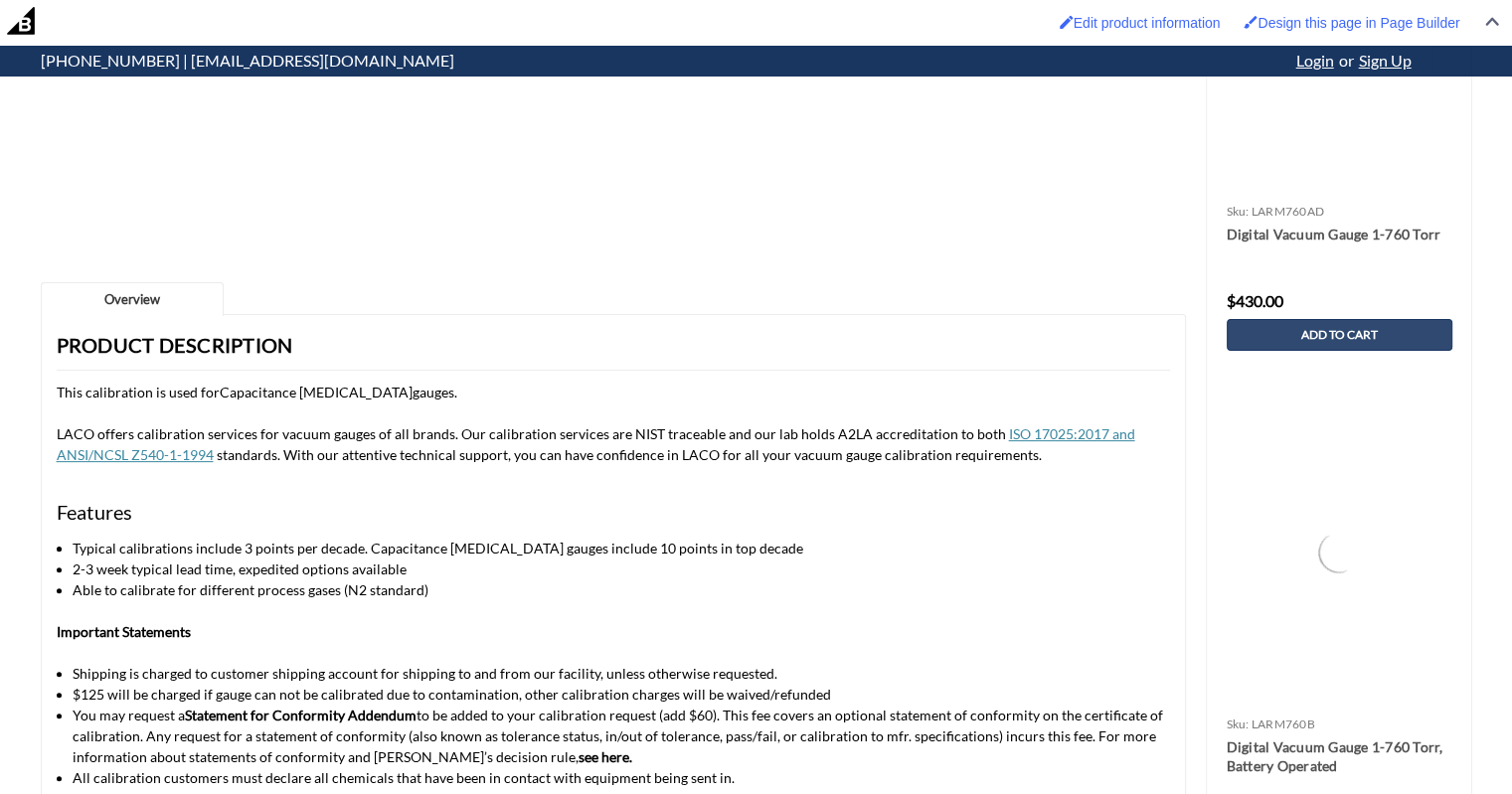 scroll, scrollTop: 0, scrollLeft: 0, axis: both 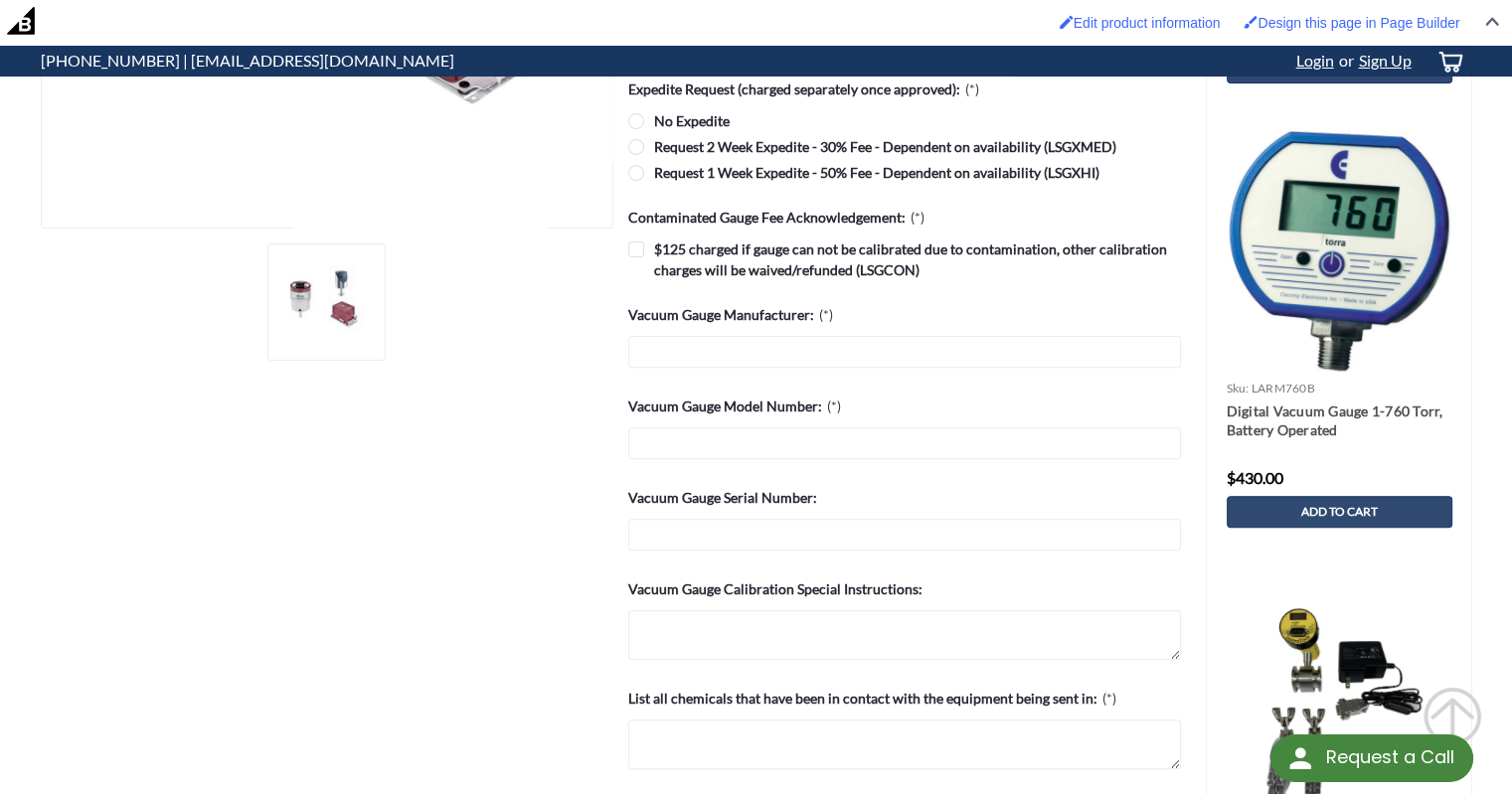 click on "Contaminated Gauge Fee Acknowledgement:
(*)" at bounding box center (776, 217) 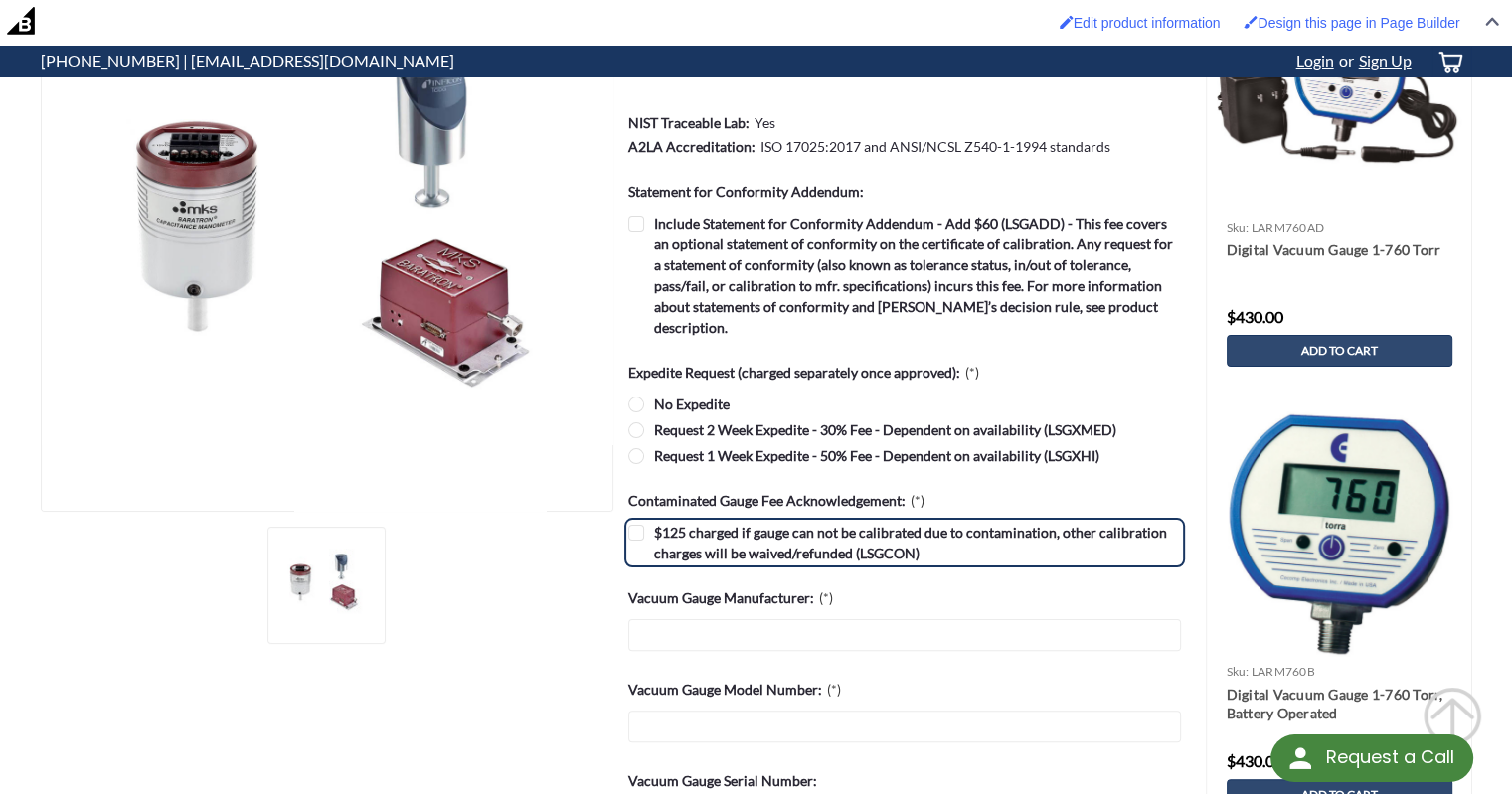 scroll, scrollTop: 298, scrollLeft: 0, axis: vertical 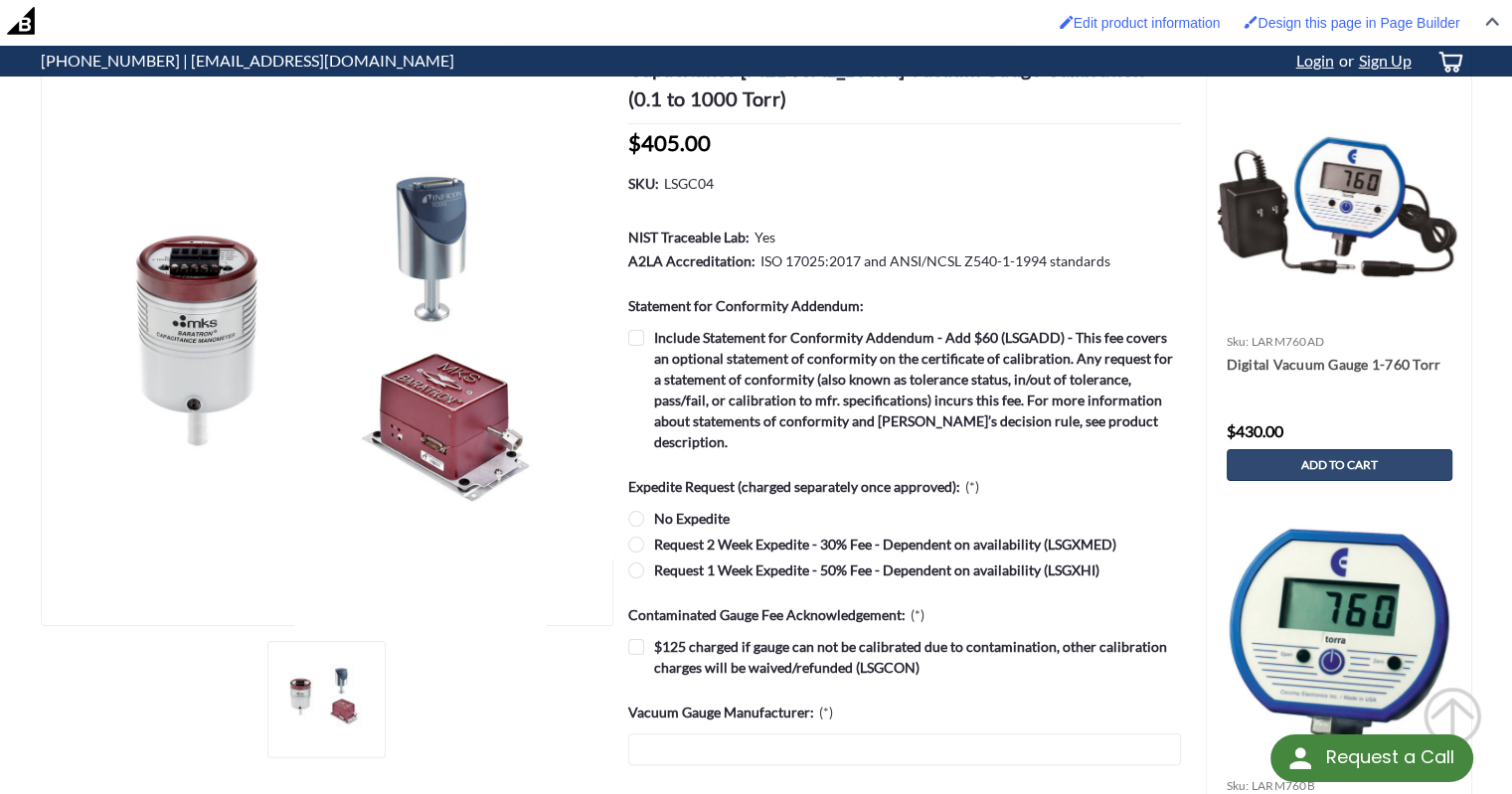 drag, startPoint x: 676, startPoint y: 174, endPoint x: 704, endPoint y: 174, distance: 28 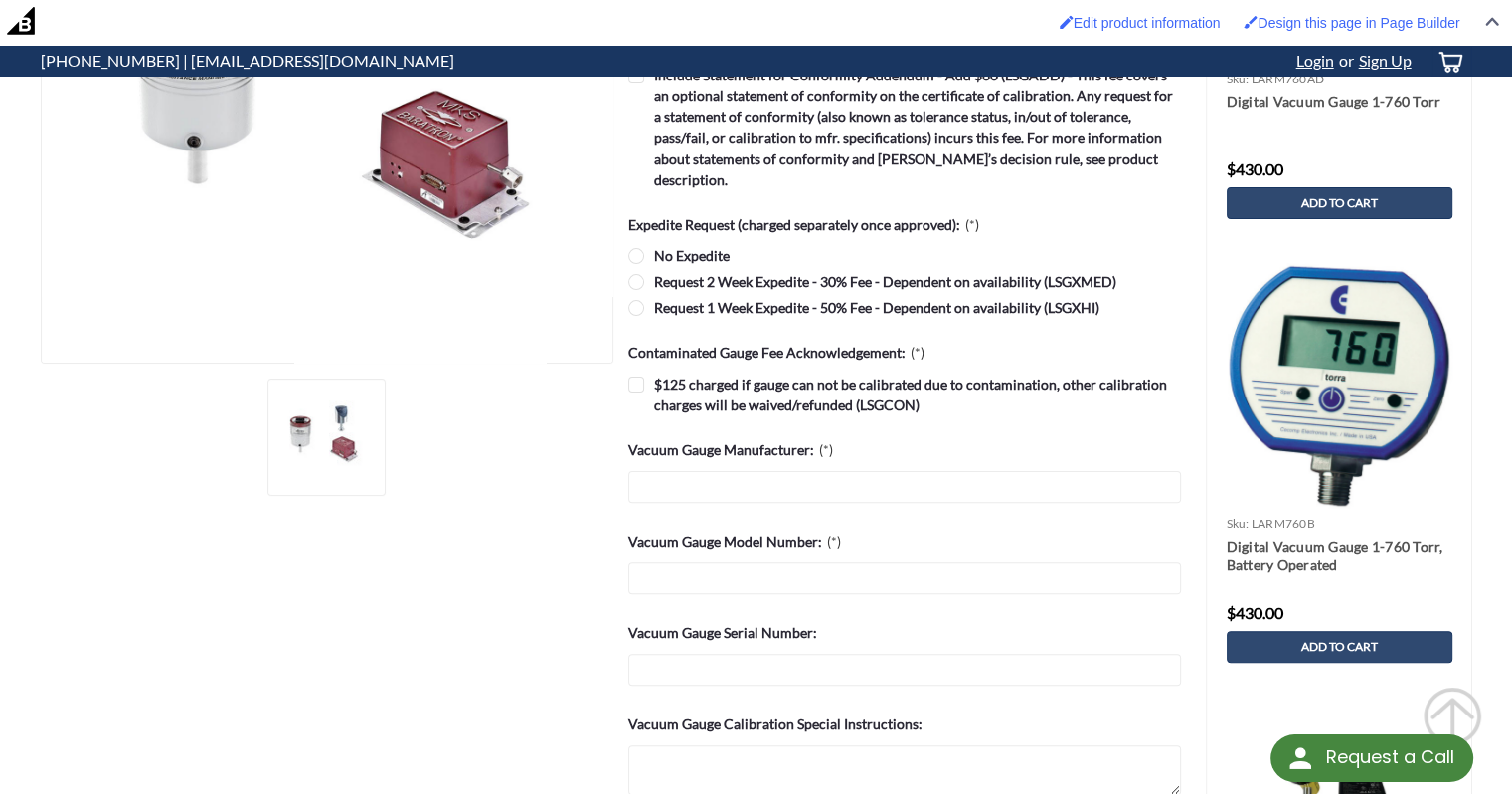 scroll, scrollTop: 497, scrollLeft: 0, axis: vertical 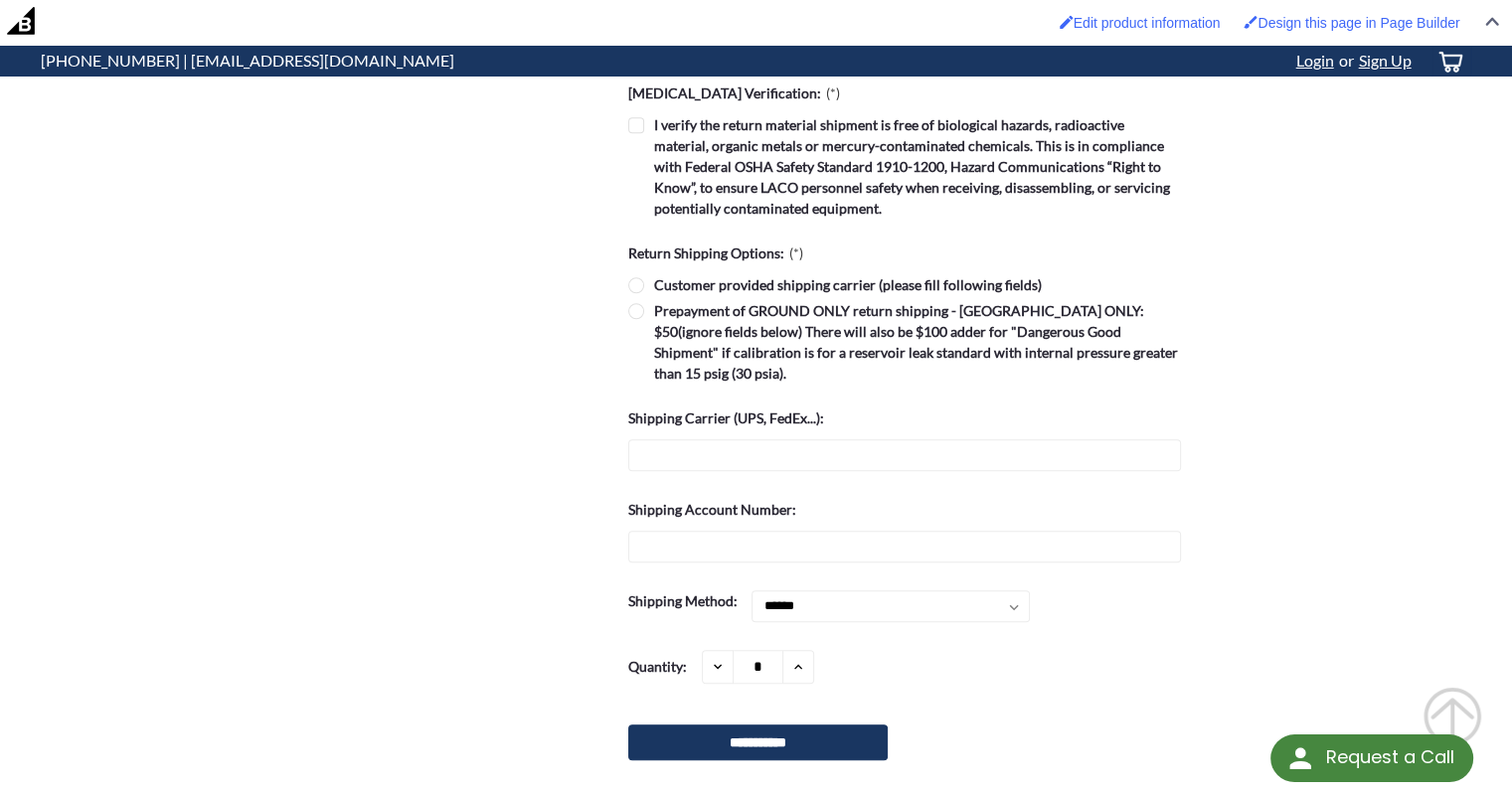 click on "Prepayment of GROUND ONLY return shipping - [GEOGRAPHIC_DATA] ONLY: $50(ignore fields below) There will also be $100 adder for "Dangerous Good Shipment" if calibration is for a reservoir leak standard with internal pressure greater than 15 psig (30 psia)." at bounding box center (905, 342) 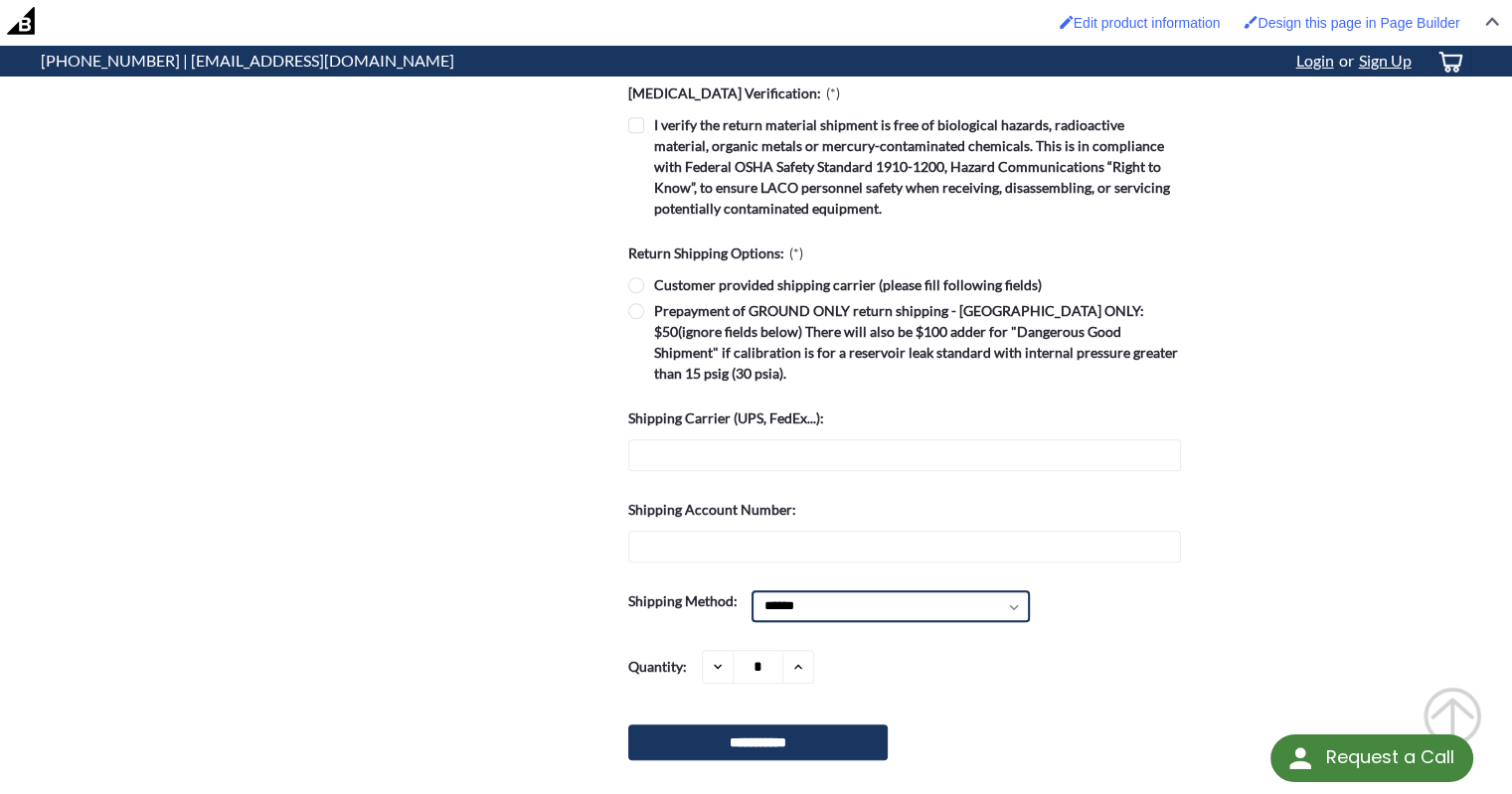 click on "**********" at bounding box center (891, 606) 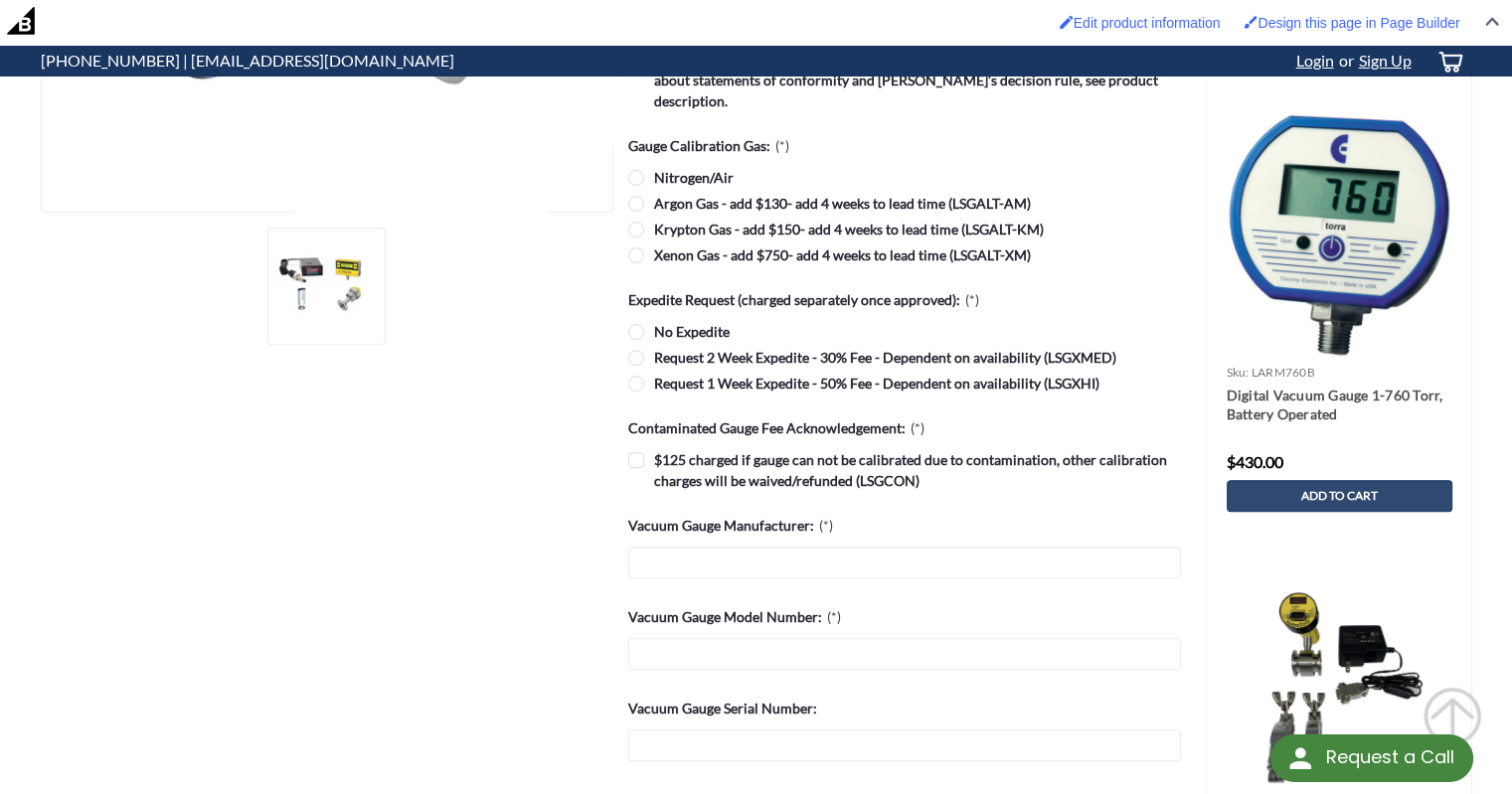 scroll, scrollTop: 742, scrollLeft: 0, axis: vertical 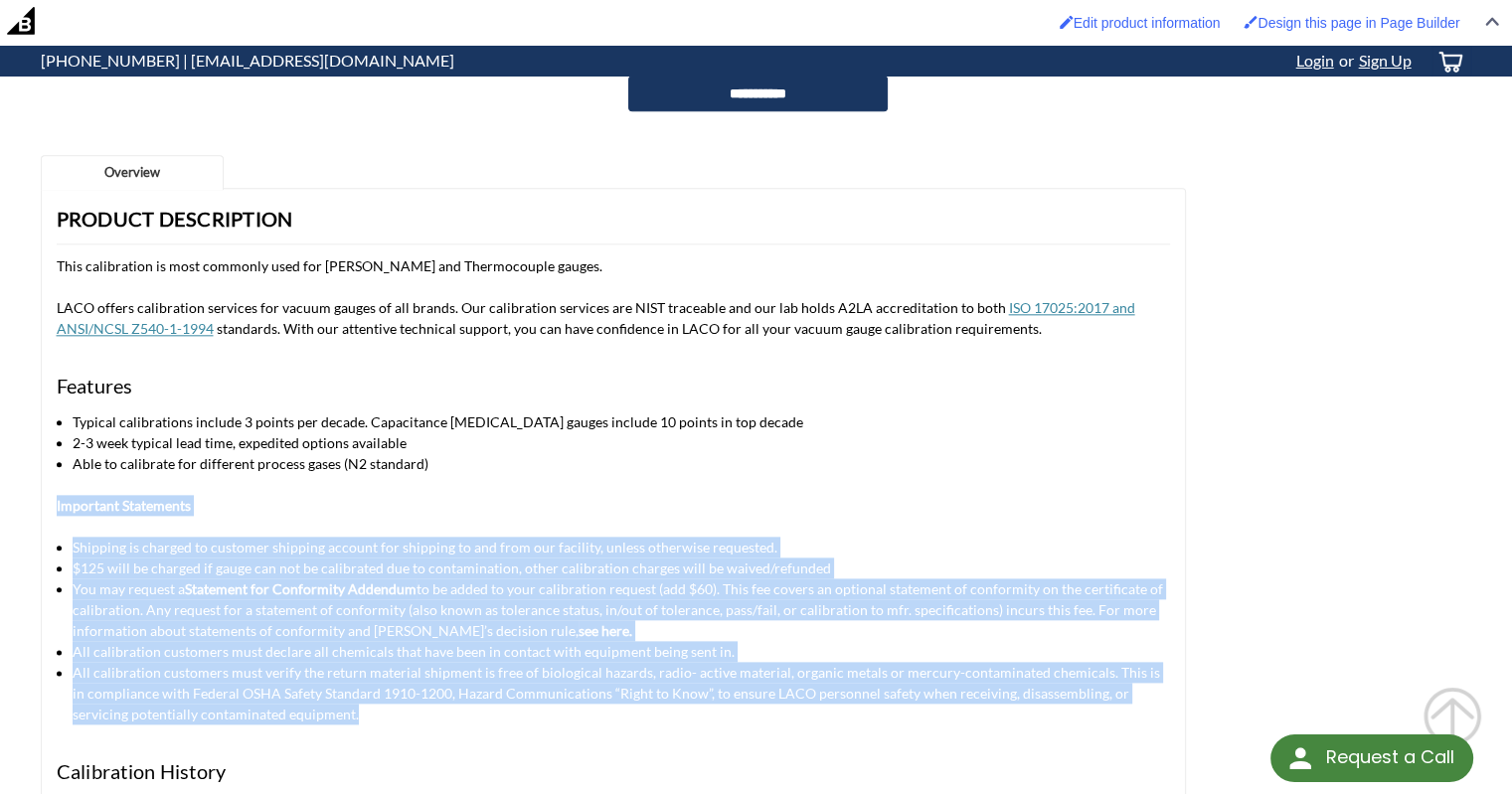 drag, startPoint x: 46, startPoint y: 461, endPoint x: 307, endPoint y: 668, distance: 333.1216 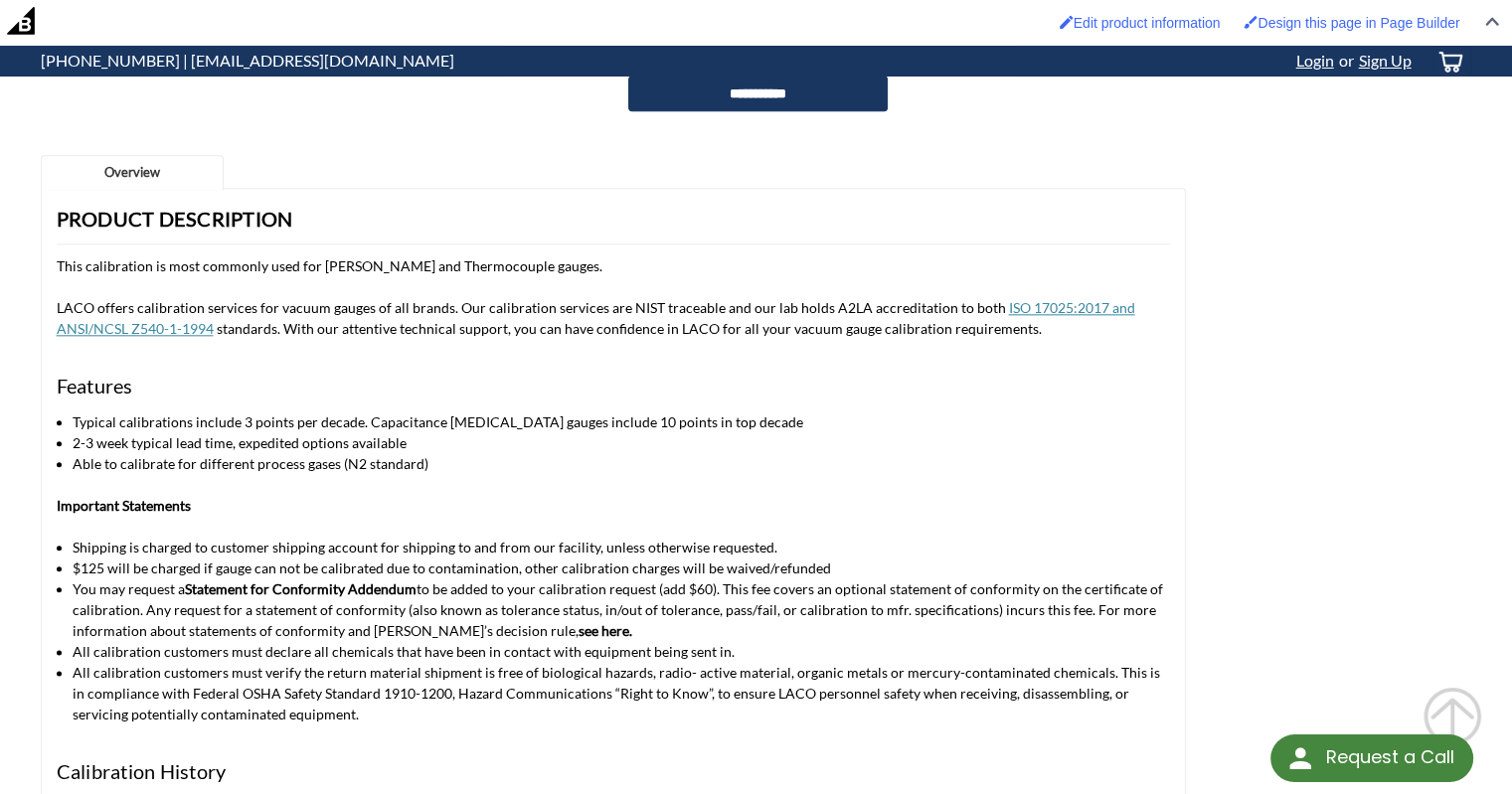 click on "Important Statements" at bounding box center [123, 505] 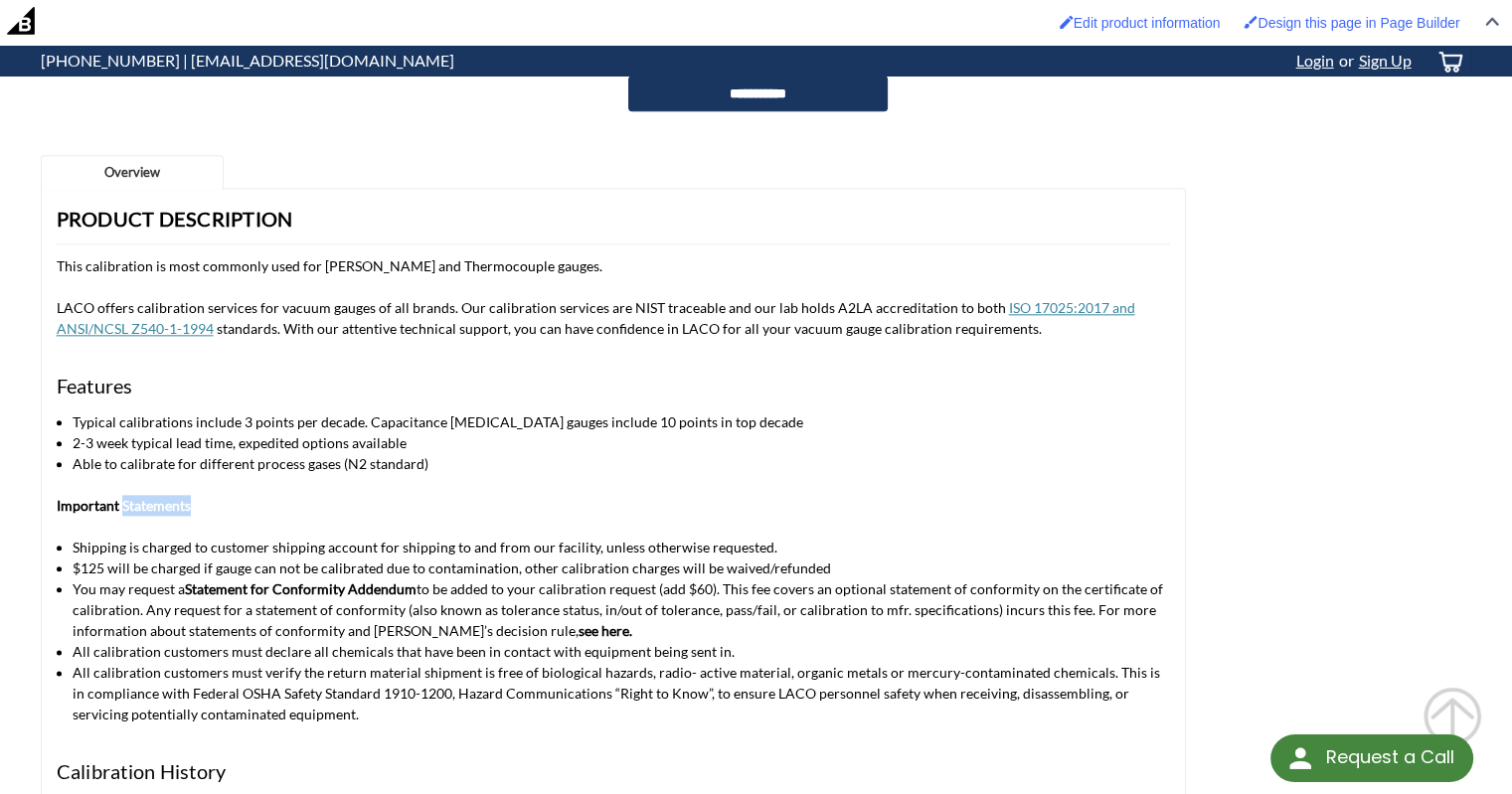 click on "Important Statements" at bounding box center (123, 505) 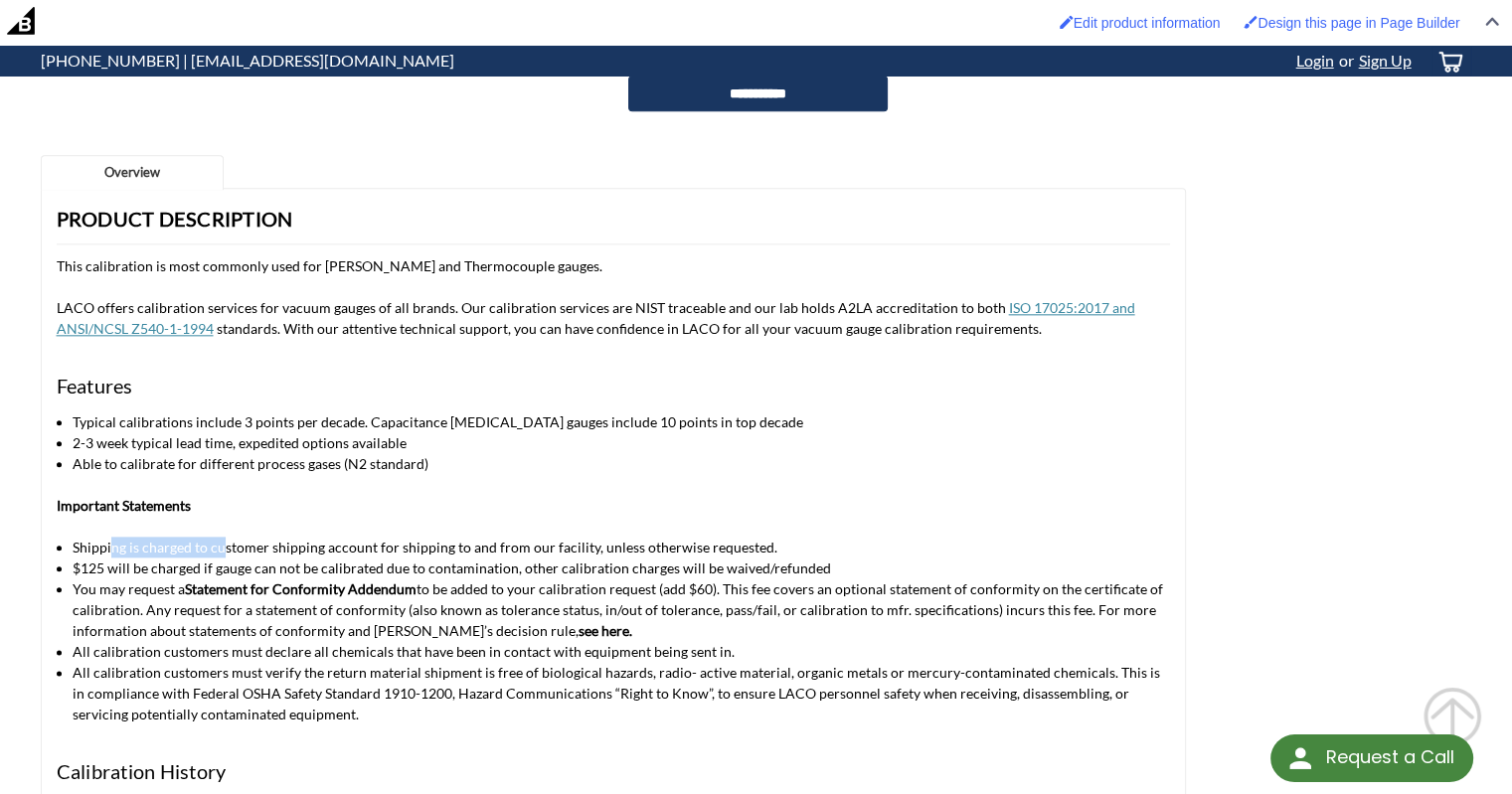 drag, startPoint x: 110, startPoint y: 500, endPoint x: 238, endPoint y: 498, distance: 128.01562 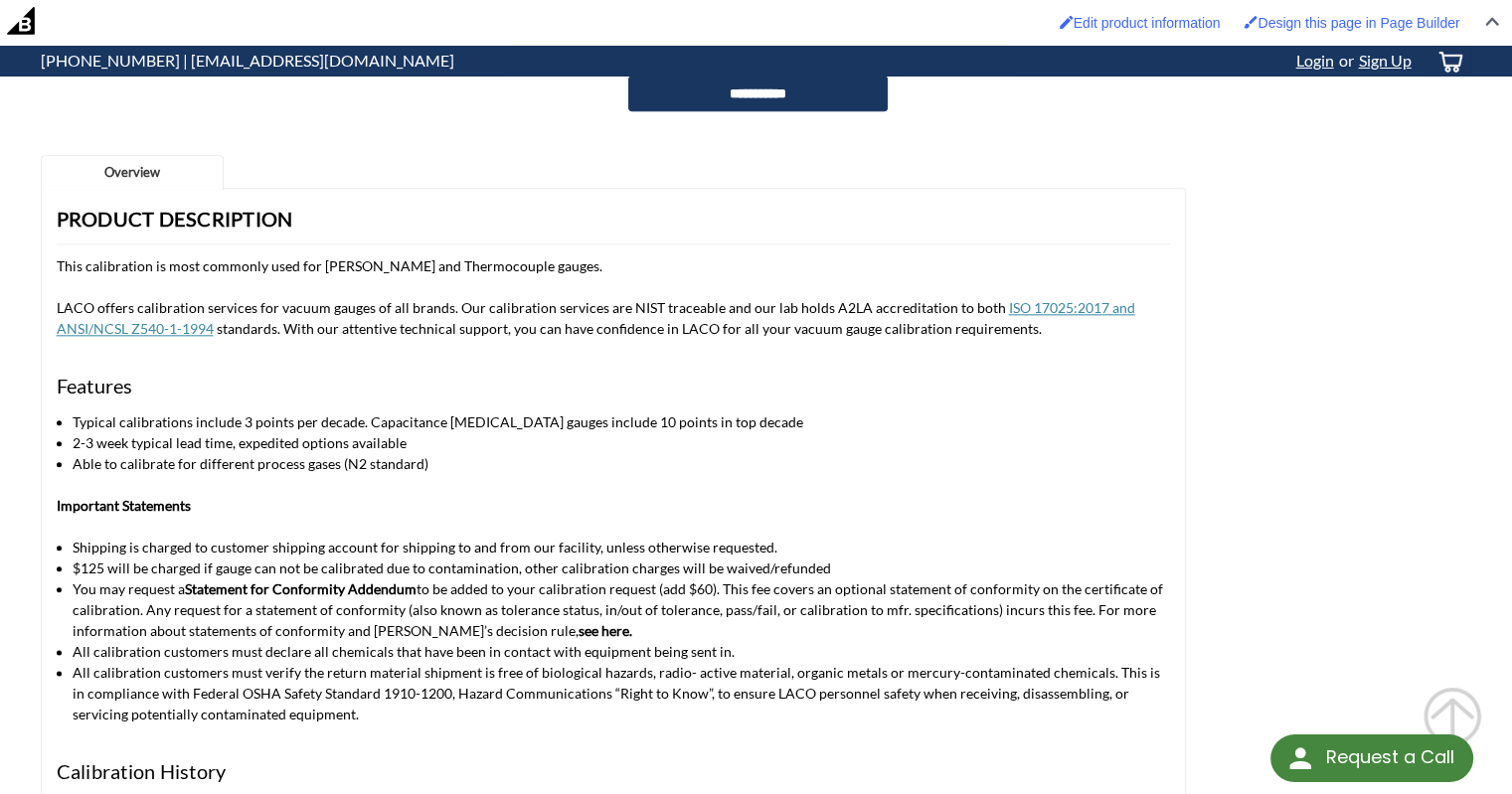 click on "All calibration customers must verify the return material shipment is free of biological hazards, radio- active material, organic metals or mercury-contaminated chemicals. This is in compliance with Federal OSHA Safety Standard 1910-1200, Hazard Communications “Right to Know”, to ensure LACO personnel safety when receiving, disassembling, or servicing potentially contaminated equipment." at bounding box center [621, 693] 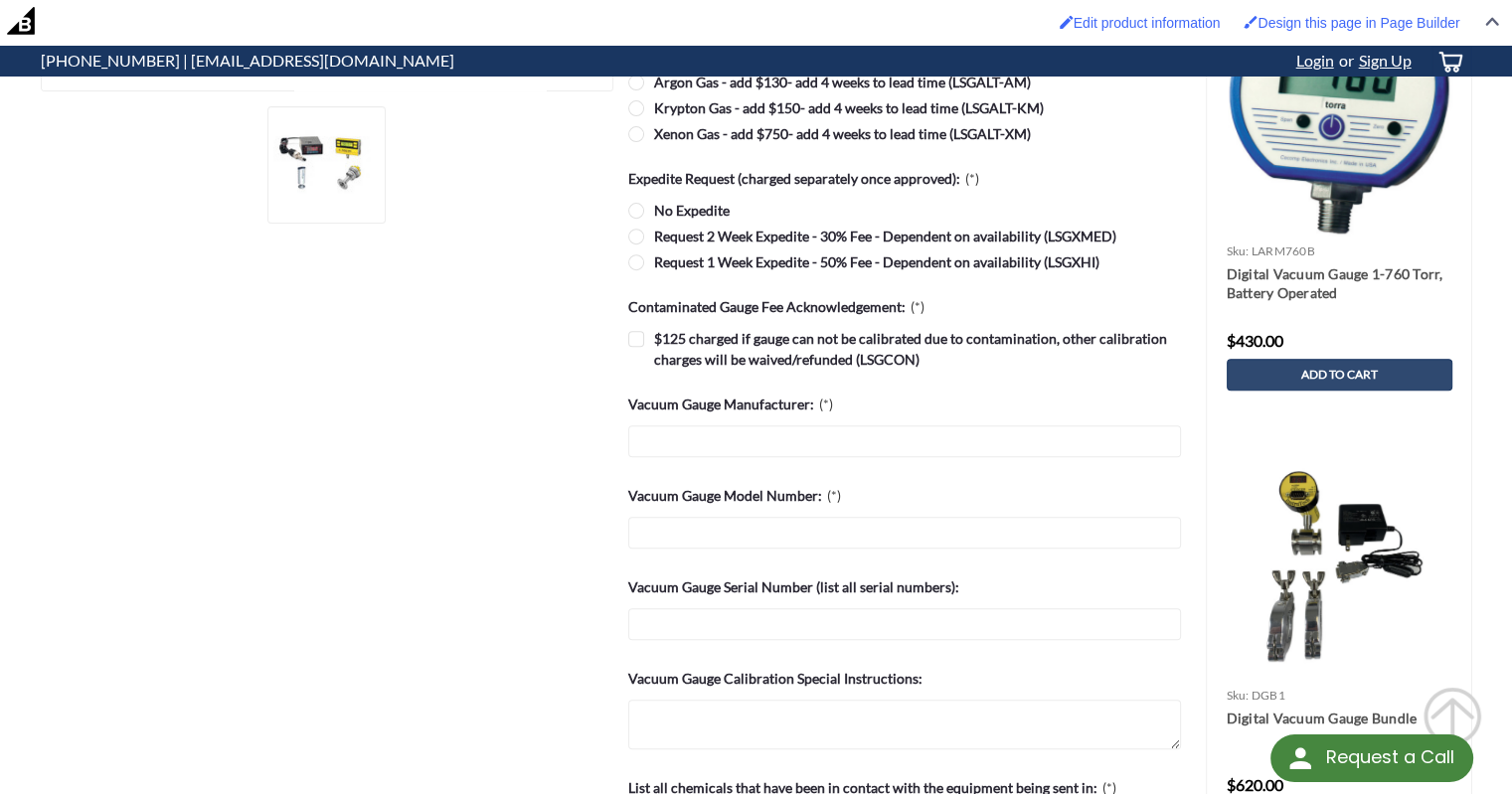 scroll, scrollTop: 696, scrollLeft: 0, axis: vertical 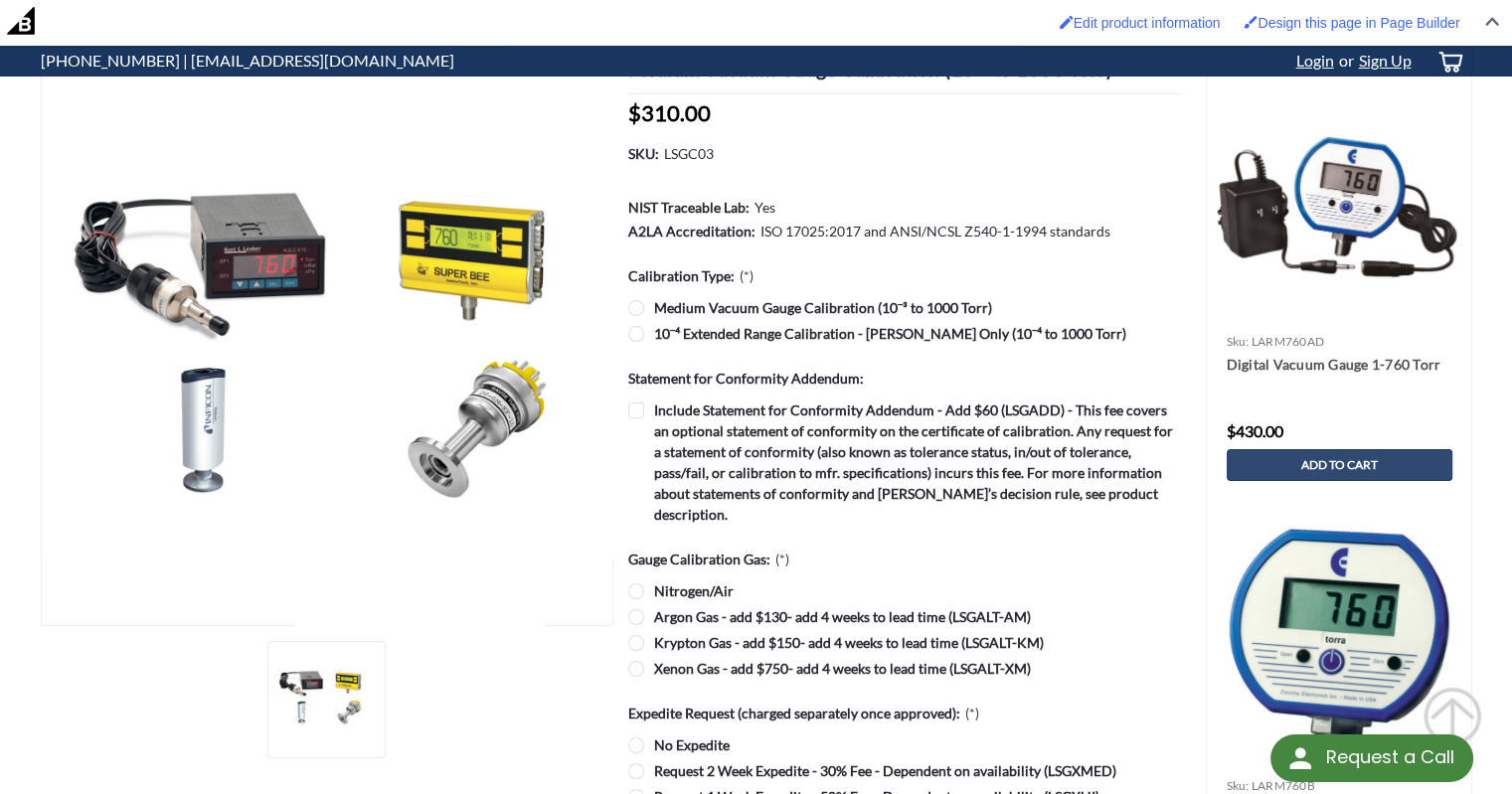 click on "10⁻⁴ Extended Range Calibration - [PERSON_NAME] Only (10⁻⁴ to 1000 Torr)" at bounding box center (905, 333) 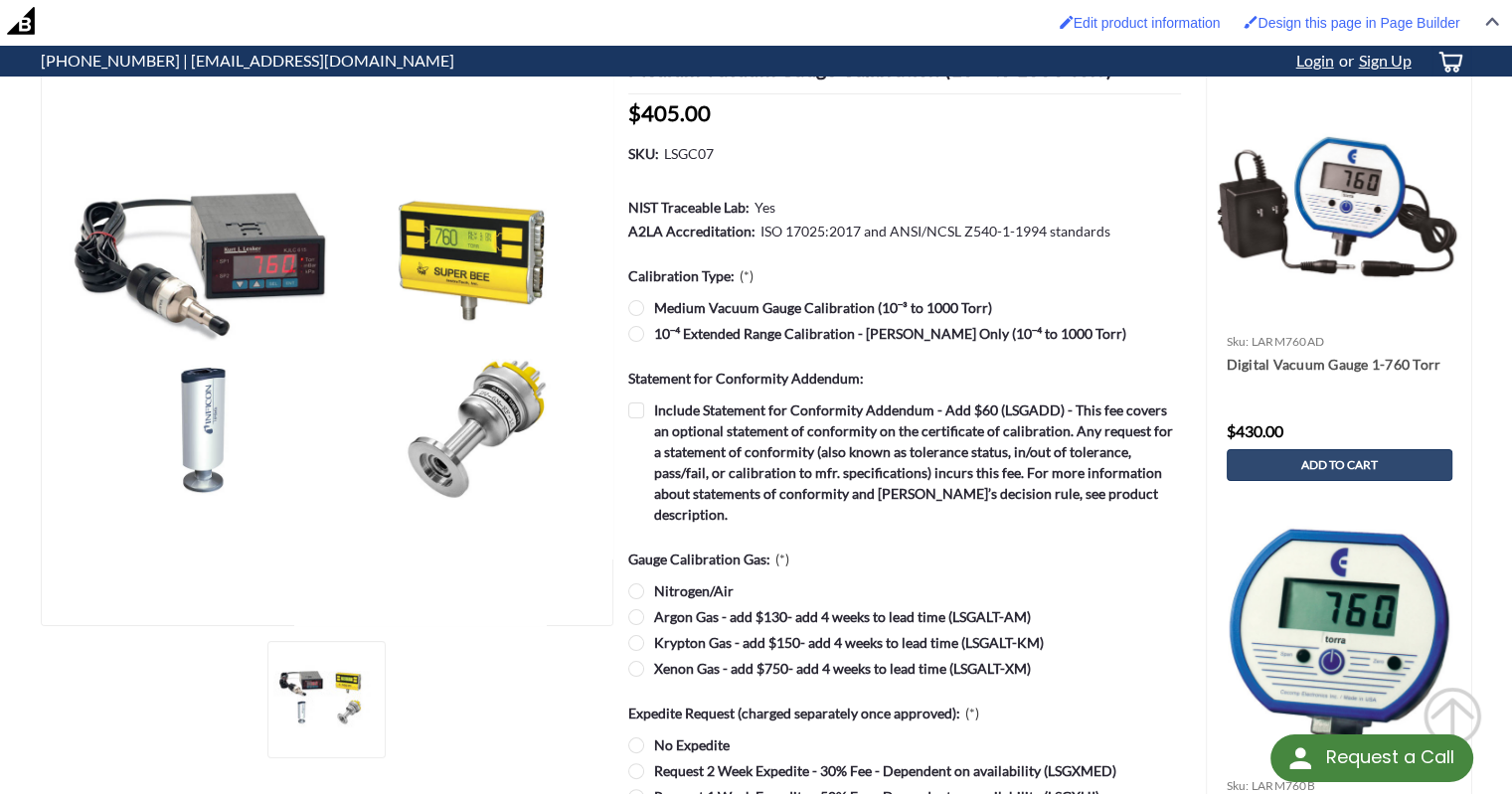 click on "Medium Vacuum Gauge Calibration (10⁻³ to 1000 Torr)" at bounding box center (905, 307) 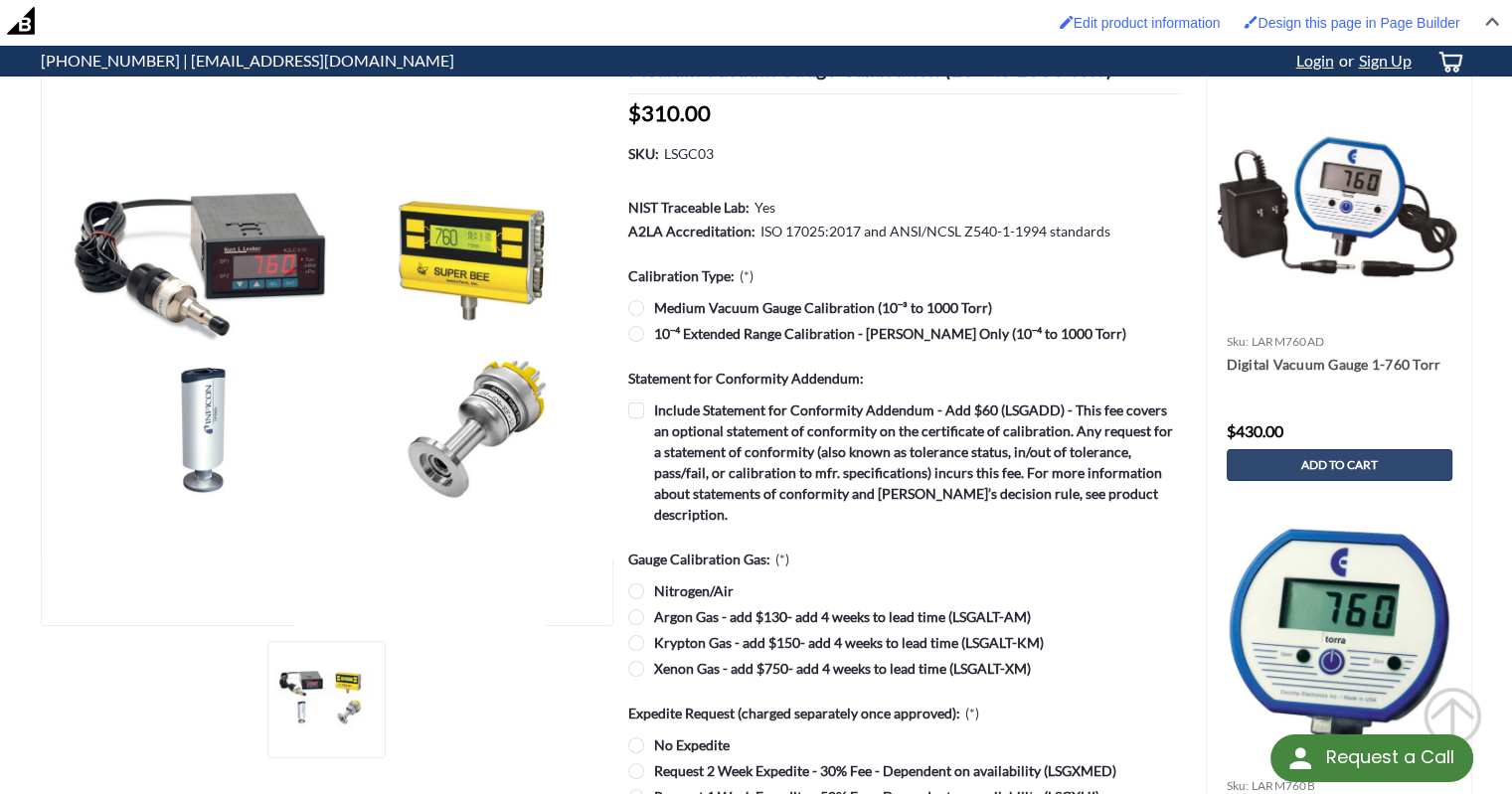 click on "10⁻⁴ Extended Range Calibration - Pirani Only (10⁻⁴ to 1000 Torr)" at bounding box center [905, 333] 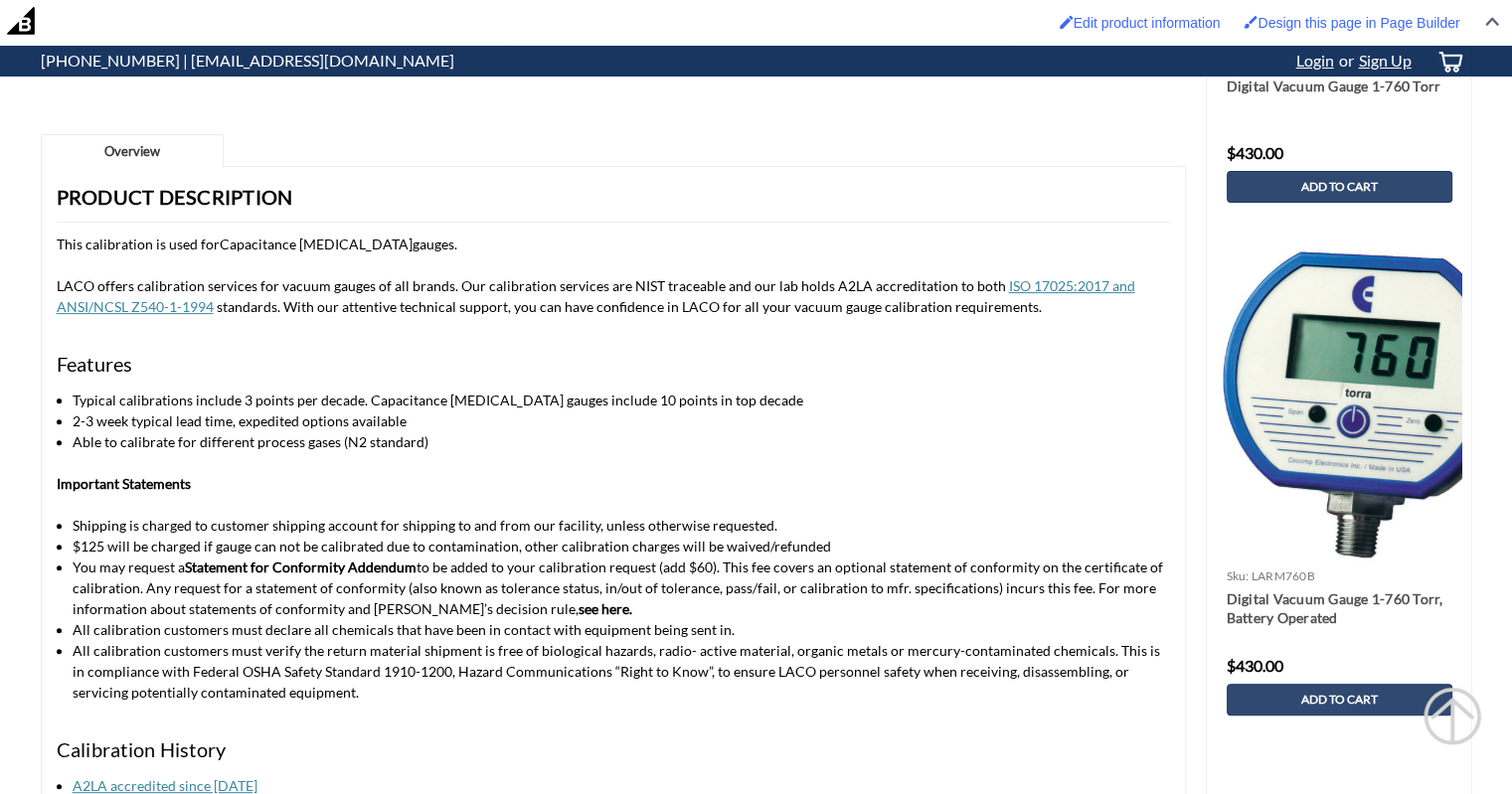 scroll, scrollTop: 0, scrollLeft: 0, axis: both 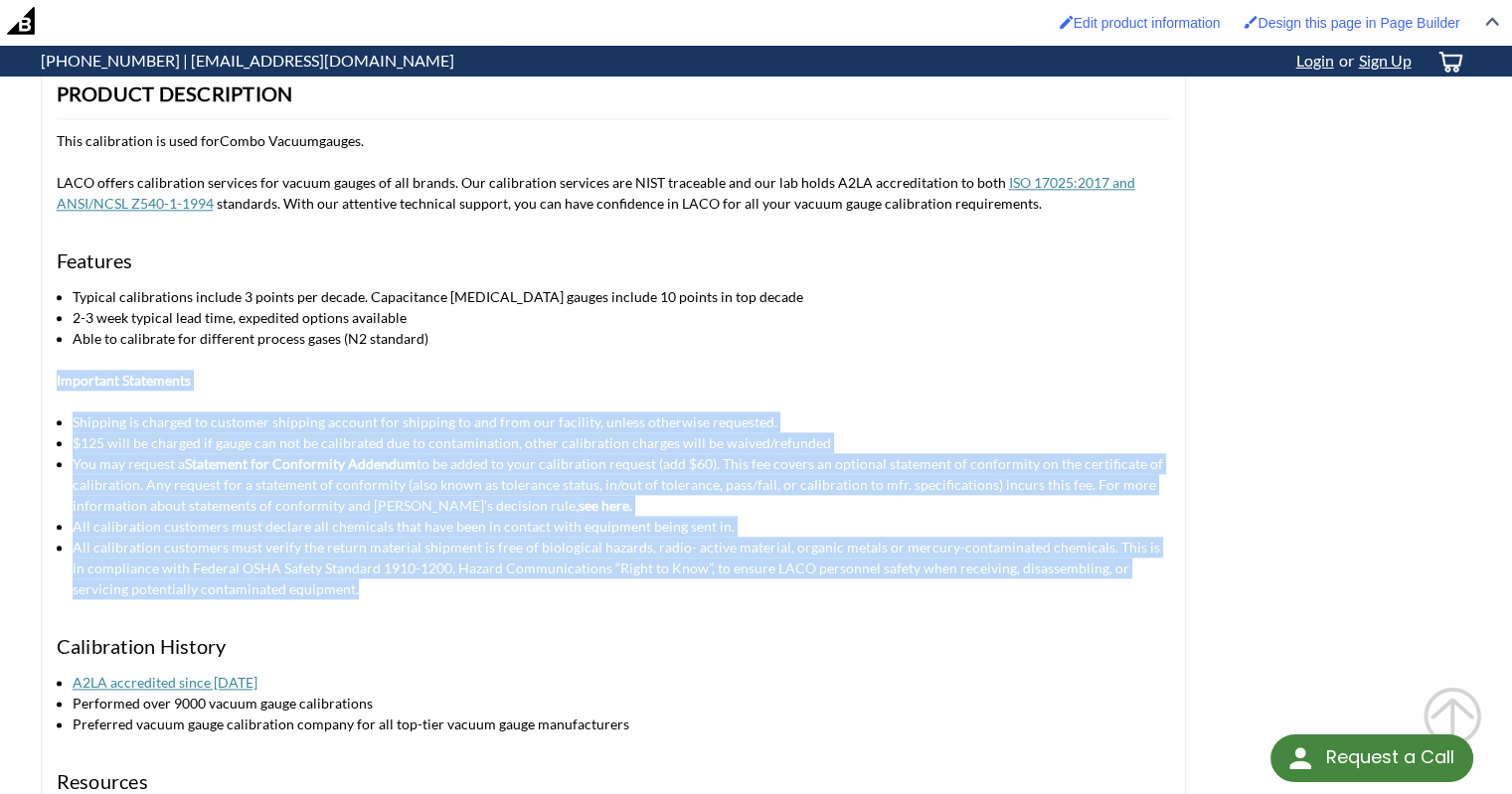 drag, startPoint x: 303, startPoint y: 534, endPoint x: 55, endPoint y: 343, distance: 313.02556 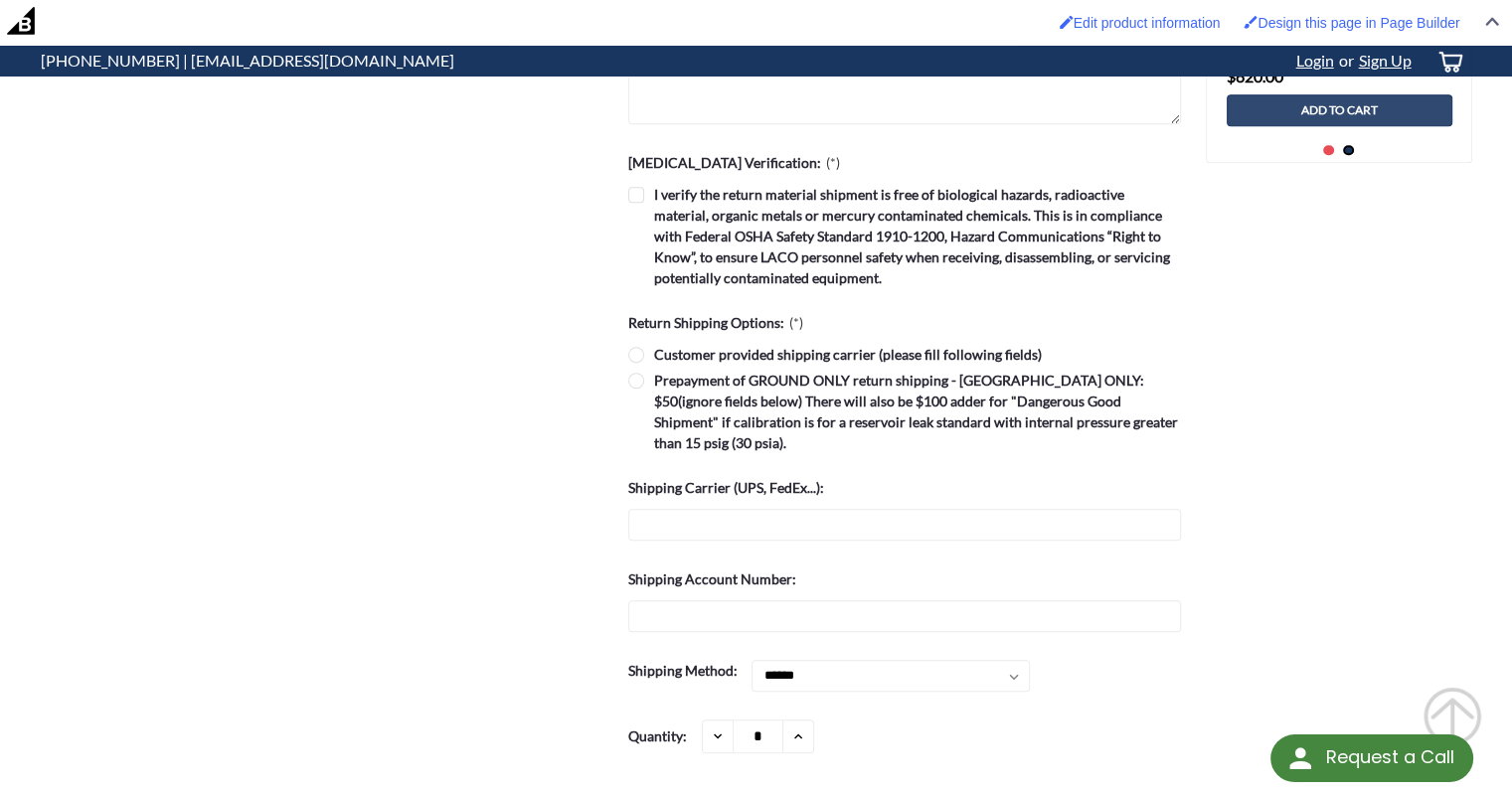 scroll, scrollTop: 1292, scrollLeft: 0, axis: vertical 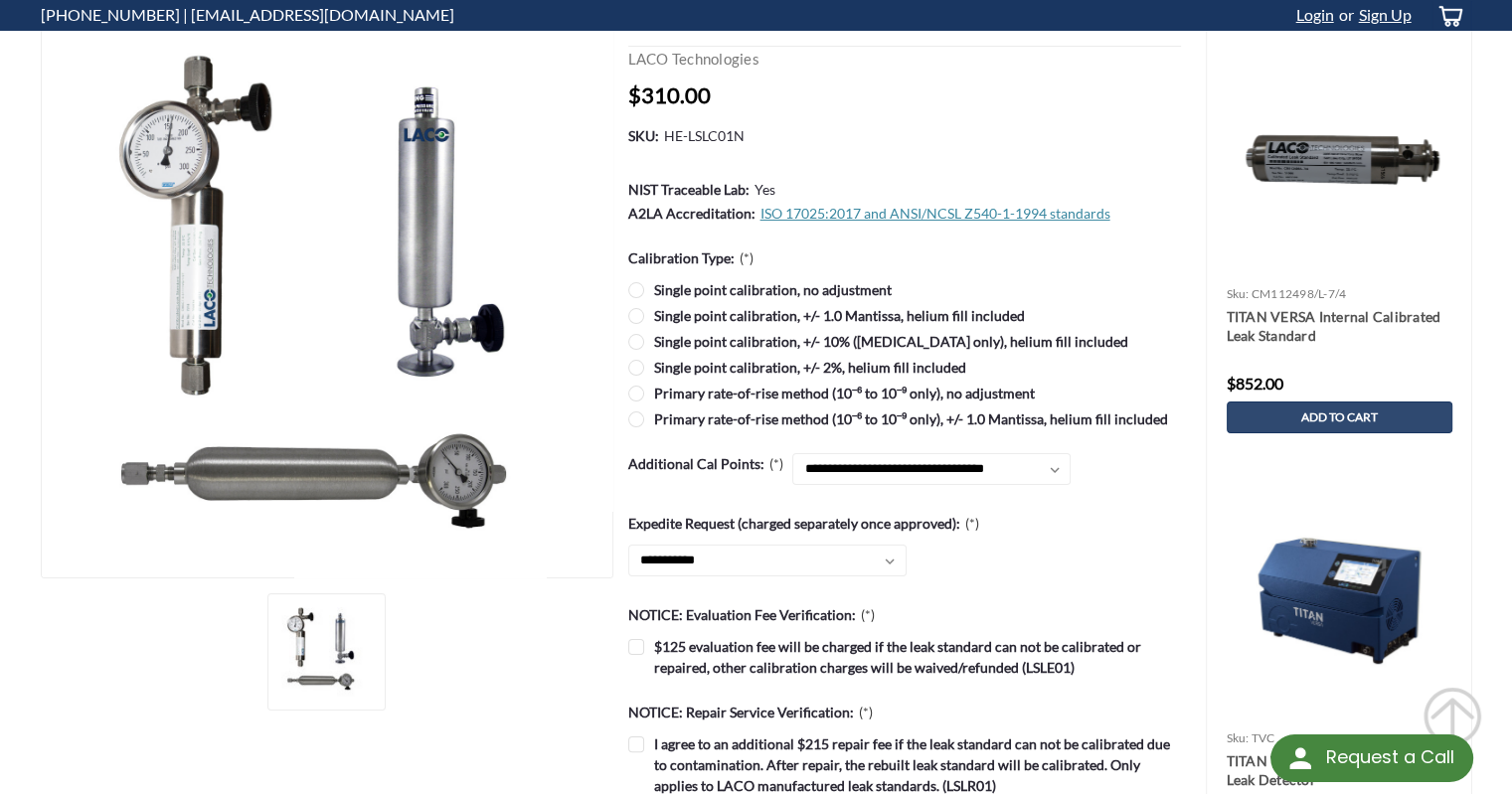 click on "Single point calibration, +/- 2%, helium fill included" at bounding box center (905, 367) 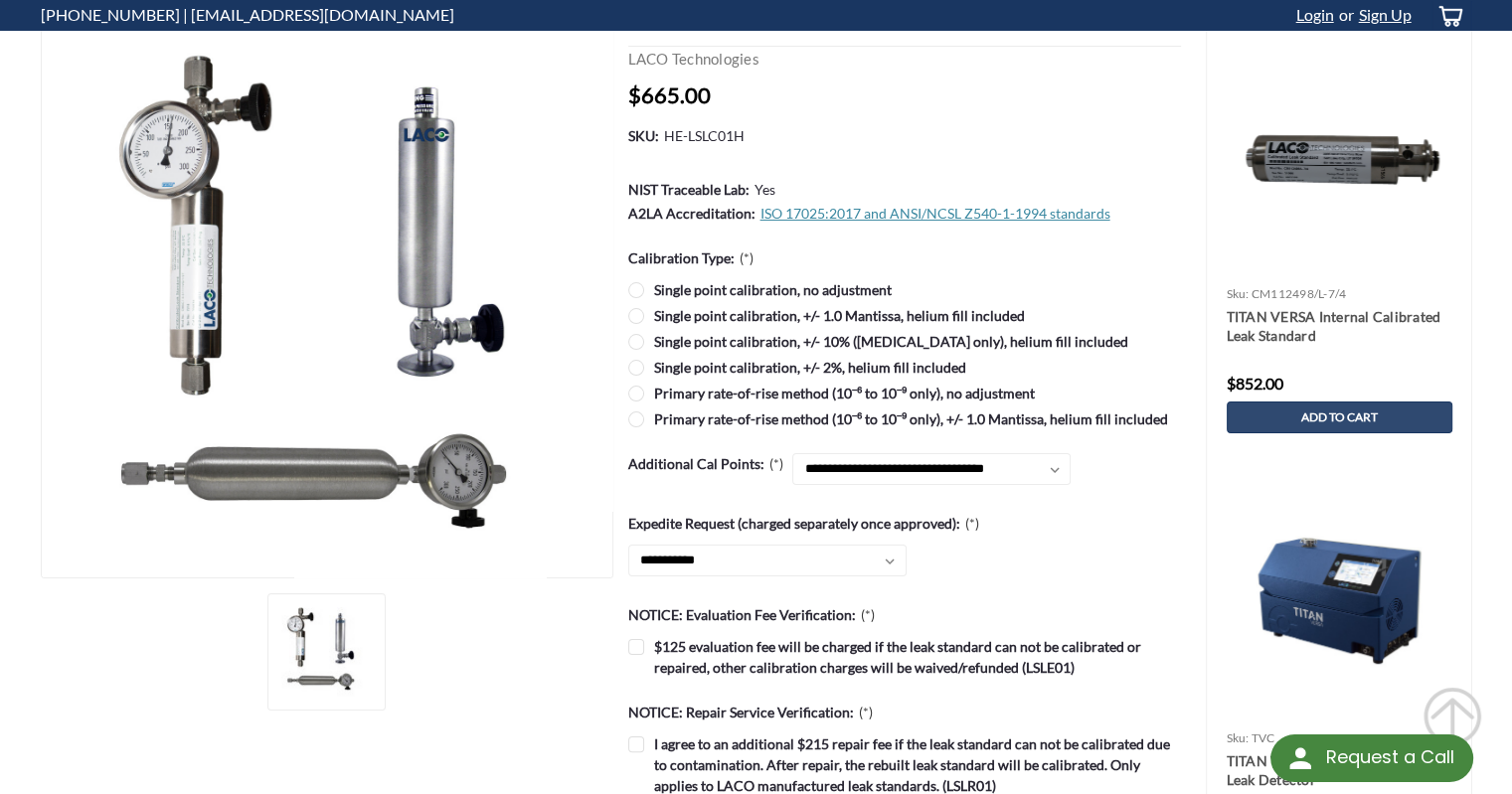 click on "Single point calibration, no adjustment" at bounding box center [905, 289] 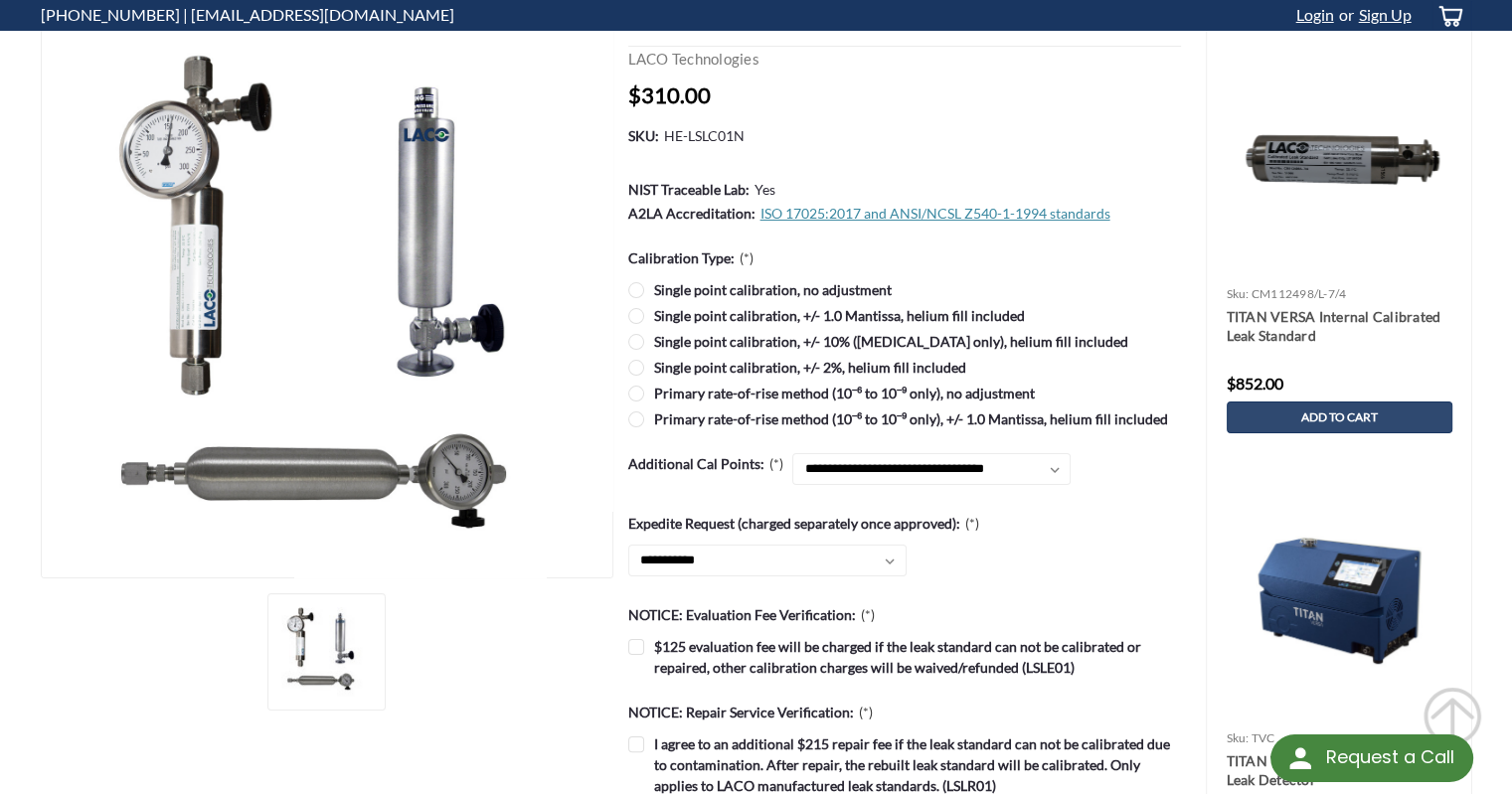 click on "Single point calibration,  +/- 10% (Capillary only), helium fill included" at bounding box center (905, 341) 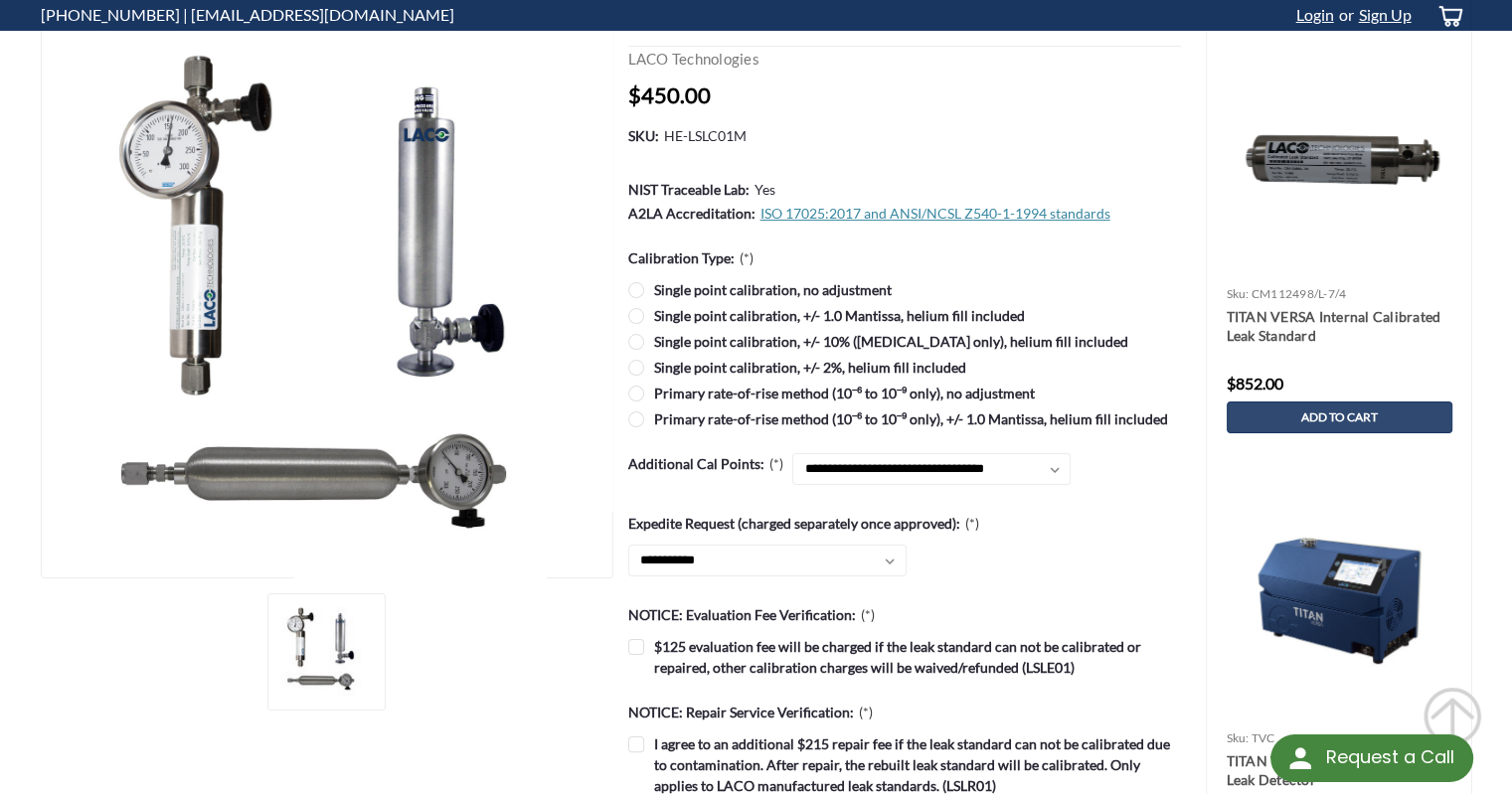 click on "Single point calibration, +/- 2%, helium fill included" at bounding box center [905, 367] 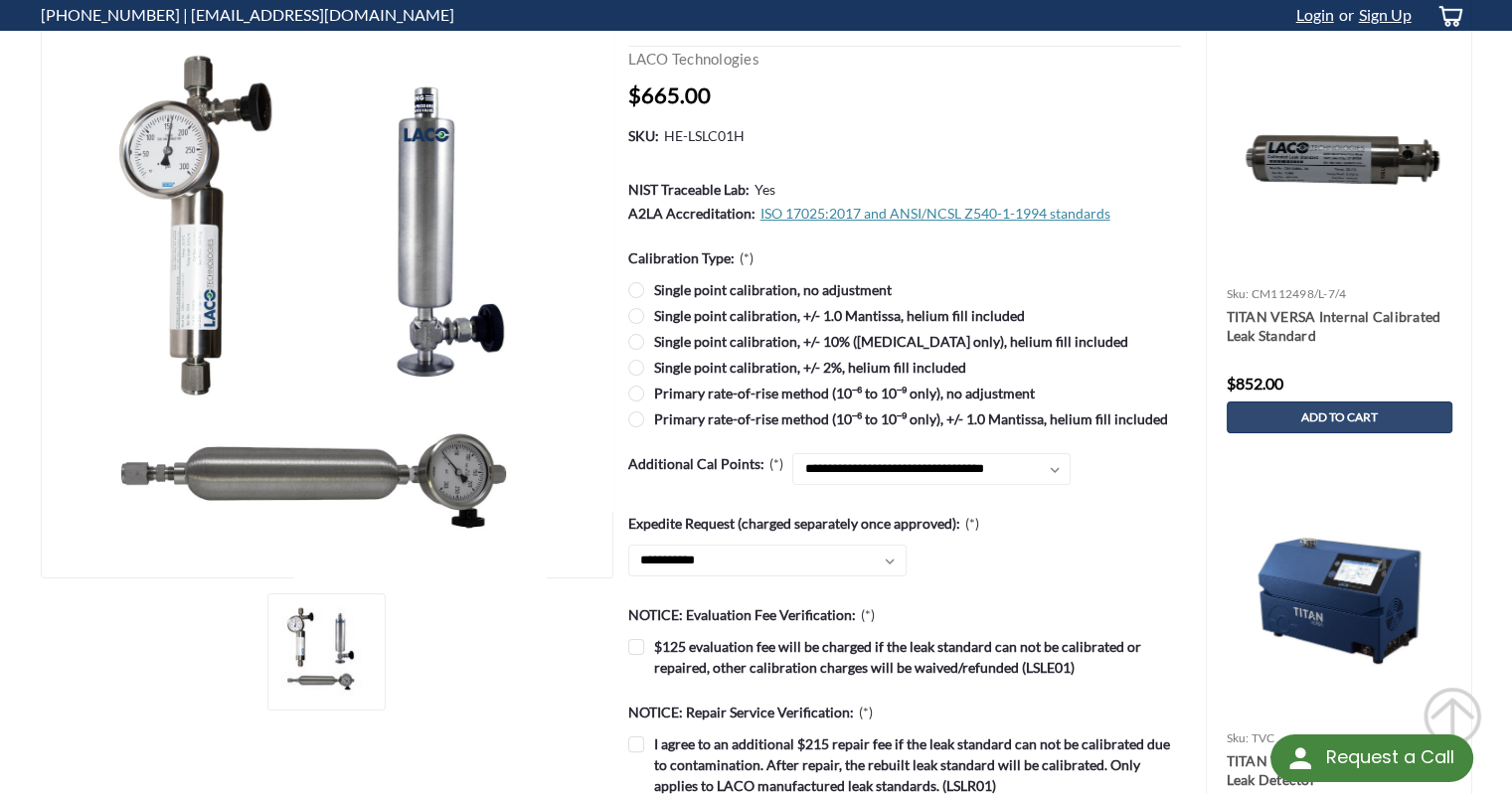 click on "Single point calibration,  +/- 10% (Capillary only), helium fill included" at bounding box center (905, 341) 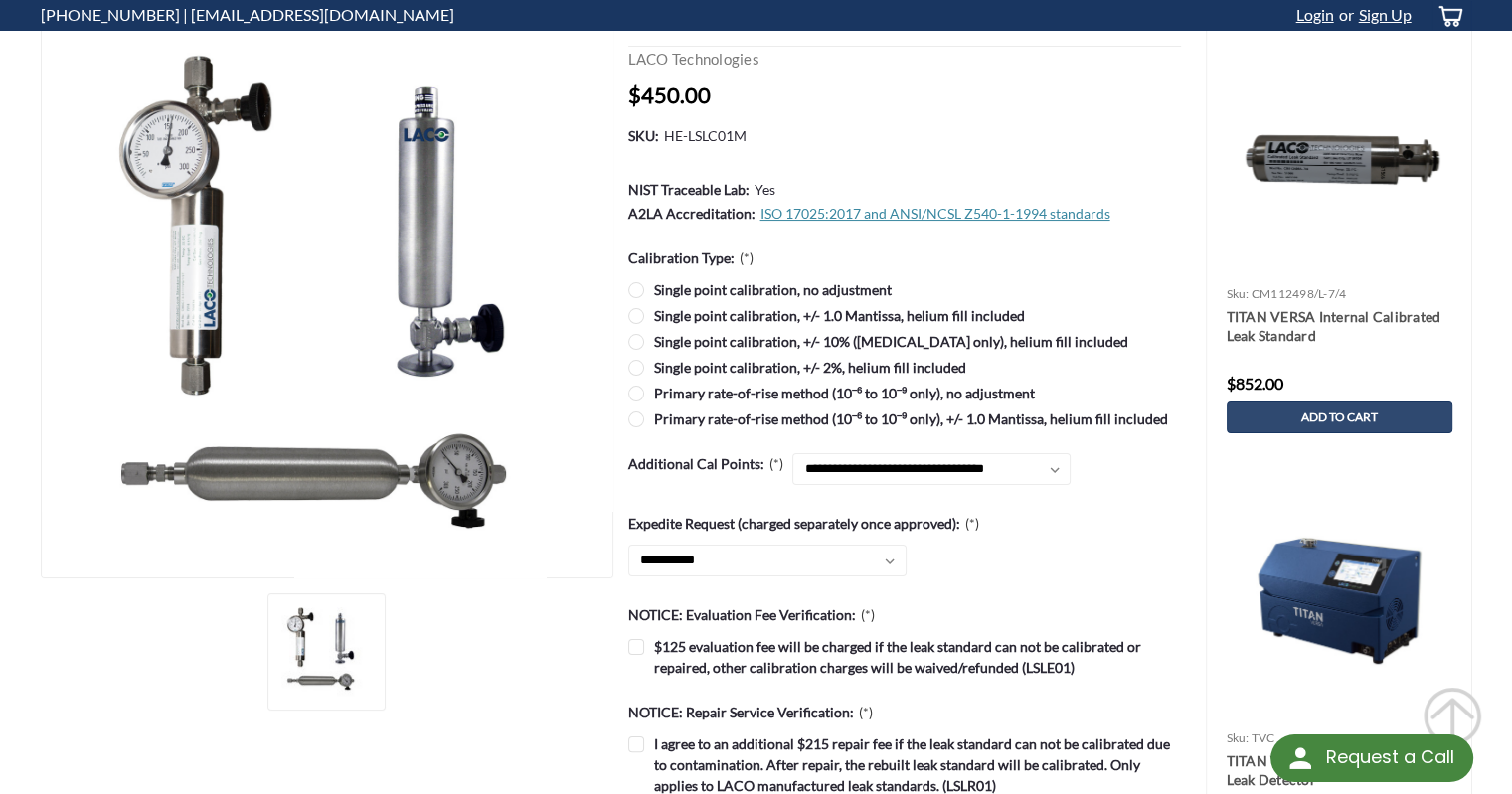 click on "Single point calibration, +/- 1.0 Mantissa, helium fill included" at bounding box center (905, 315) 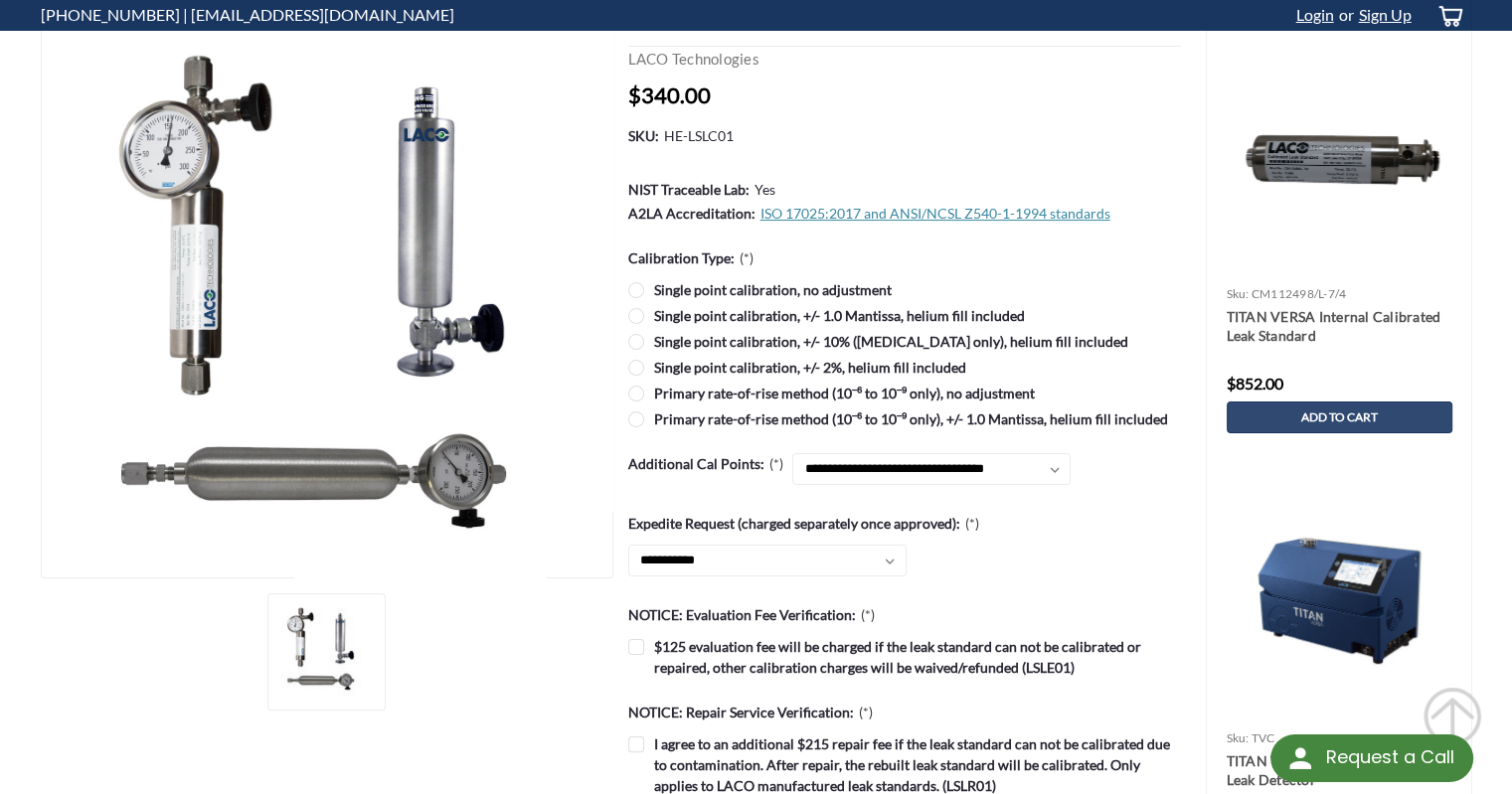 click on "Single point calibration, +/- 2%, helium fill included" at bounding box center [905, 367] 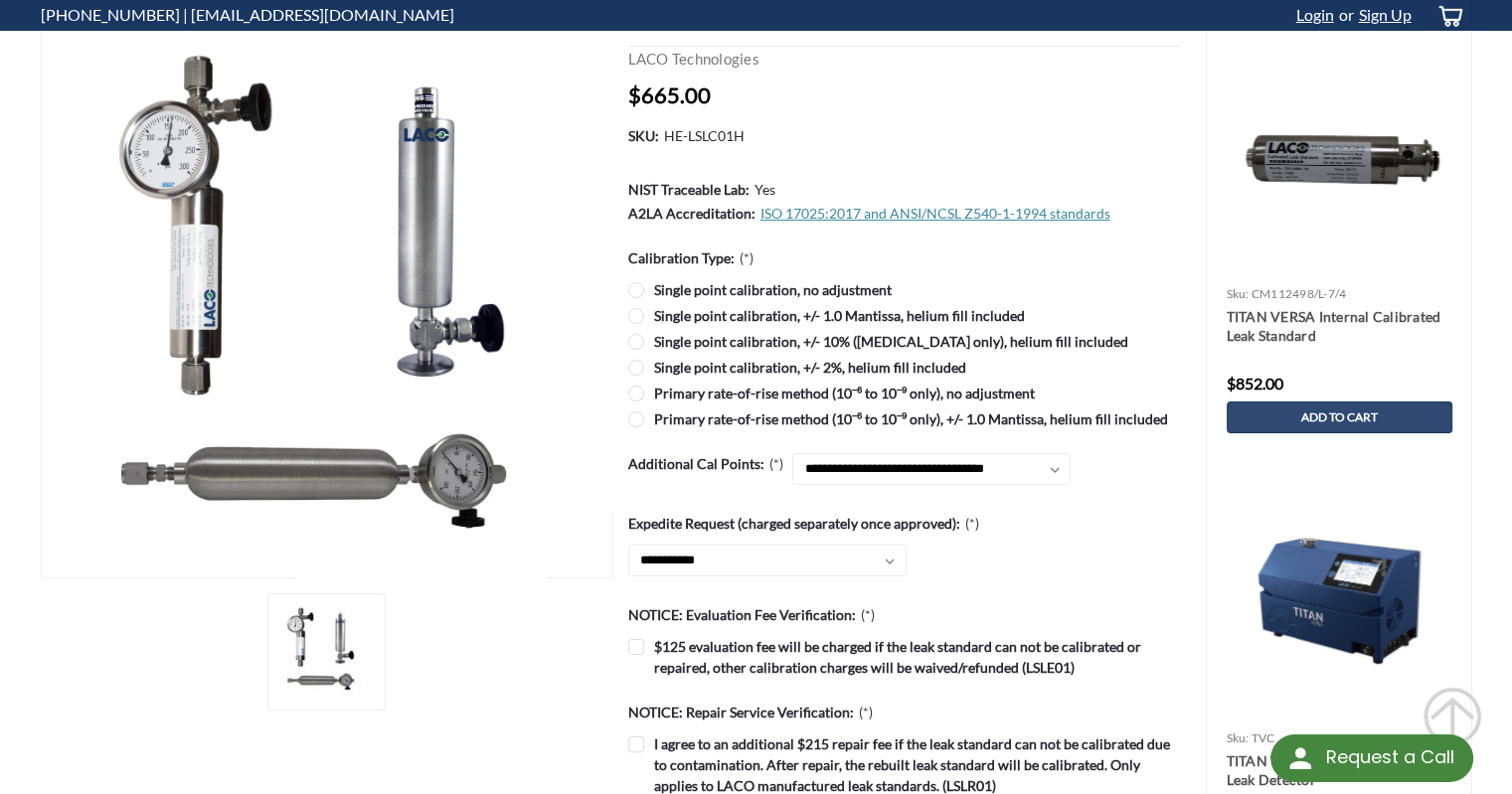 click on "Primary rate-of-rise method (10⁻⁶ to 10⁻⁹ only), no adjustment" at bounding box center (905, 393) 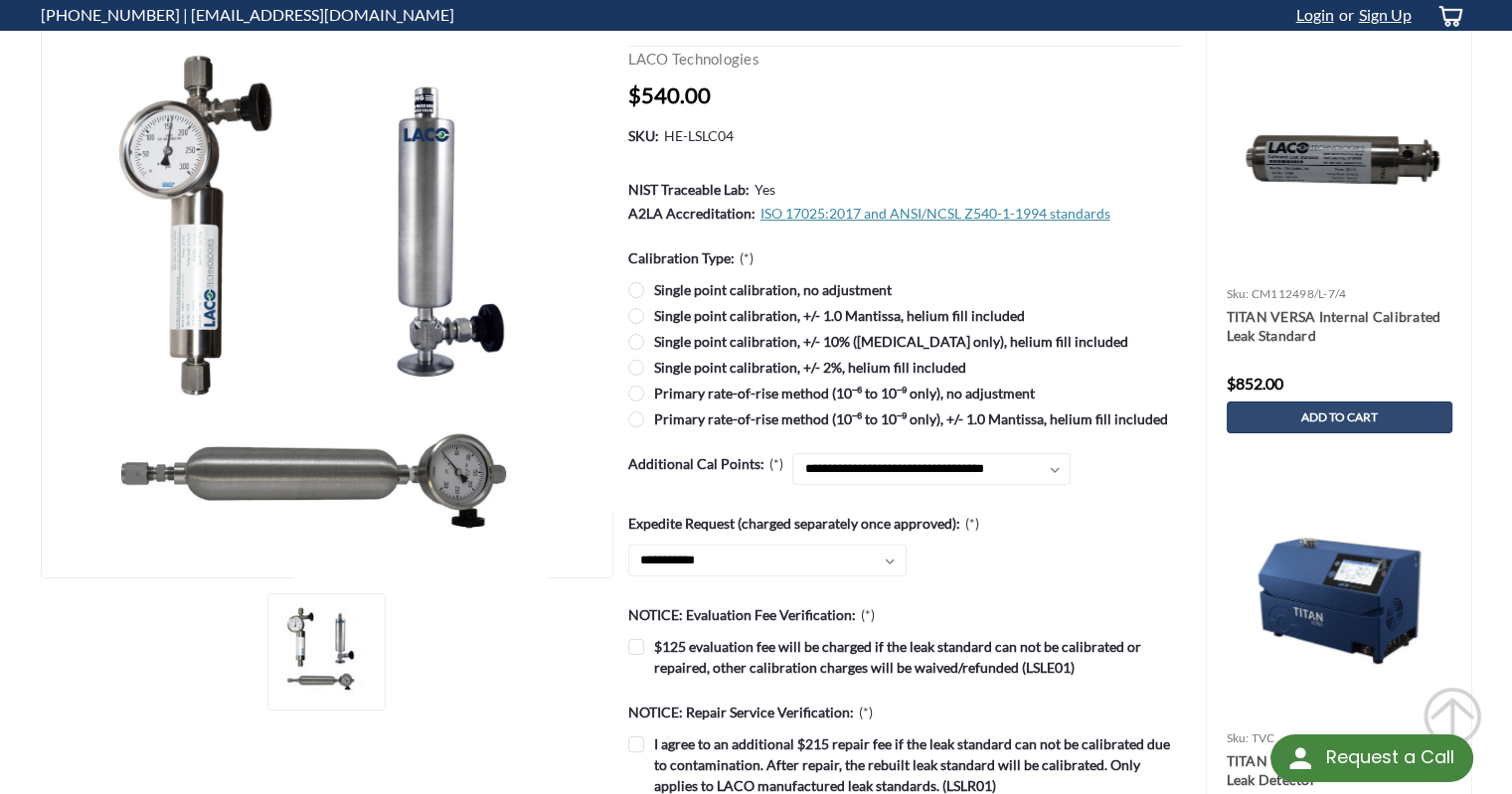 click on "Primary rate-of-rise method (10⁻⁶ to 10⁻⁹ only), +/- 1.0 Mantissa, helium fill included" at bounding box center (905, 418) 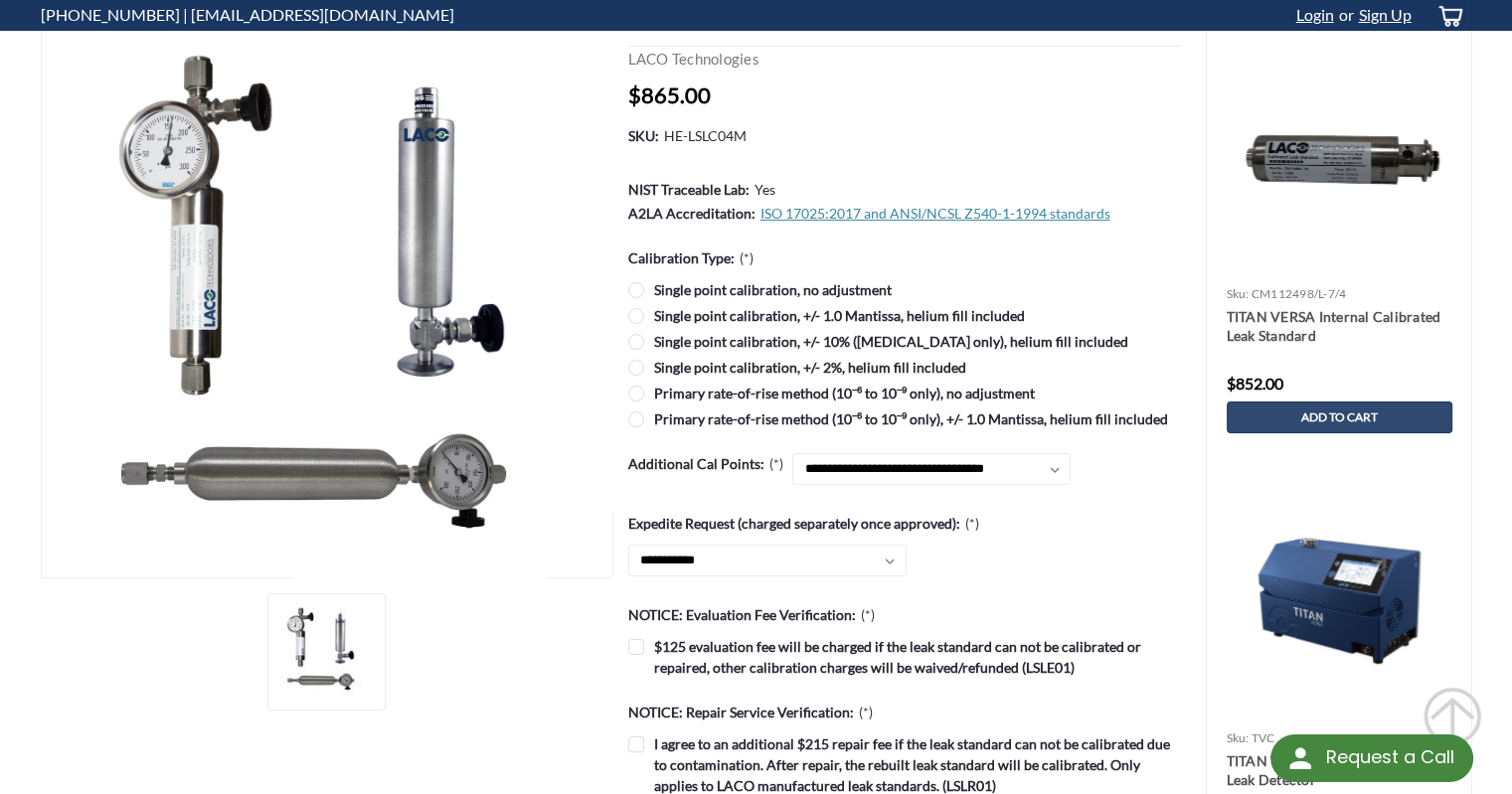 click on "Single point calibration, no adjustment" at bounding box center (905, 289) 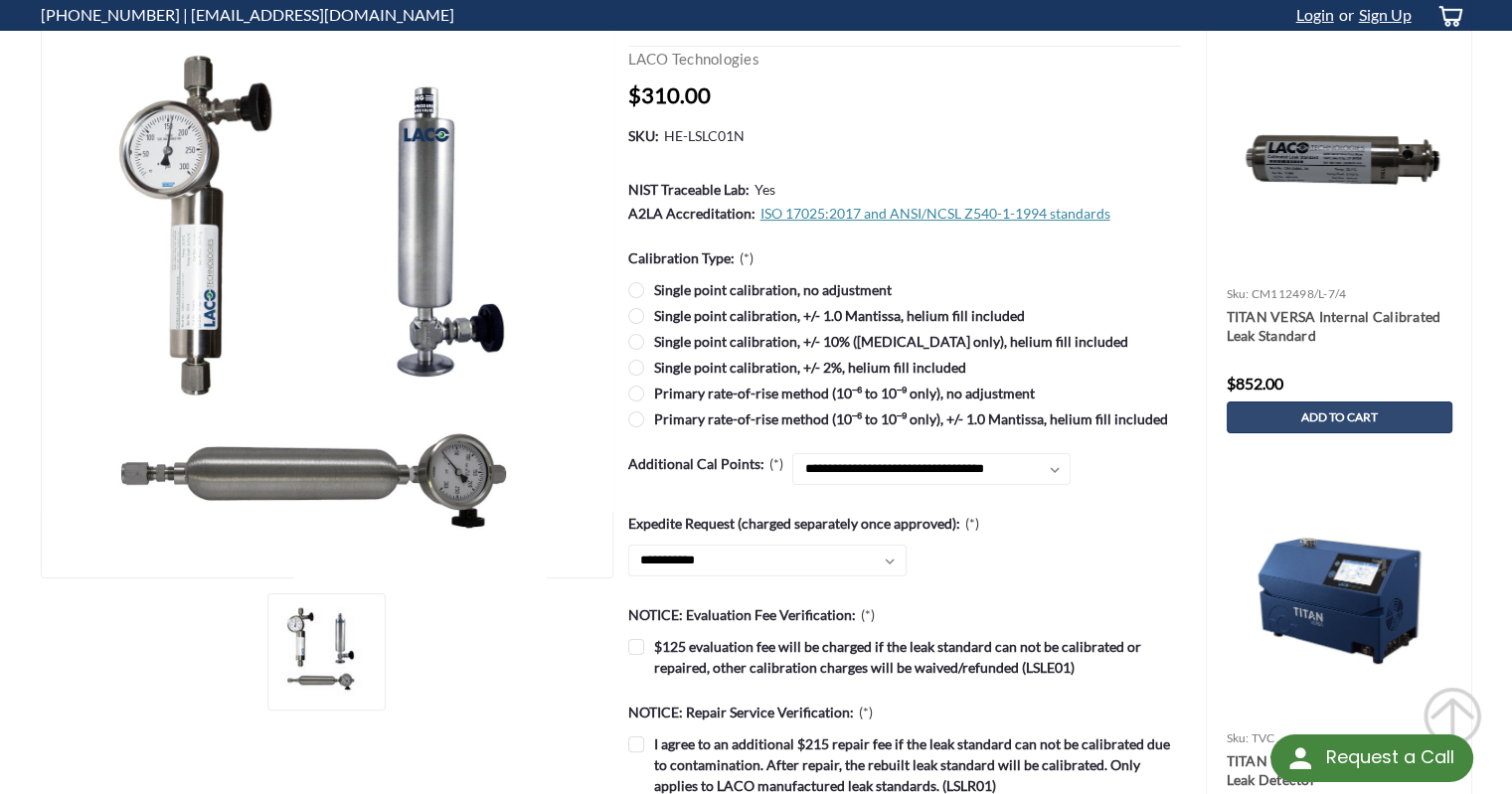 click on "Single point calibration, +/- 2%, helium fill included" at bounding box center (905, 367) 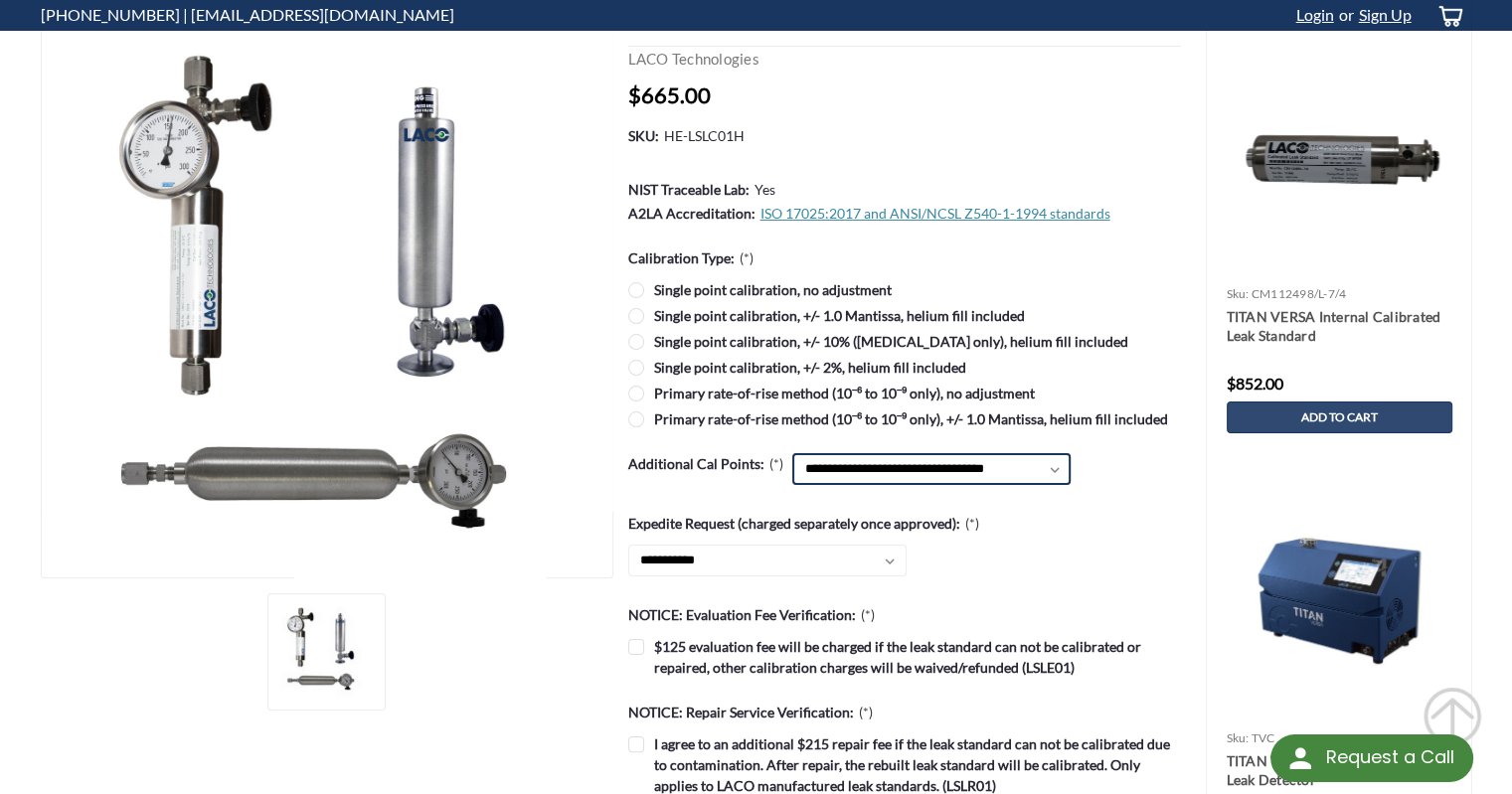 click on "**********" at bounding box center [931, 469] 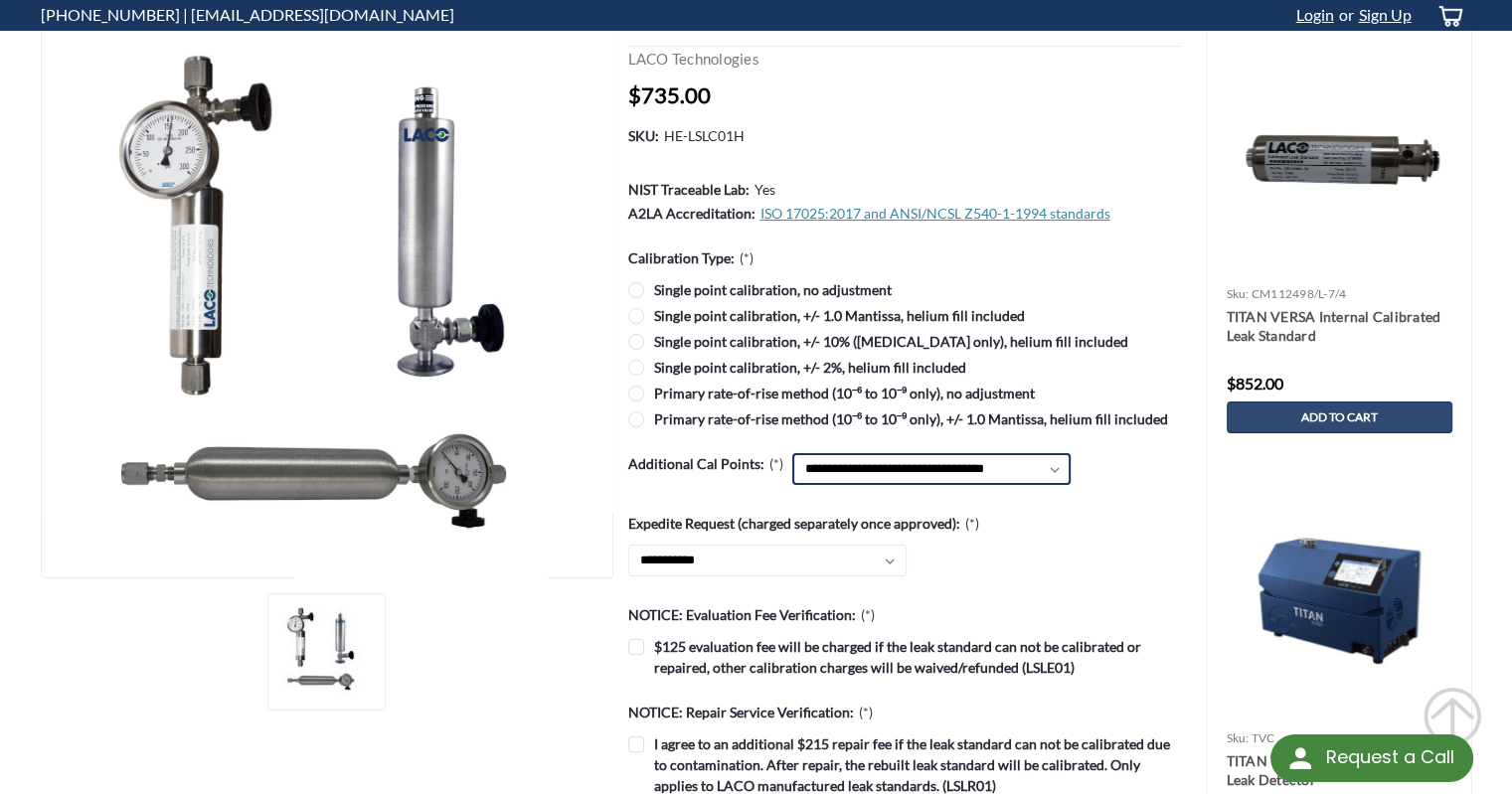 click on "**********" at bounding box center [931, 469] 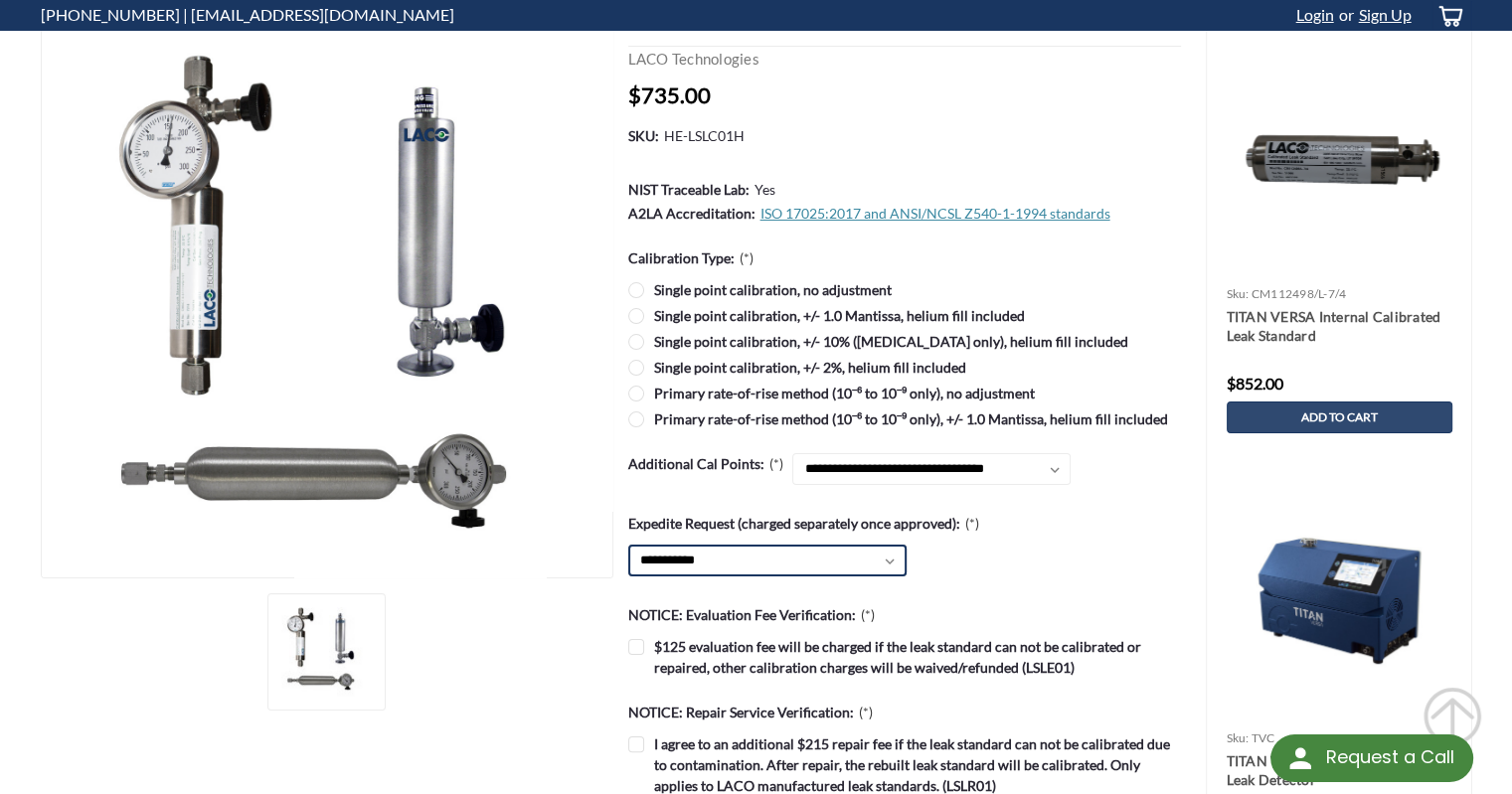 click on "**********" at bounding box center [767, 560] 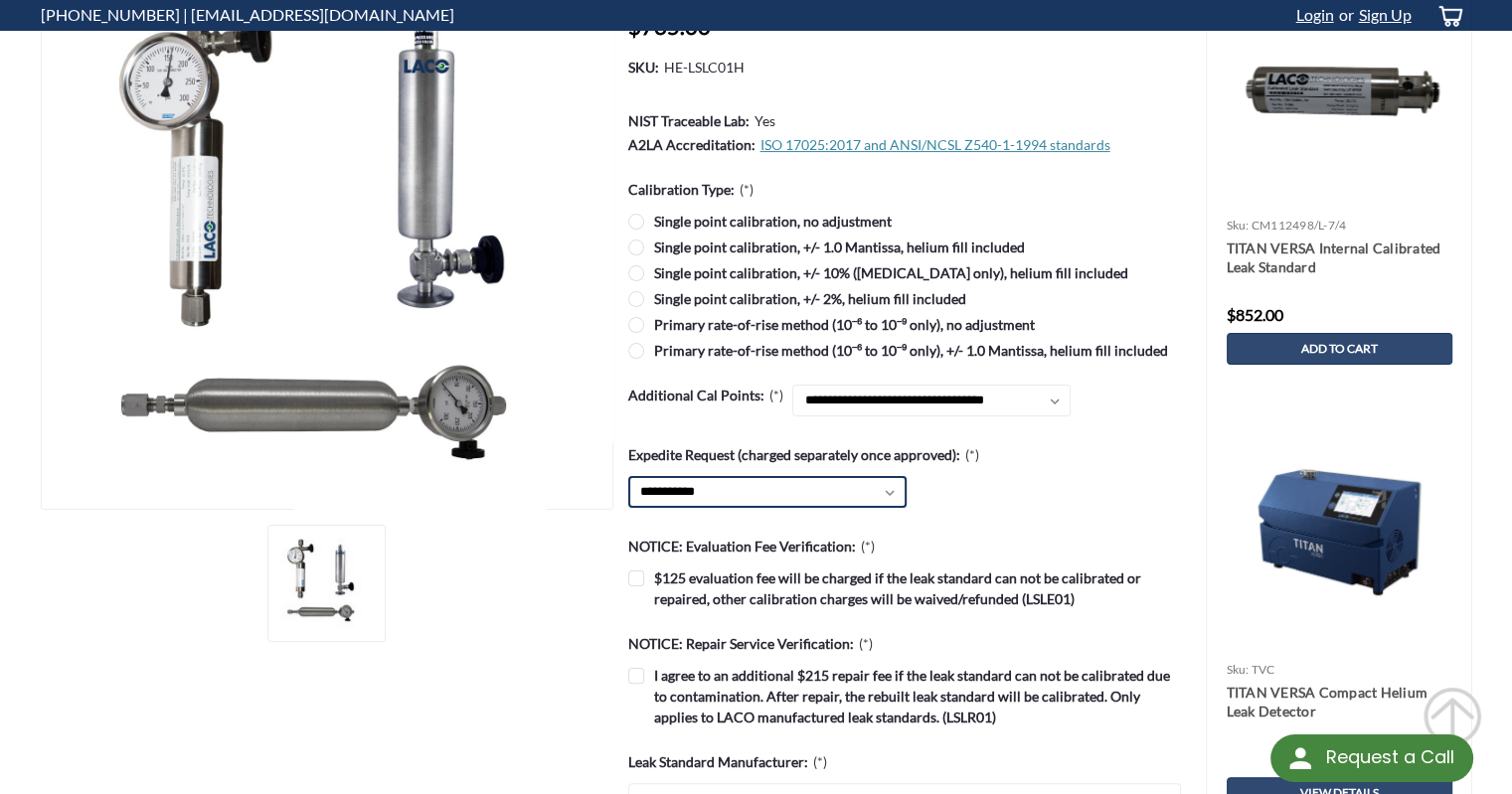 scroll, scrollTop: 298, scrollLeft: 0, axis: vertical 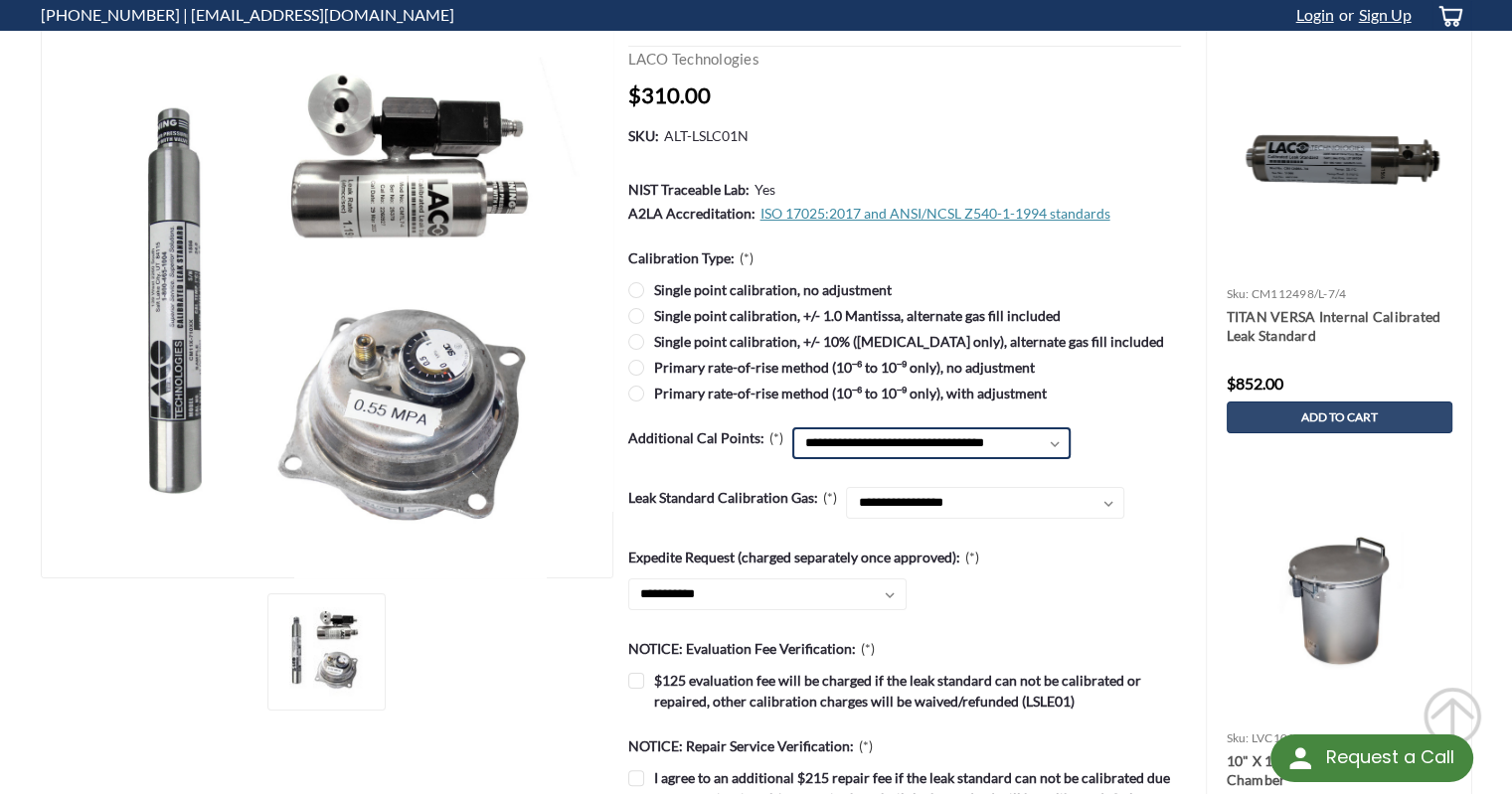 click on "**********" at bounding box center [931, 443] 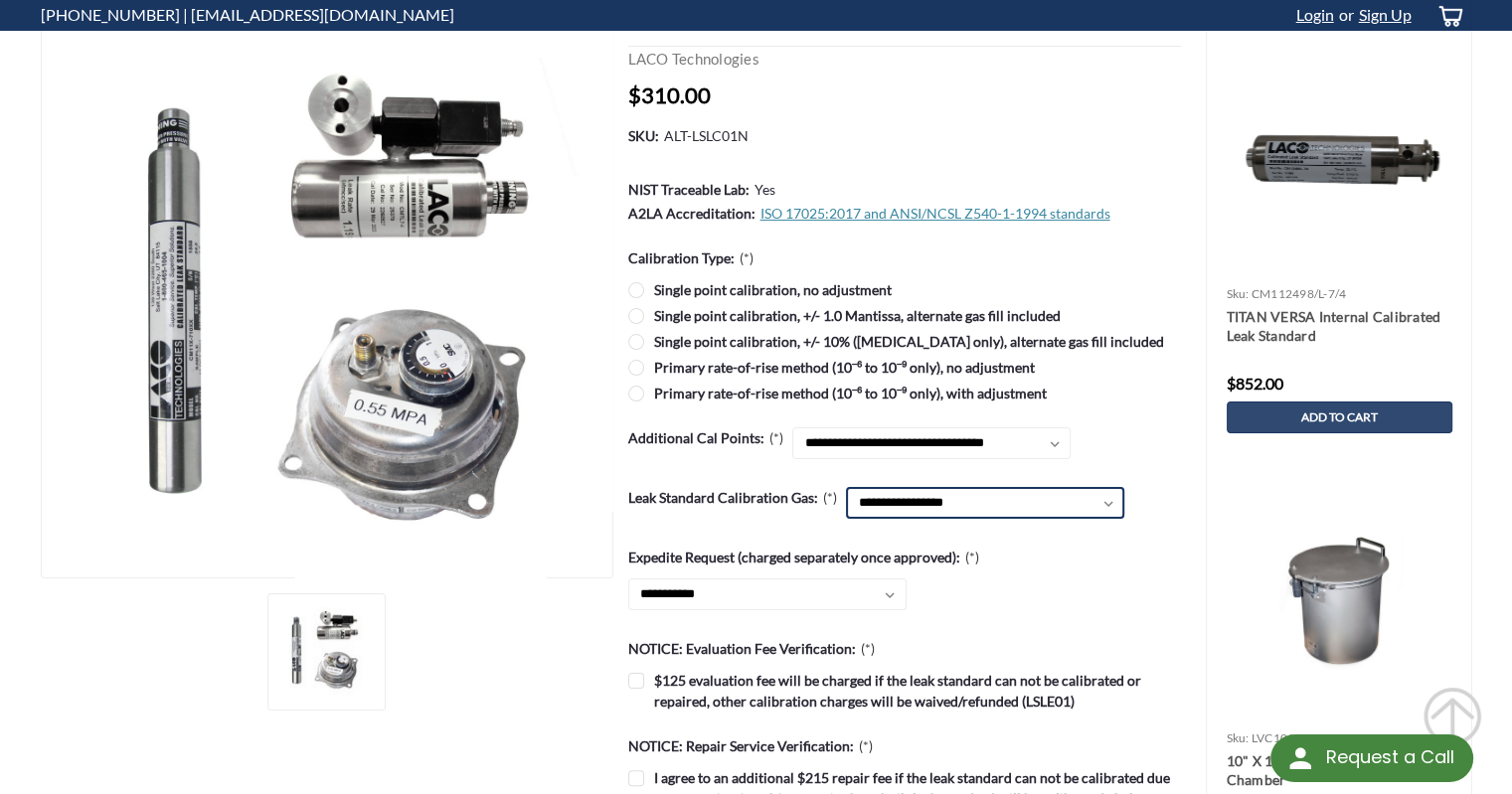 click on "**********" at bounding box center [985, 503] 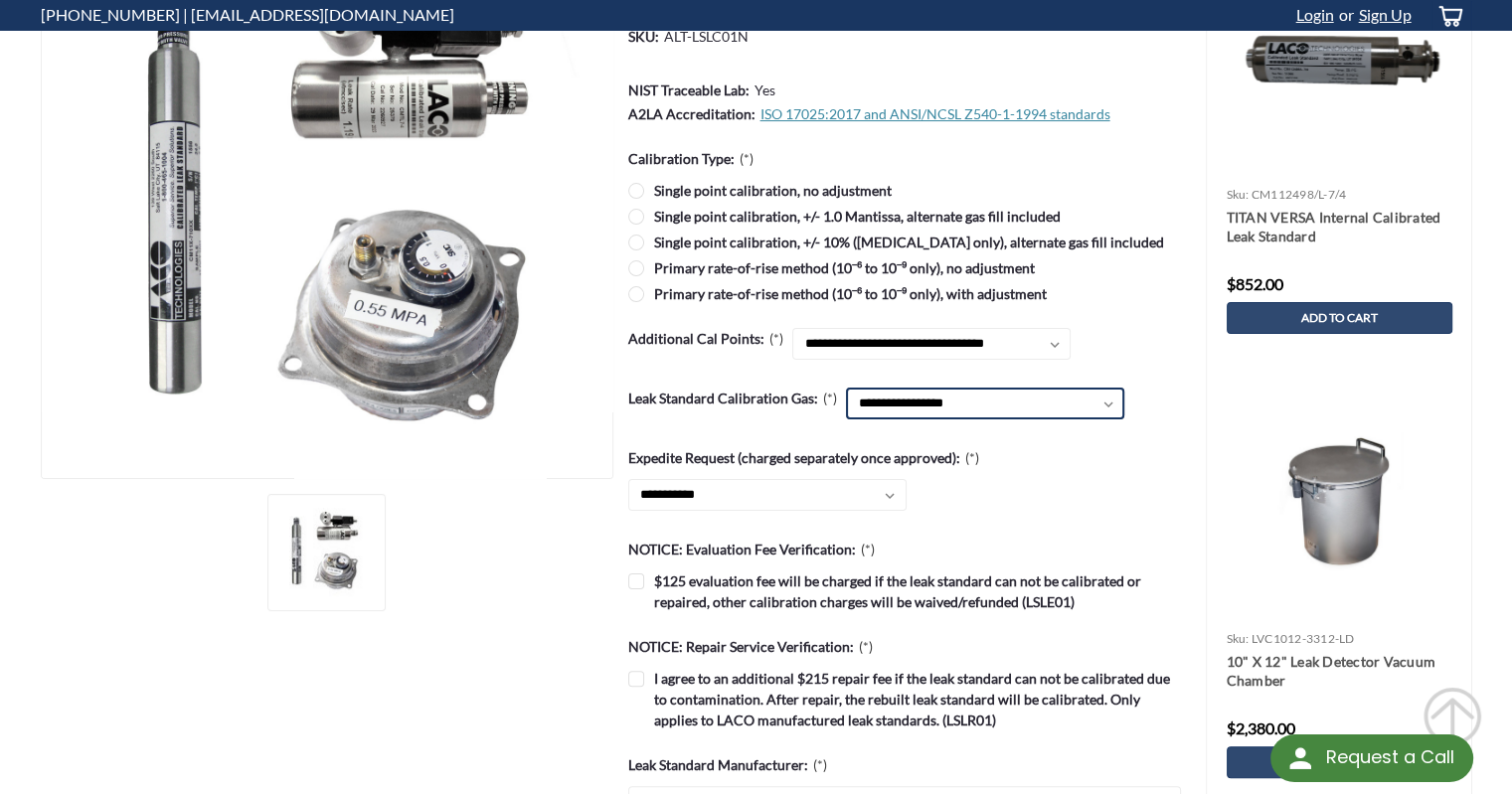 scroll, scrollTop: 397, scrollLeft: 0, axis: vertical 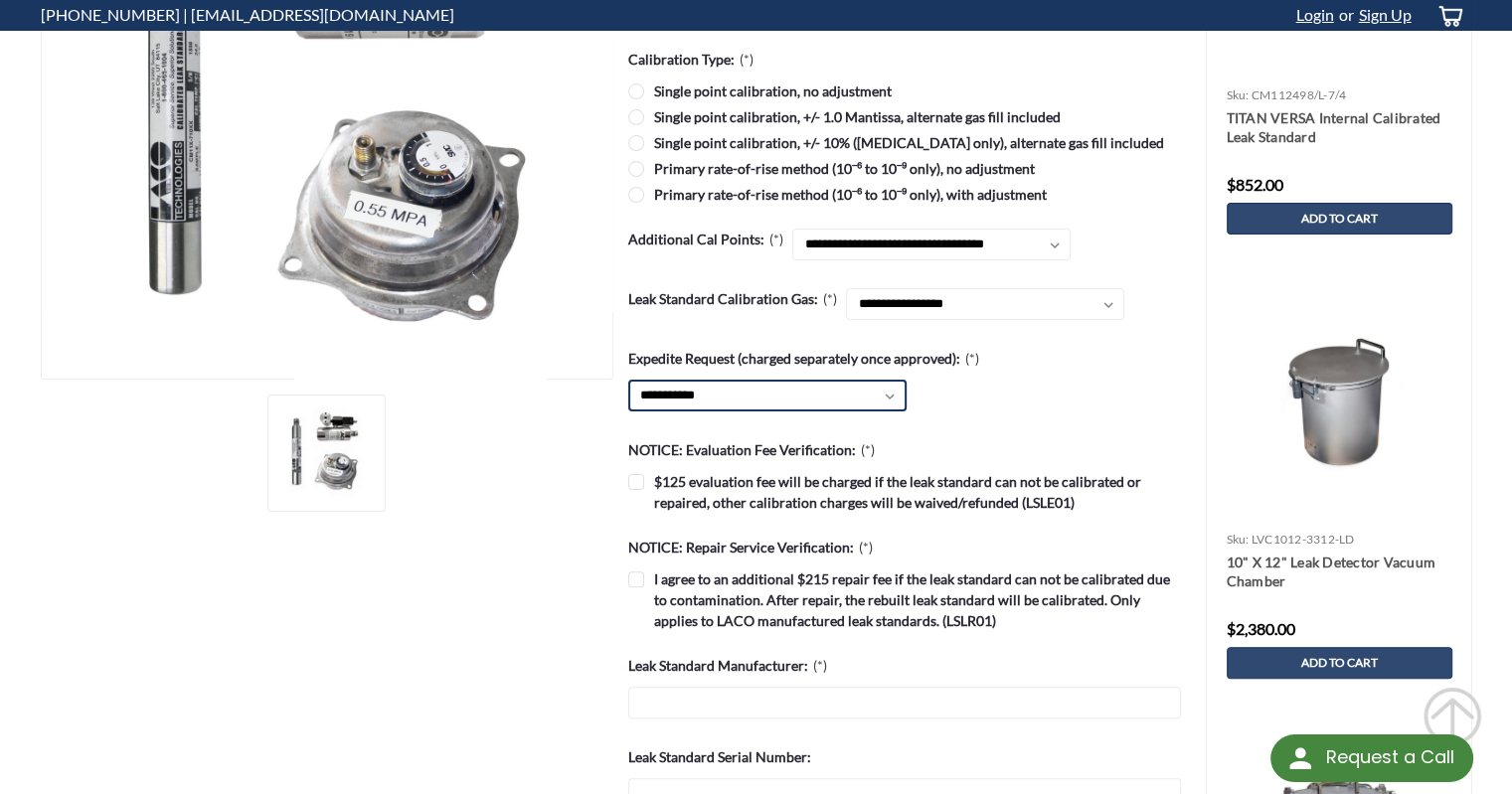 click on "**********" at bounding box center [767, 396] 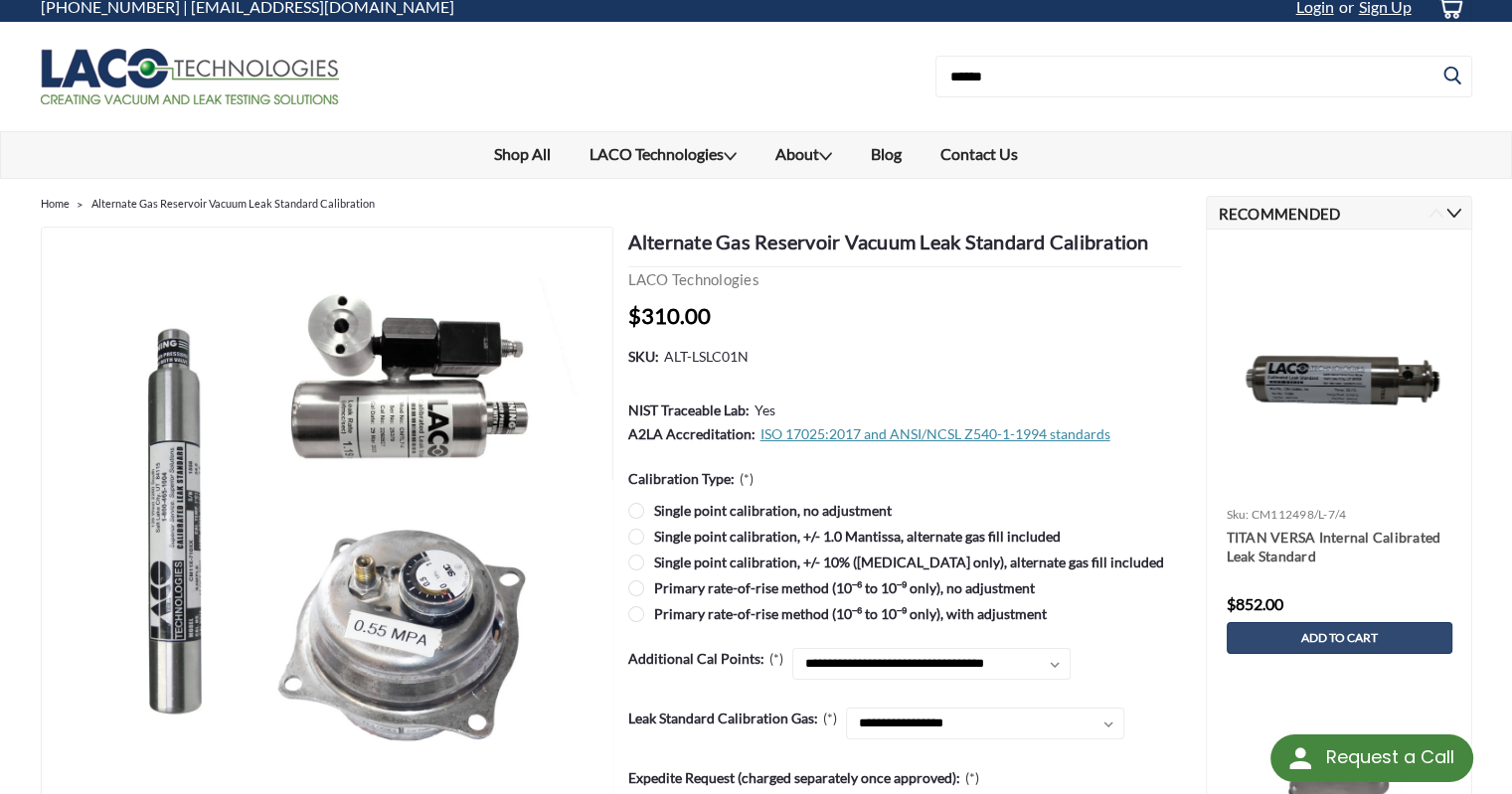 scroll, scrollTop: 0, scrollLeft: 0, axis: both 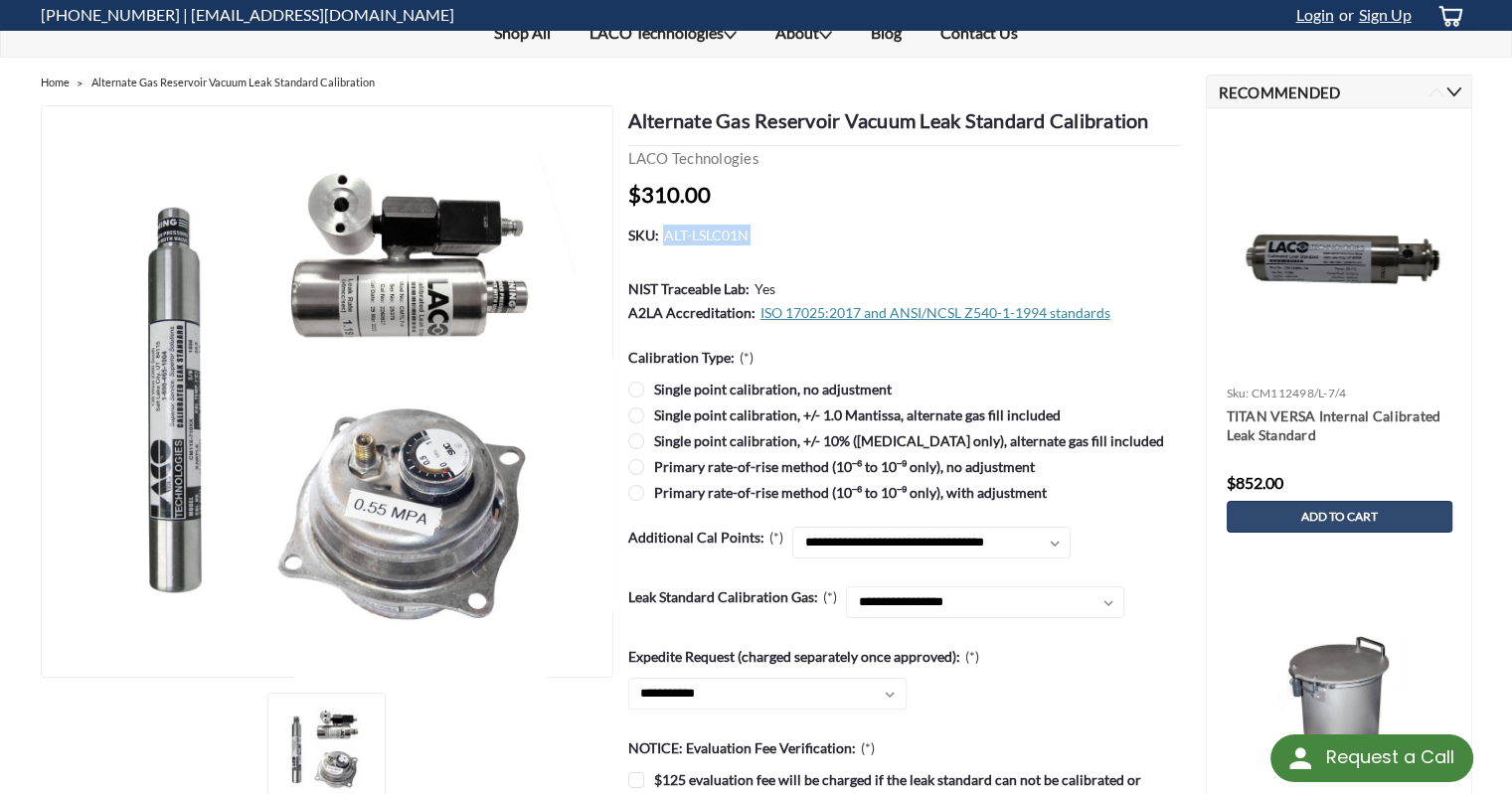 drag, startPoint x: 751, startPoint y: 230, endPoint x: 665, endPoint y: 235, distance: 86.145226 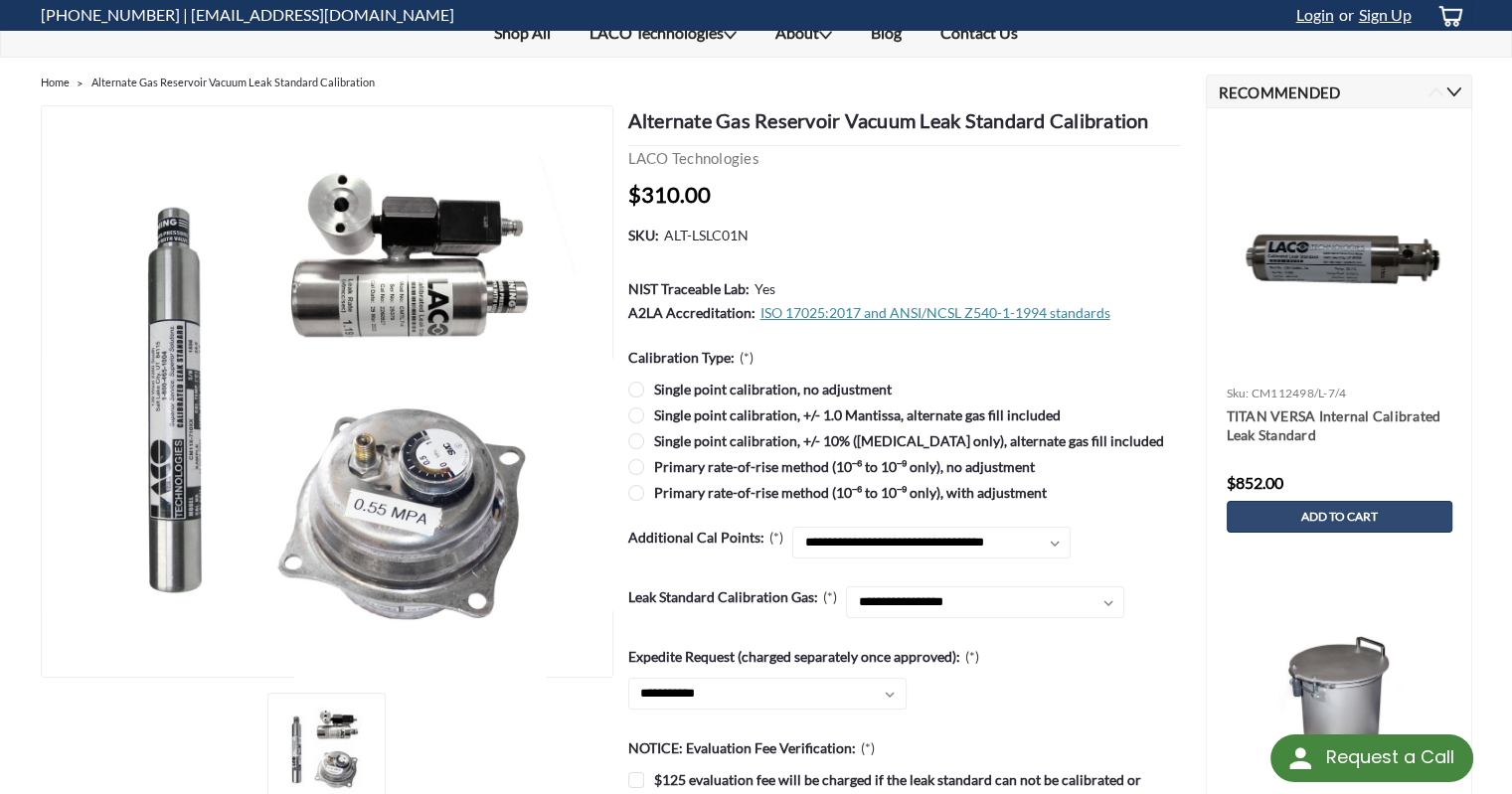click on "ALT-LSLC01N" at bounding box center (705, 235) 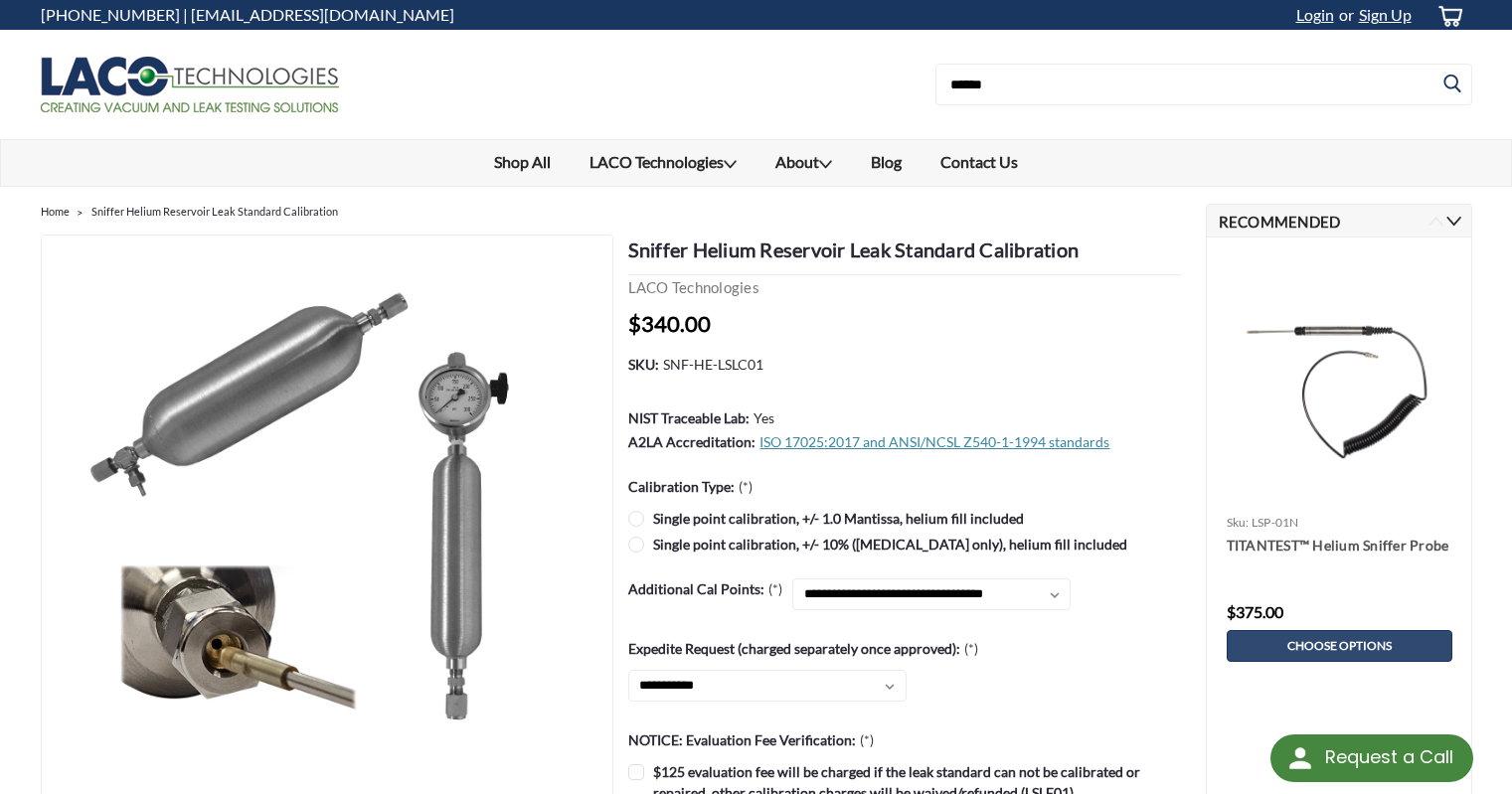 scroll, scrollTop: 0, scrollLeft: 0, axis: both 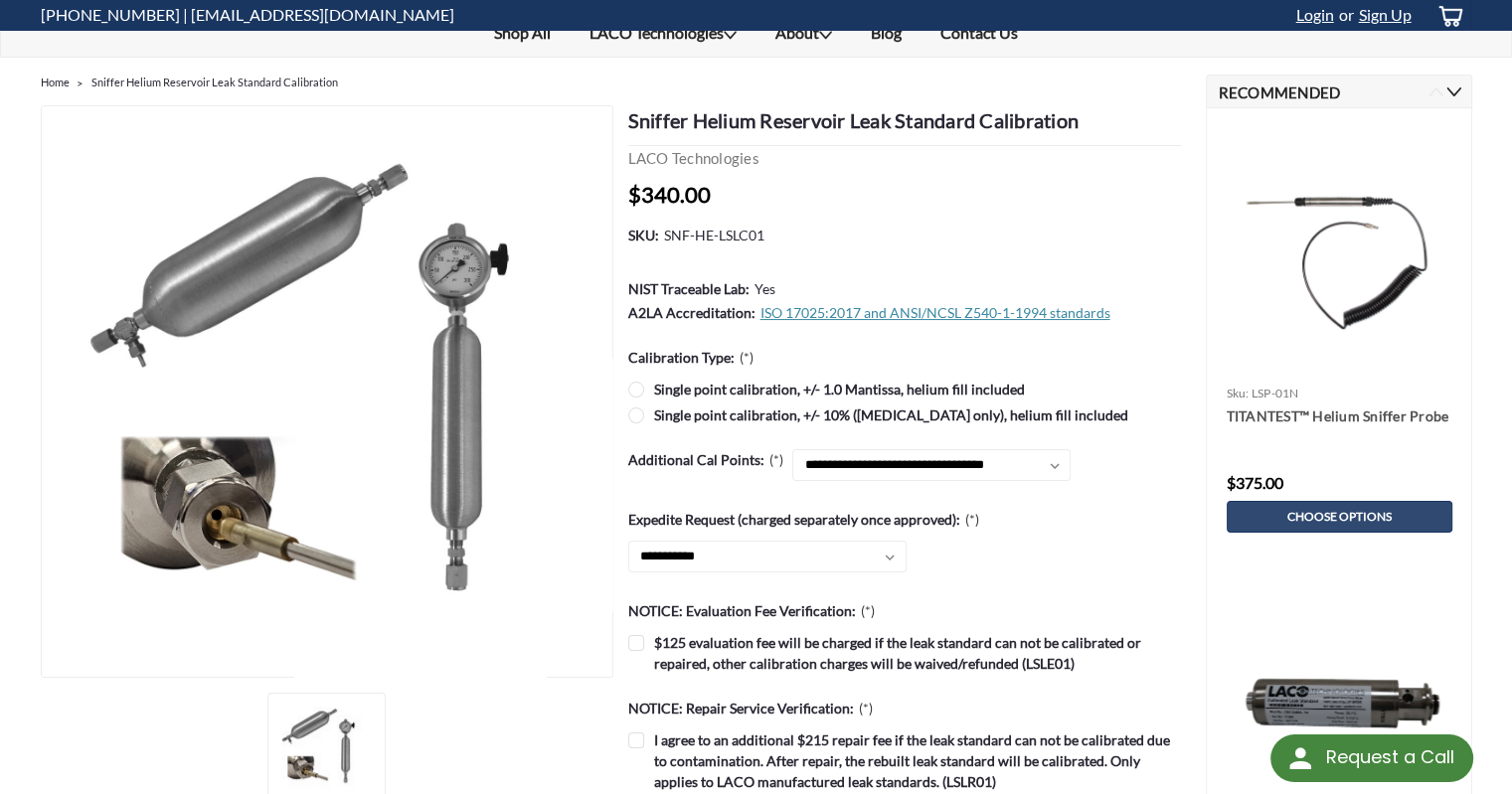 click on "Single point calibration,  +/- 10% ([MEDICAL_DATA] only), helium fill included" at bounding box center [905, 414] 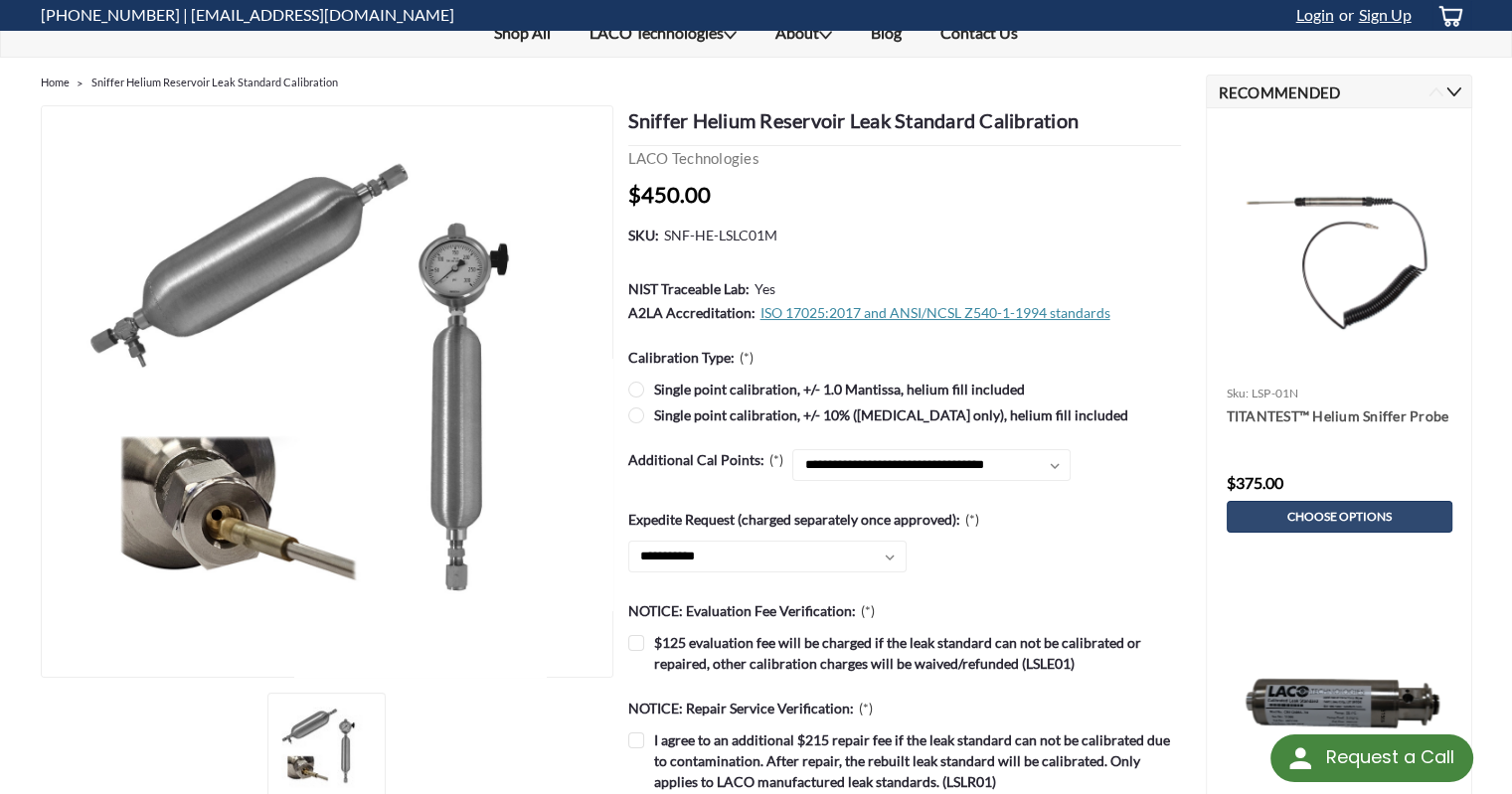 click on "Single point calibration, +/- 1.0 Mantissa, helium fill included" at bounding box center (905, 389) 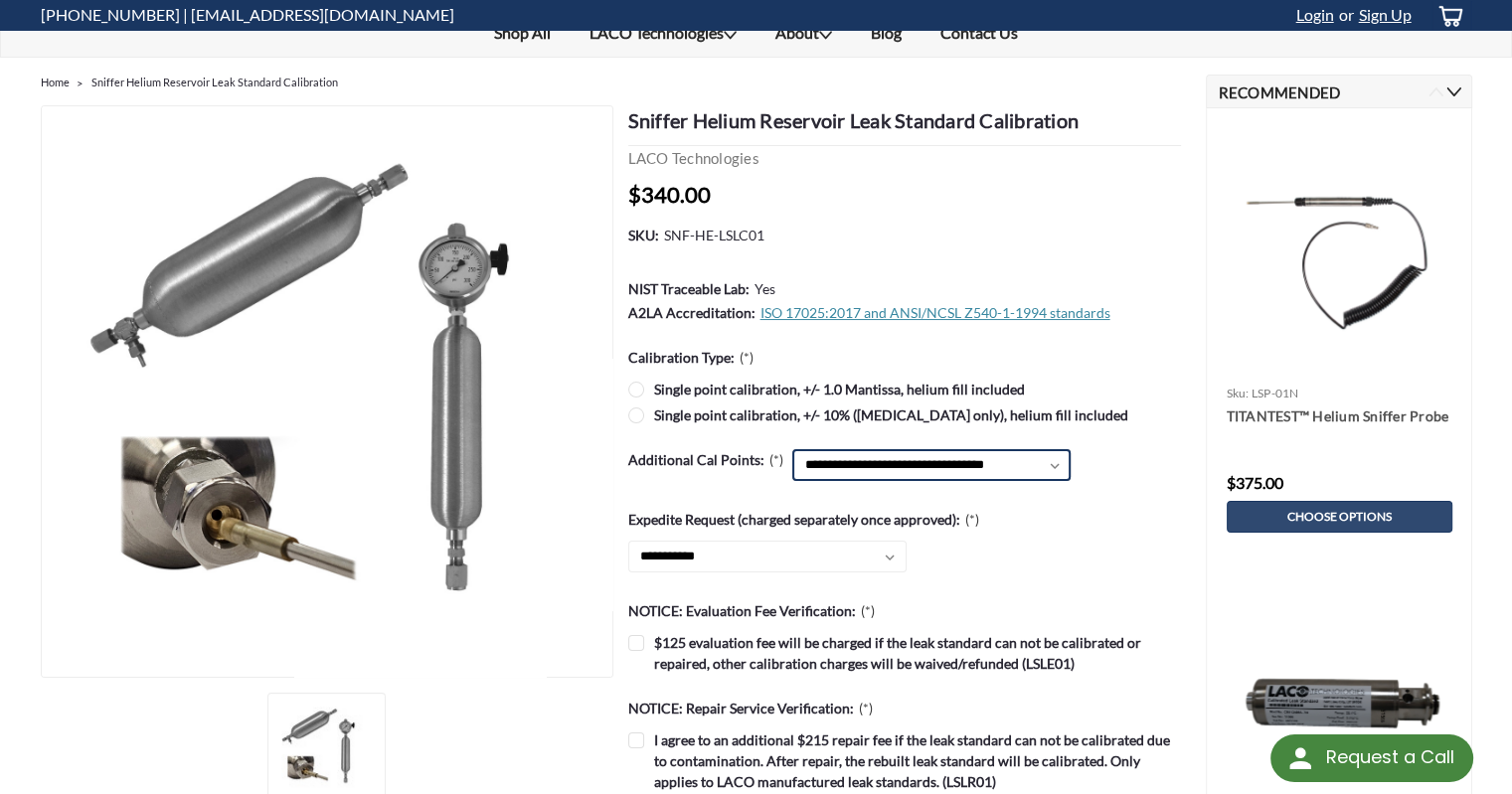 click on "**********" at bounding box center [931, 465] 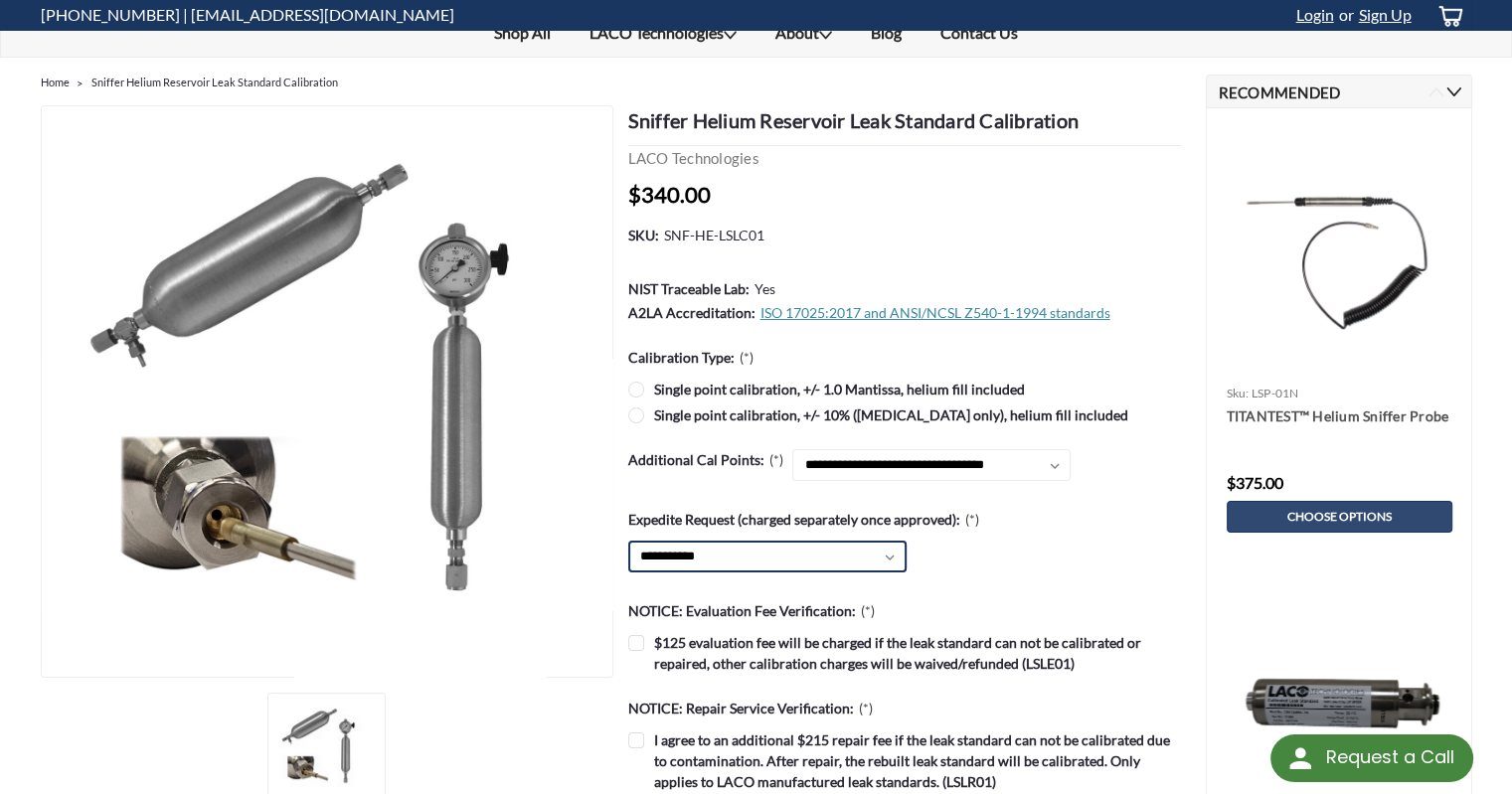 click on "**********" at bounding box center [767, 556] 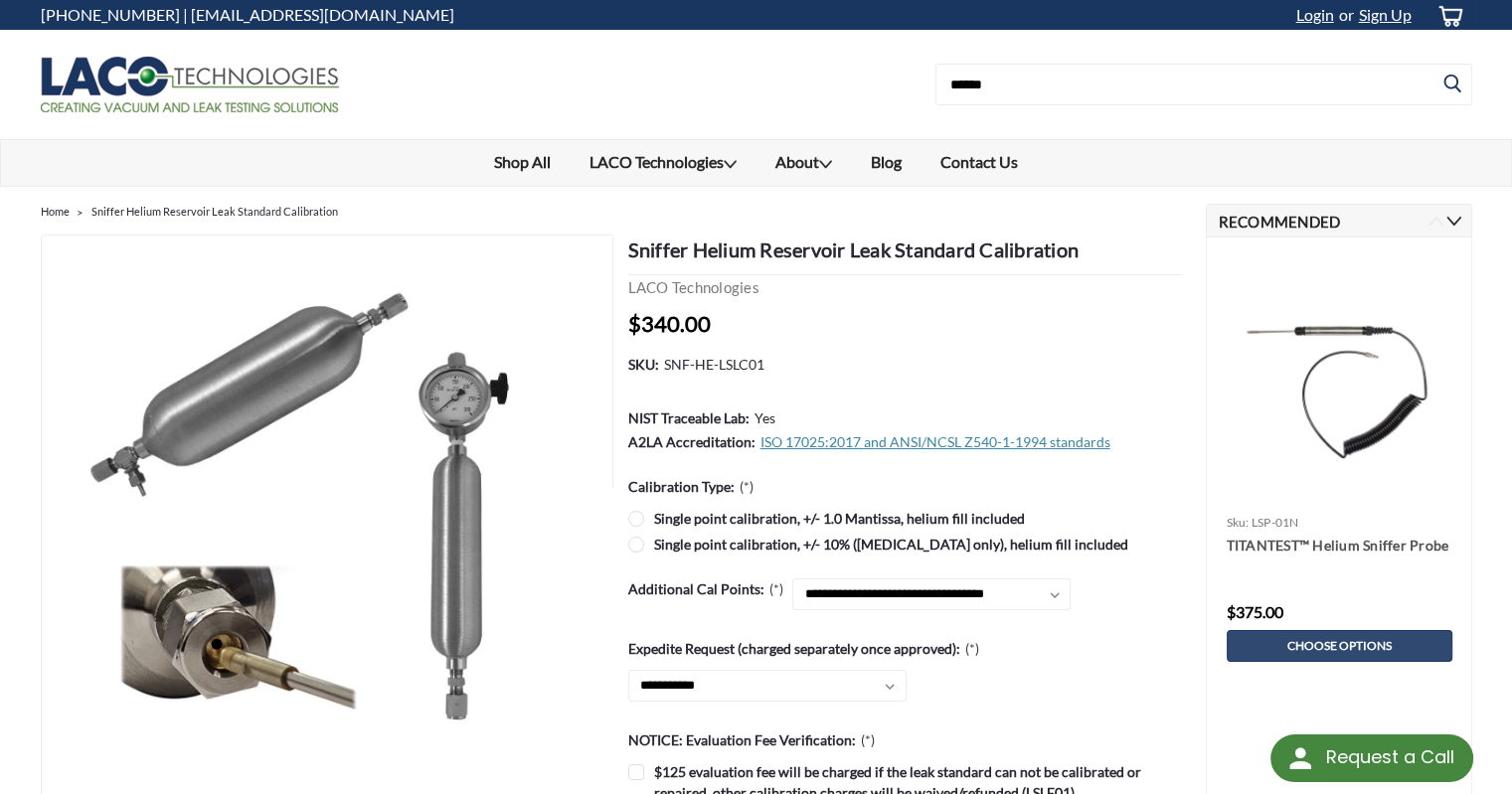 click on "Single point calibration,  +/- 10% ([MEDICAL_DATA] only), helium fill included" at bounding box center (905, 544) 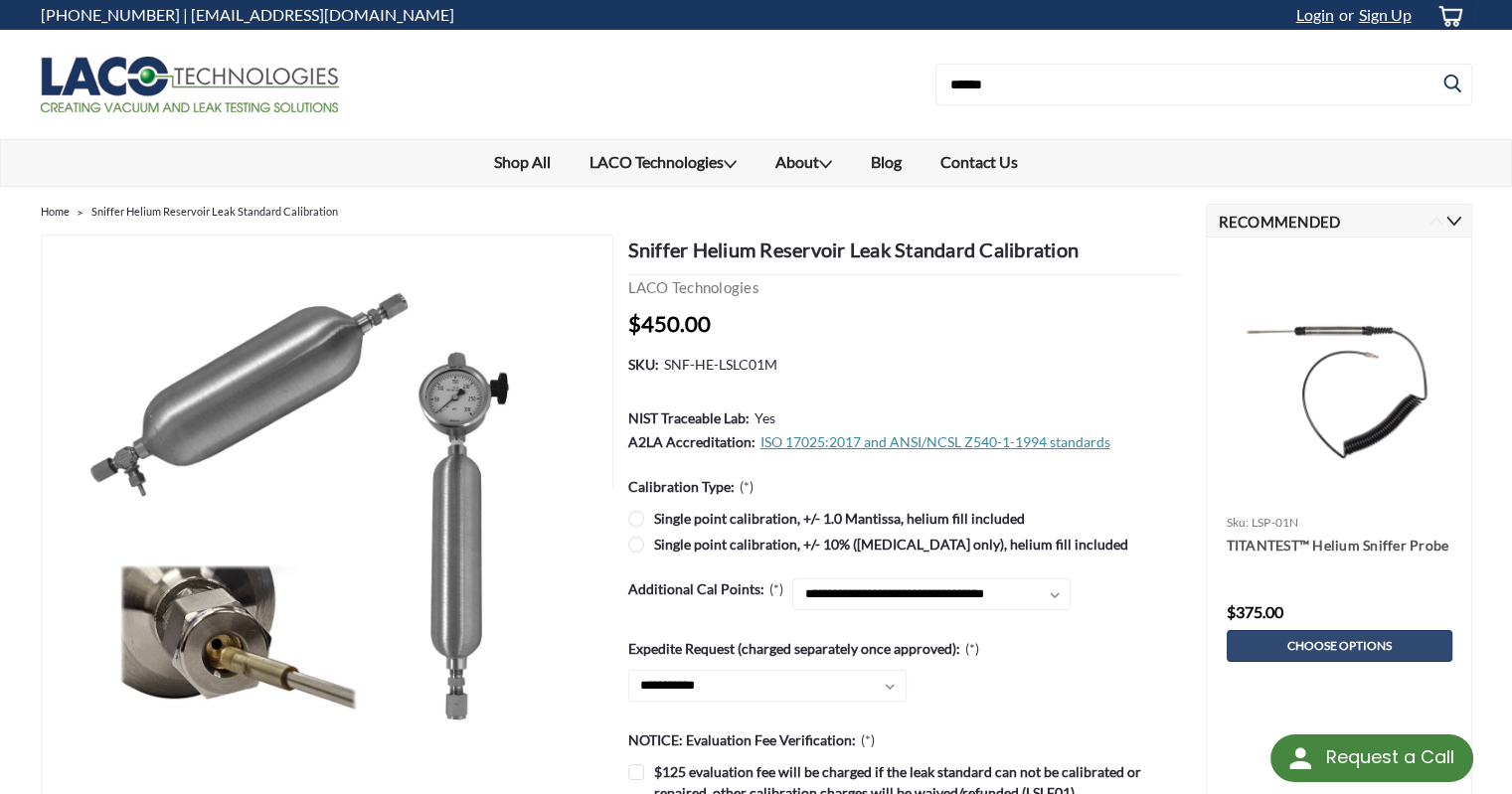 click on "Single point calibration, +/- 1.0 Mantissa, helium fill included" at bounding box center (905, 518) 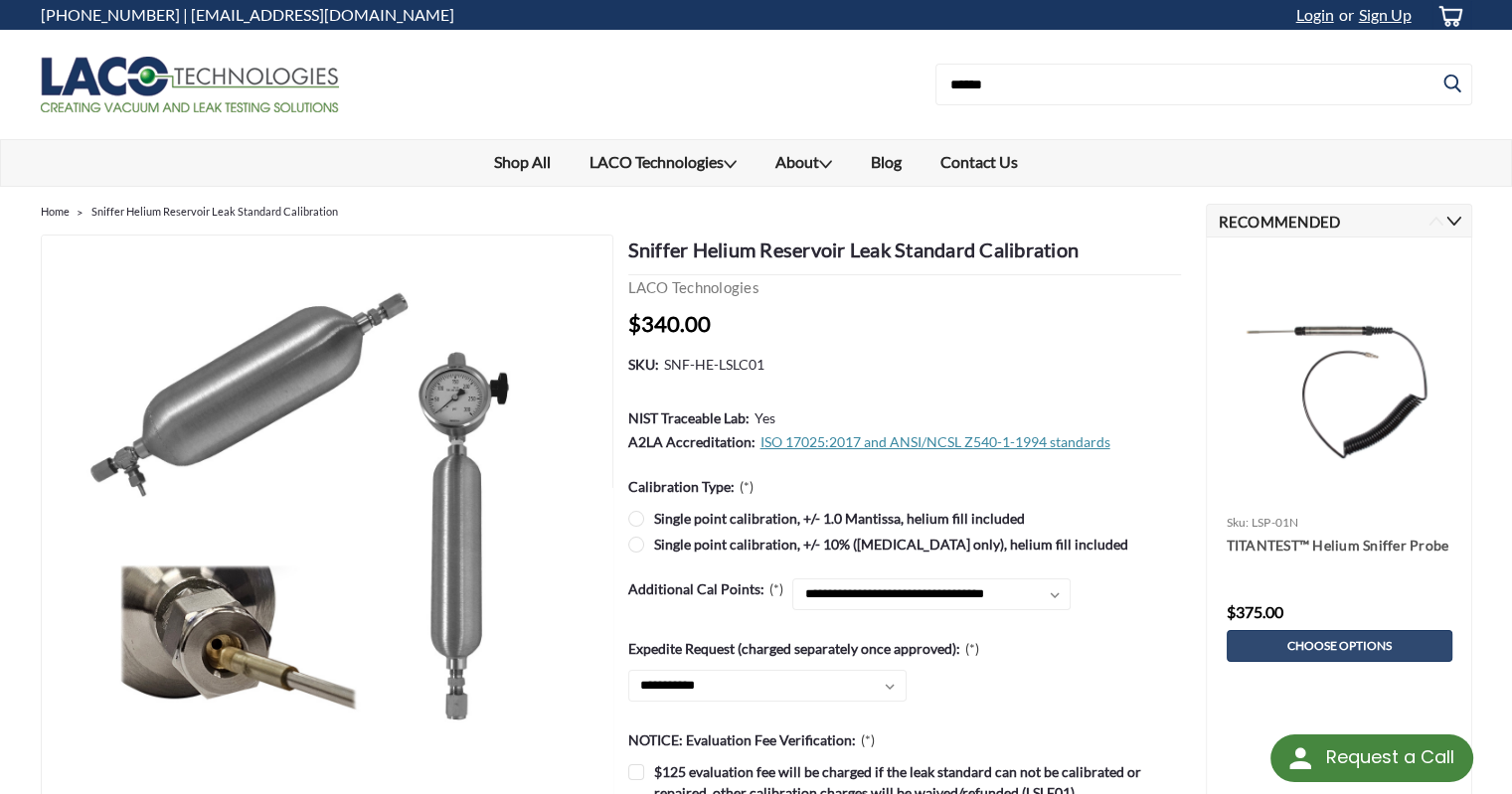 click on "Single point calibration,  +/- 10% (Capillary only), helium fill included" at bounding box center (905, 544) 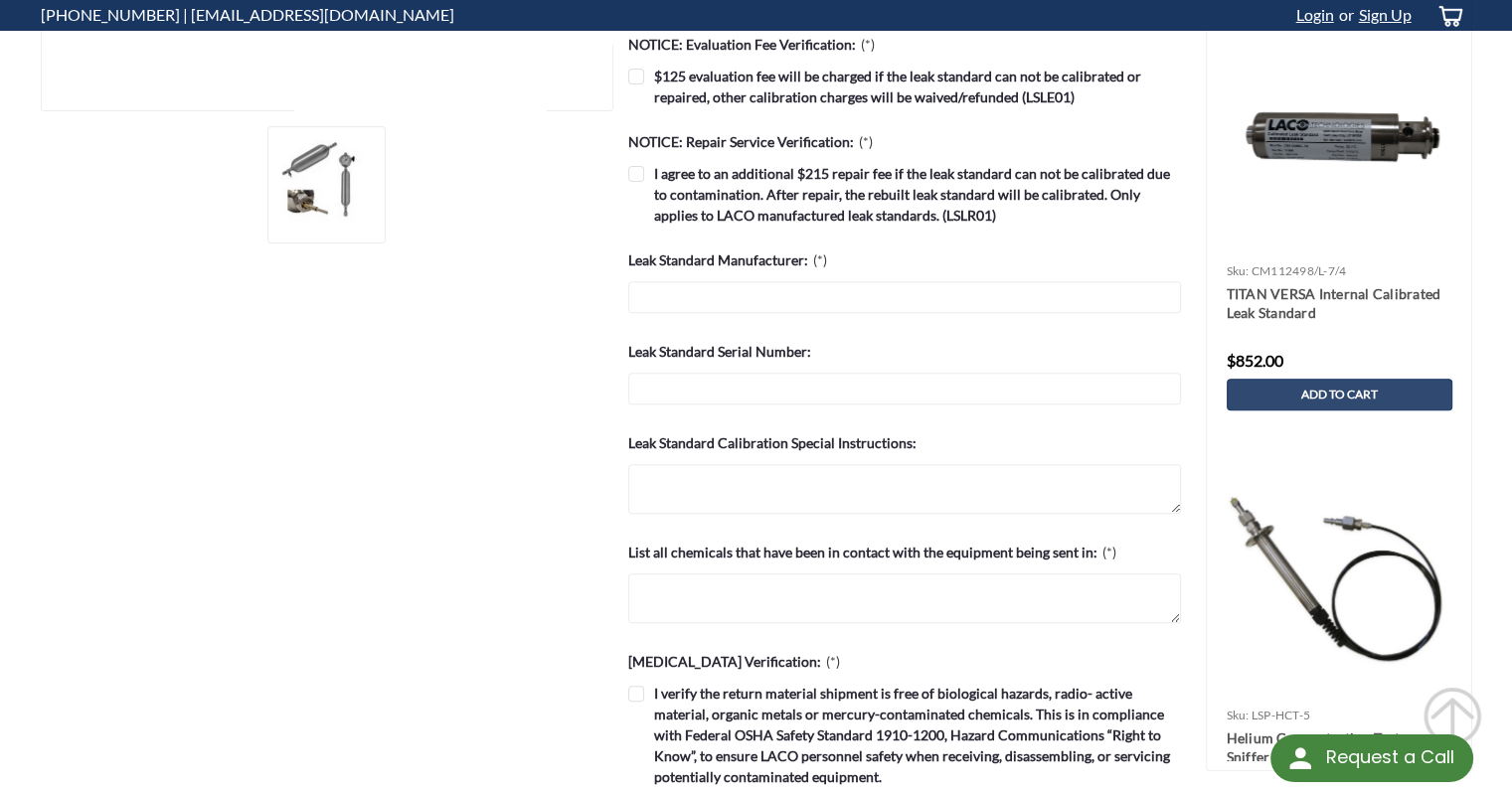 scroll, scrollTop: 397, scrollLeft: 0, axis: vertical 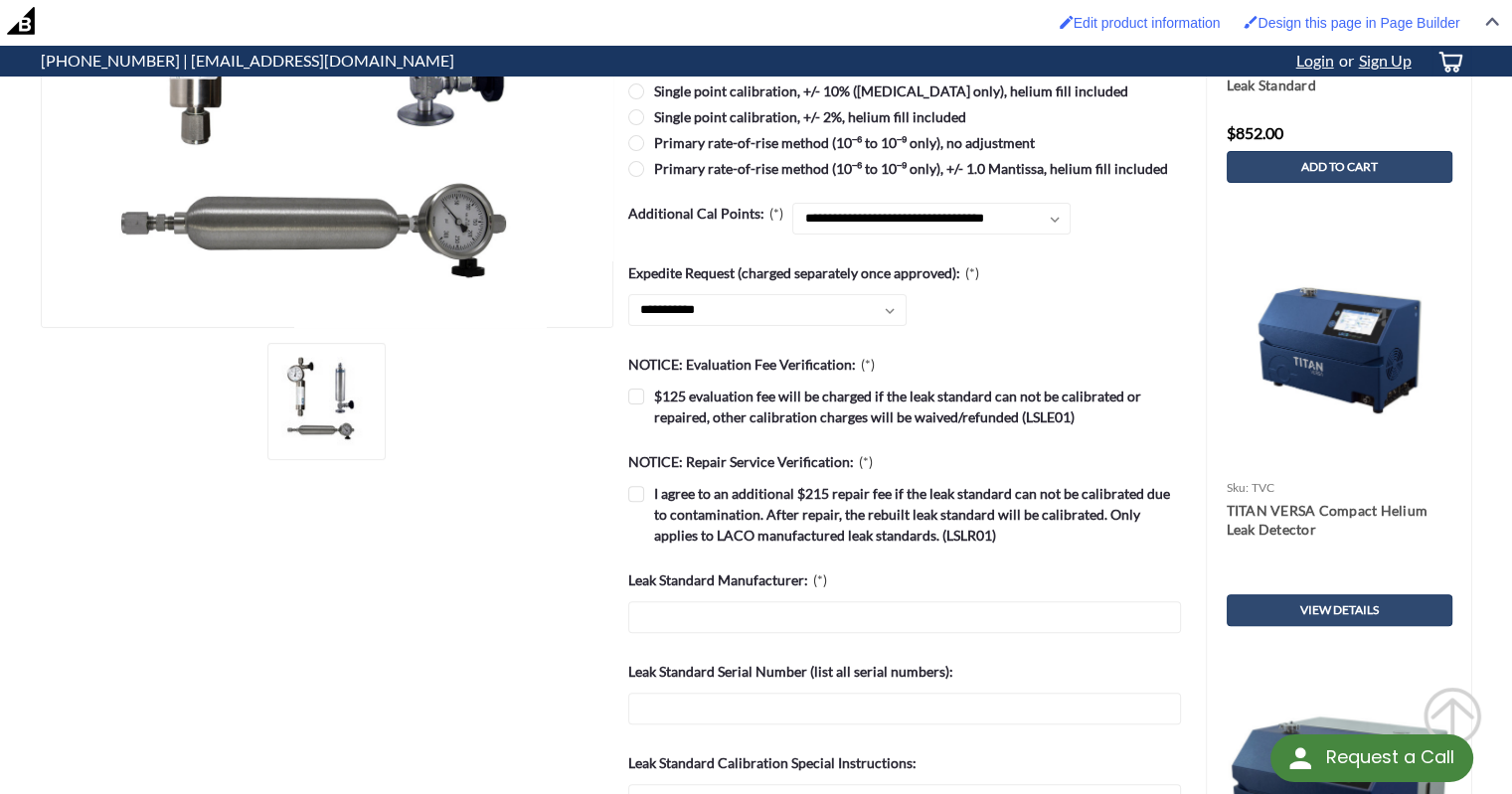 click on "$125 evaluation fee will be charged if the leak standard can not be calibrated or repaired, other calibration charges will be waived/refunded (LSLE01)" at bounding box center [905, 406] 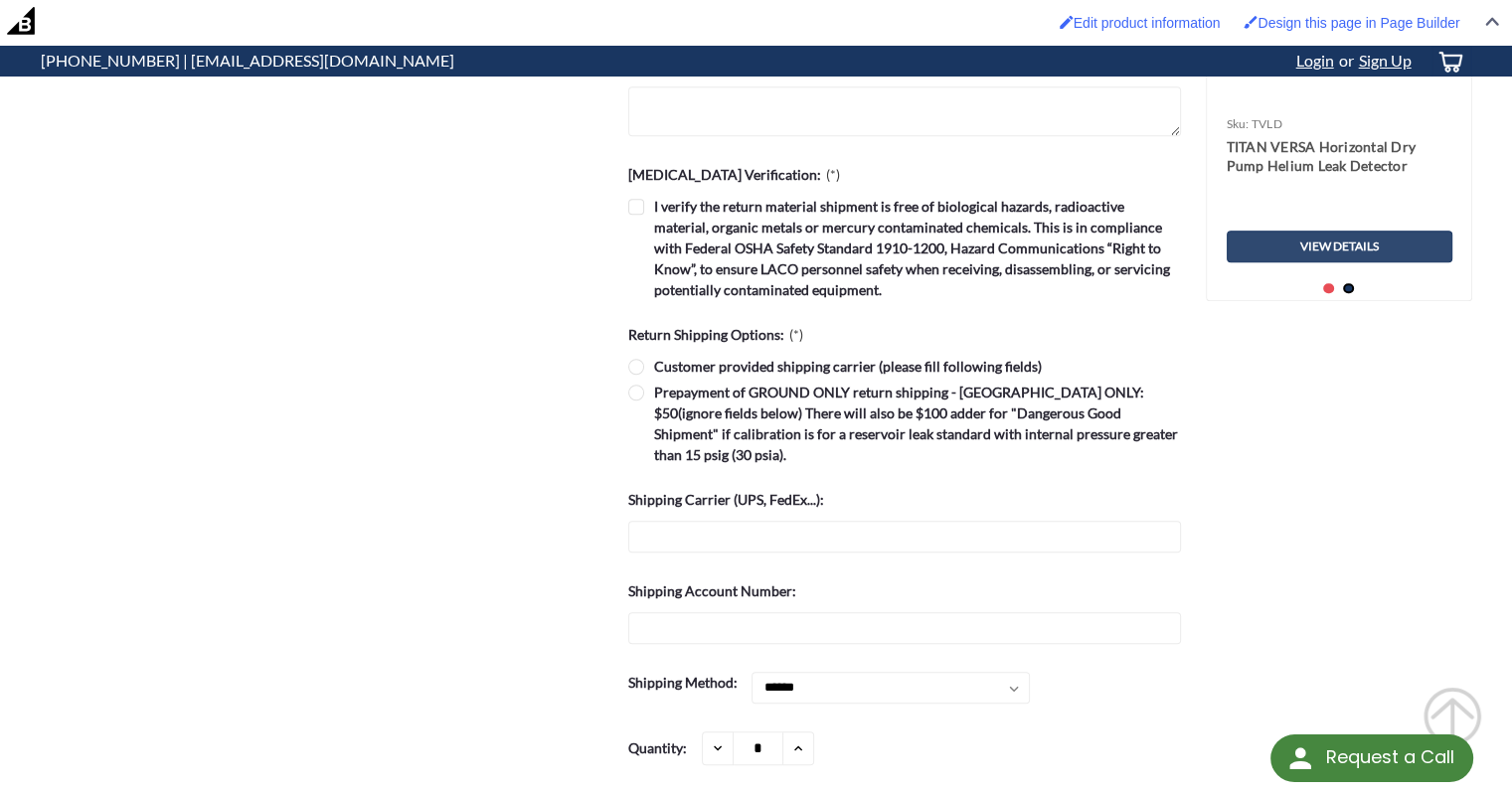 scroll, scrollTop: 1292, scrollLeft: 0, axis: vertical 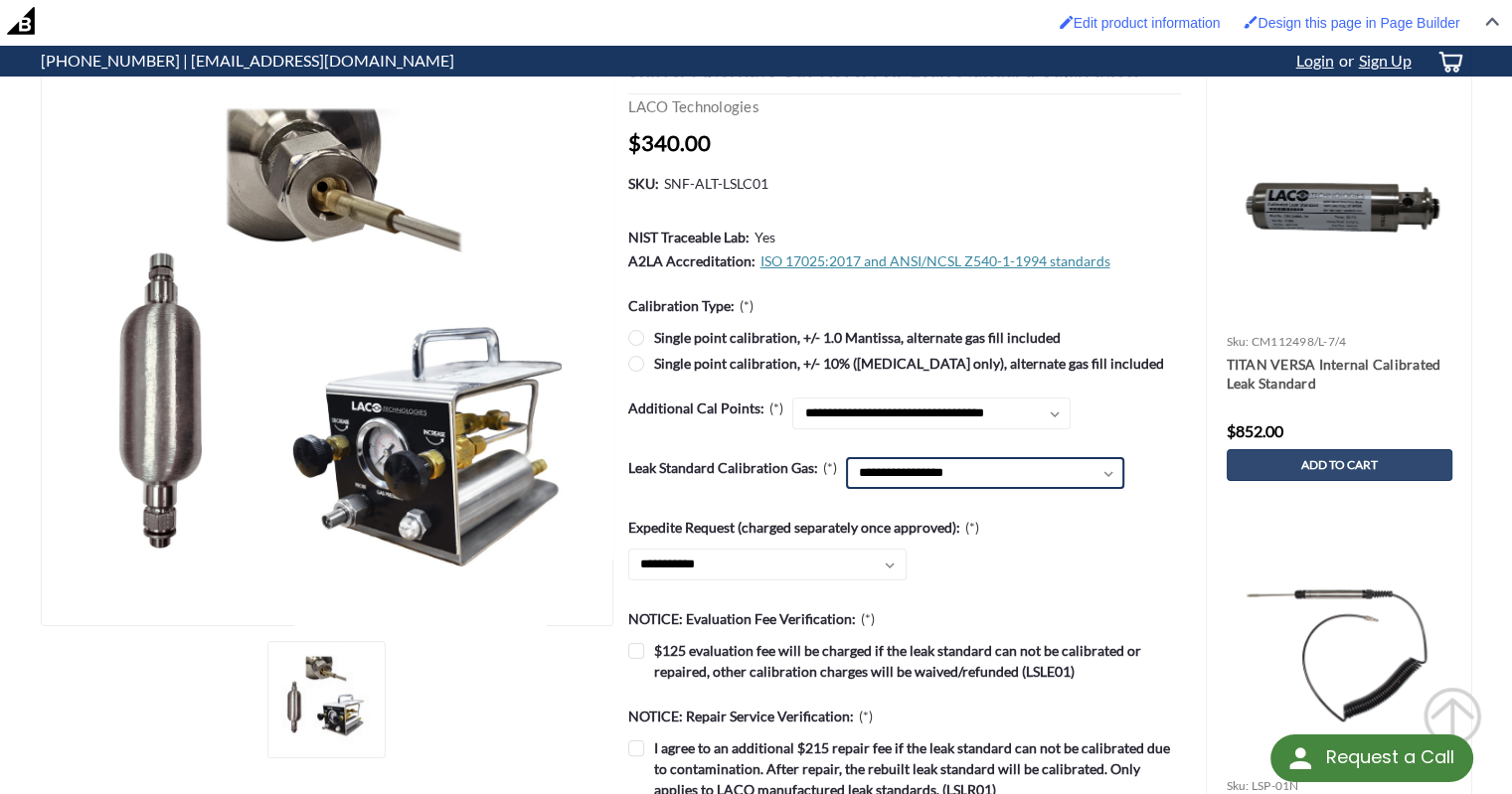 click on "**********" at bounding box center (985, 473) 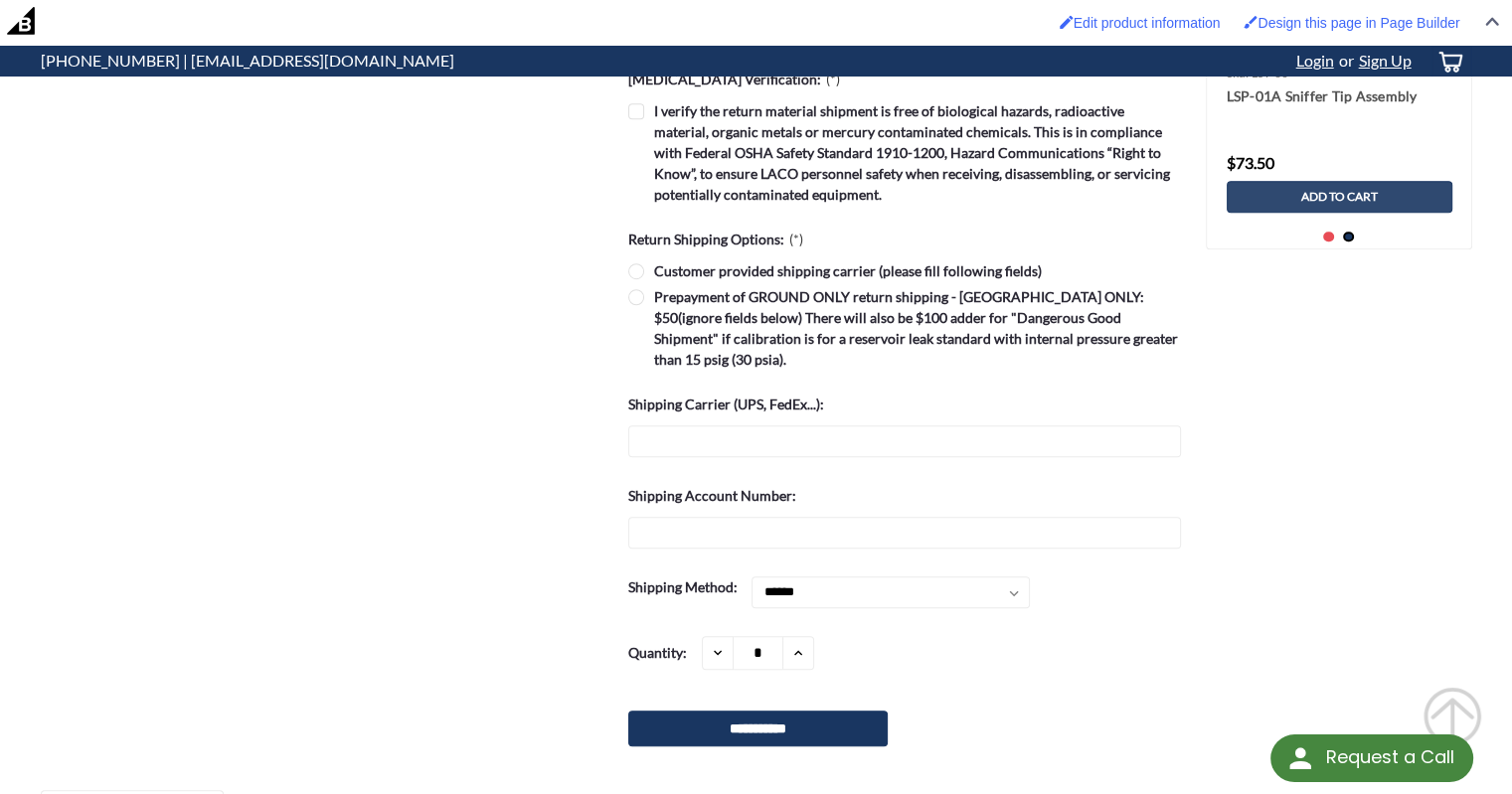 scroll, scrollTop: 1391, scrollLeft: 0, axis: vertical 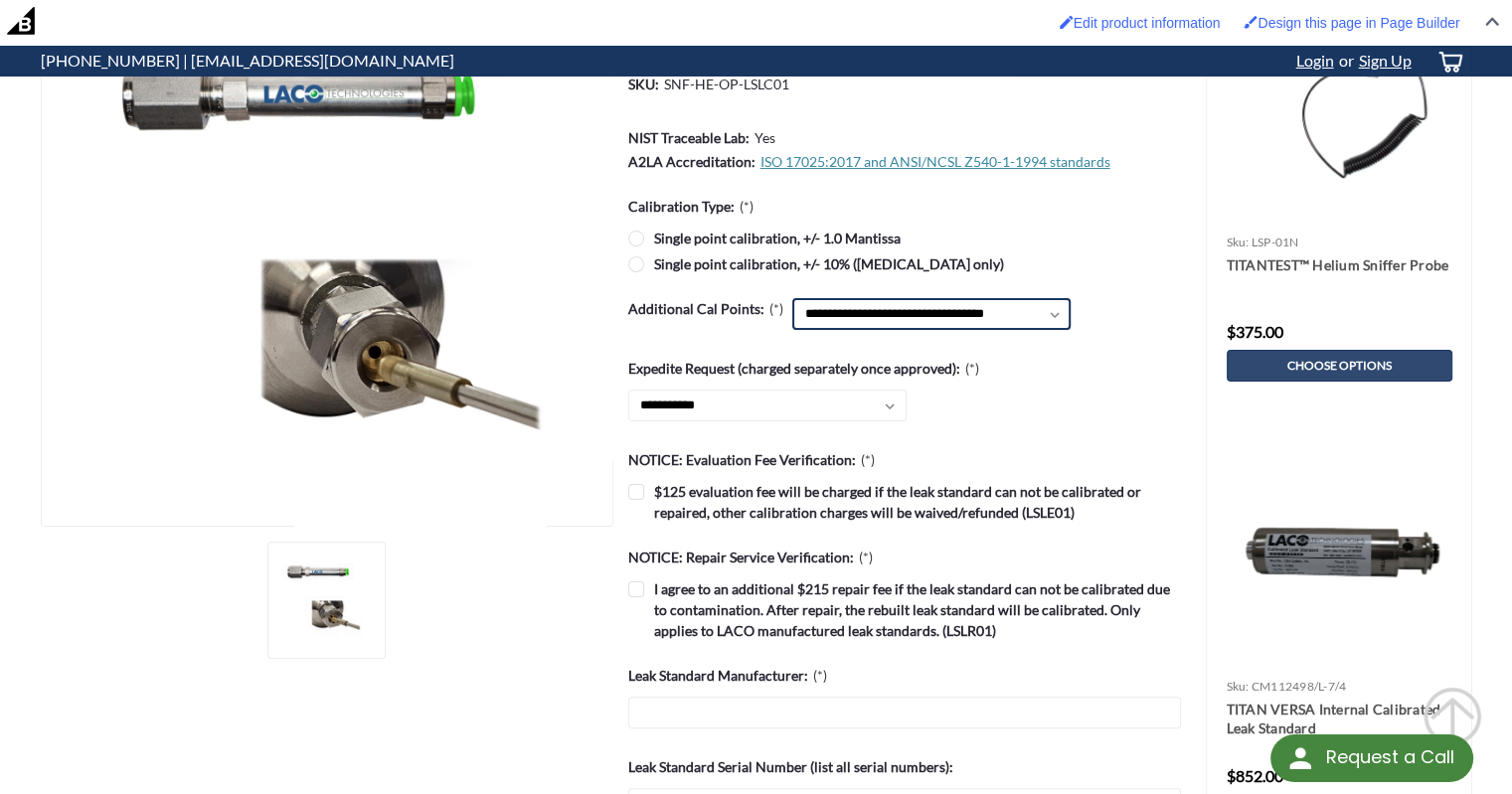 click on "**********" at bounding box center [931, 314] 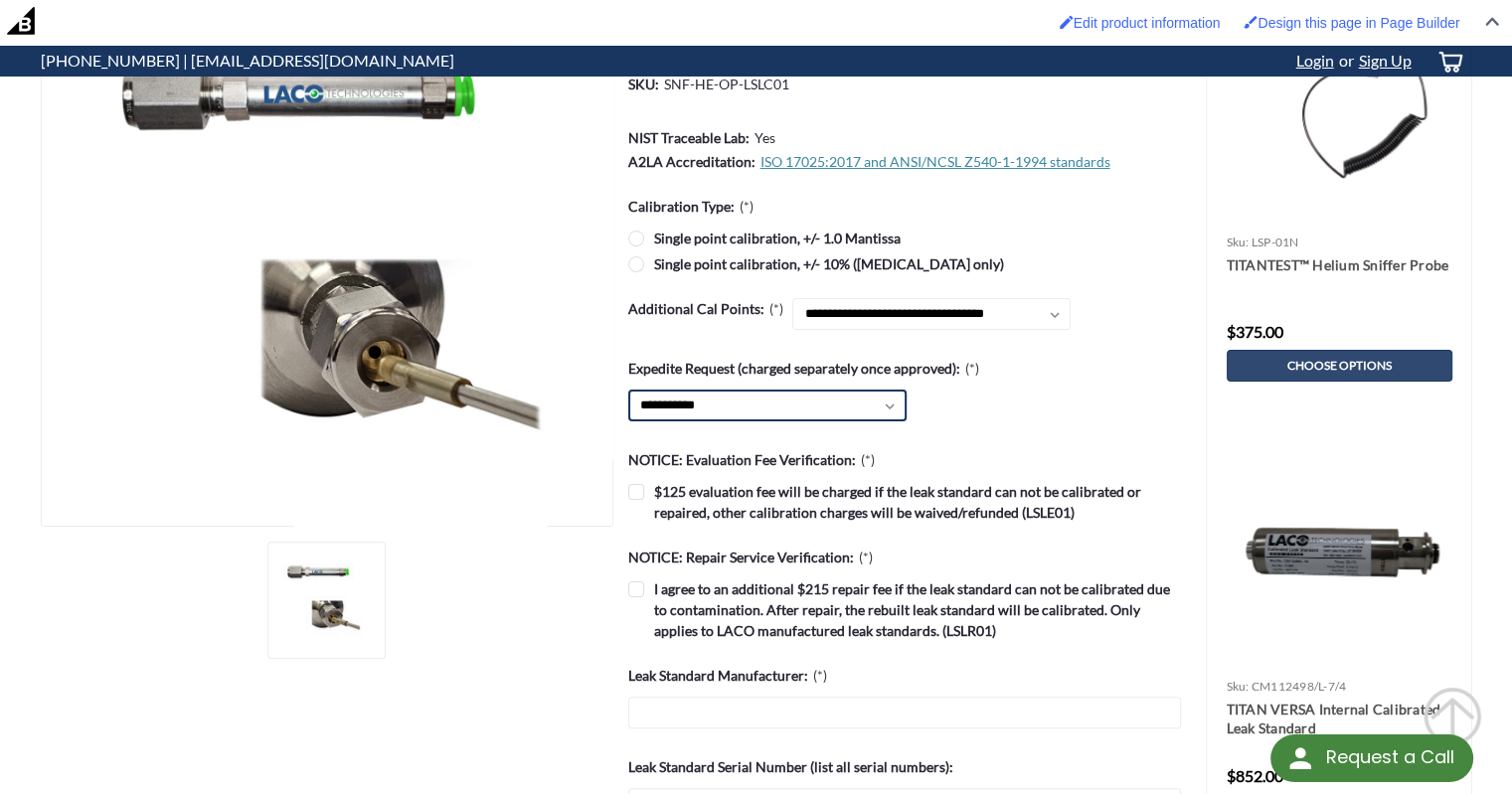 click on "**********" at bounding box center [767, 405] 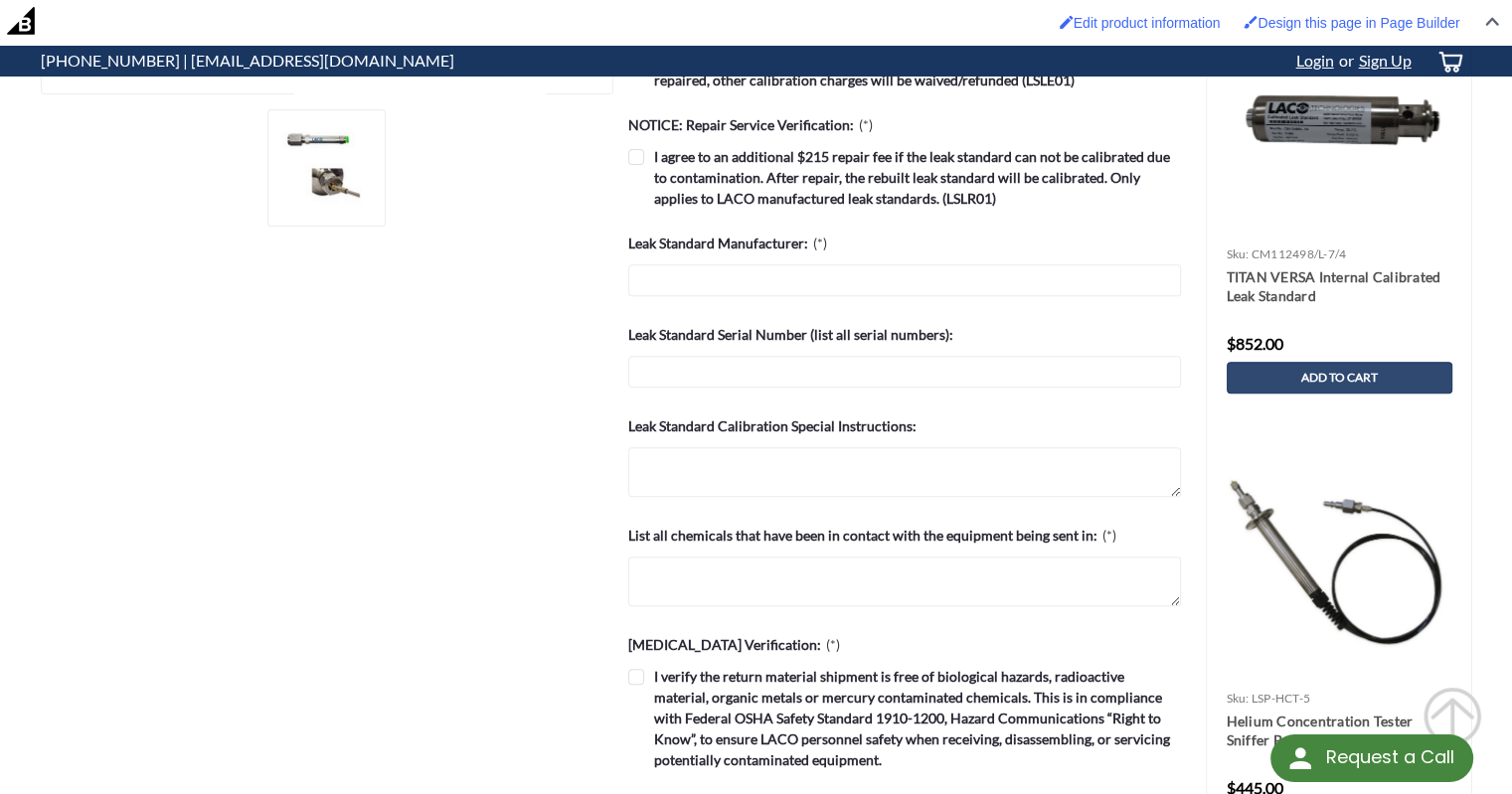 scroll, scrollTop: 894, scrollLeft: 0, axis: vertical 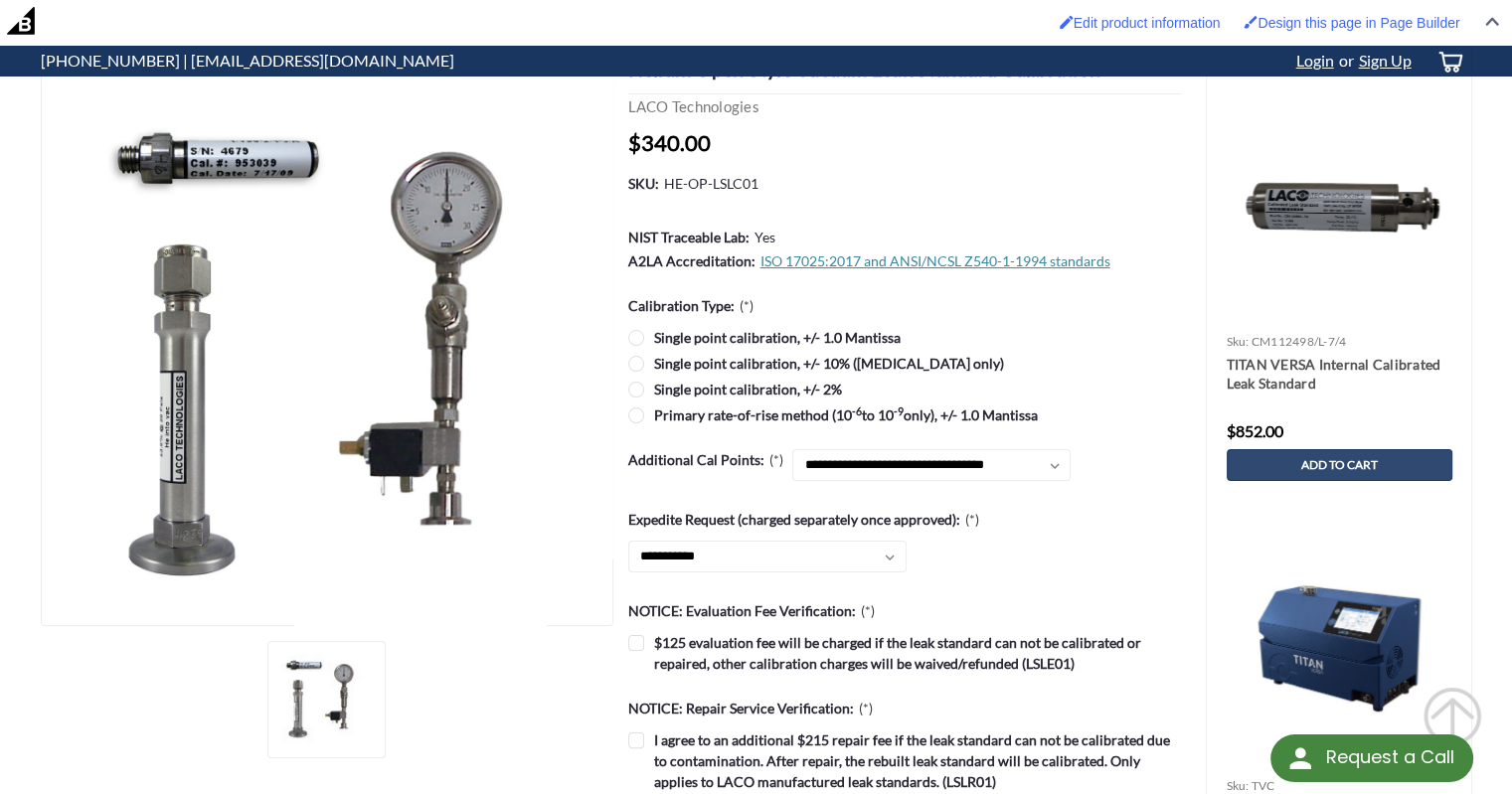 click on "Single point calibration, +/- 2%" at bounding box center [905, 389] 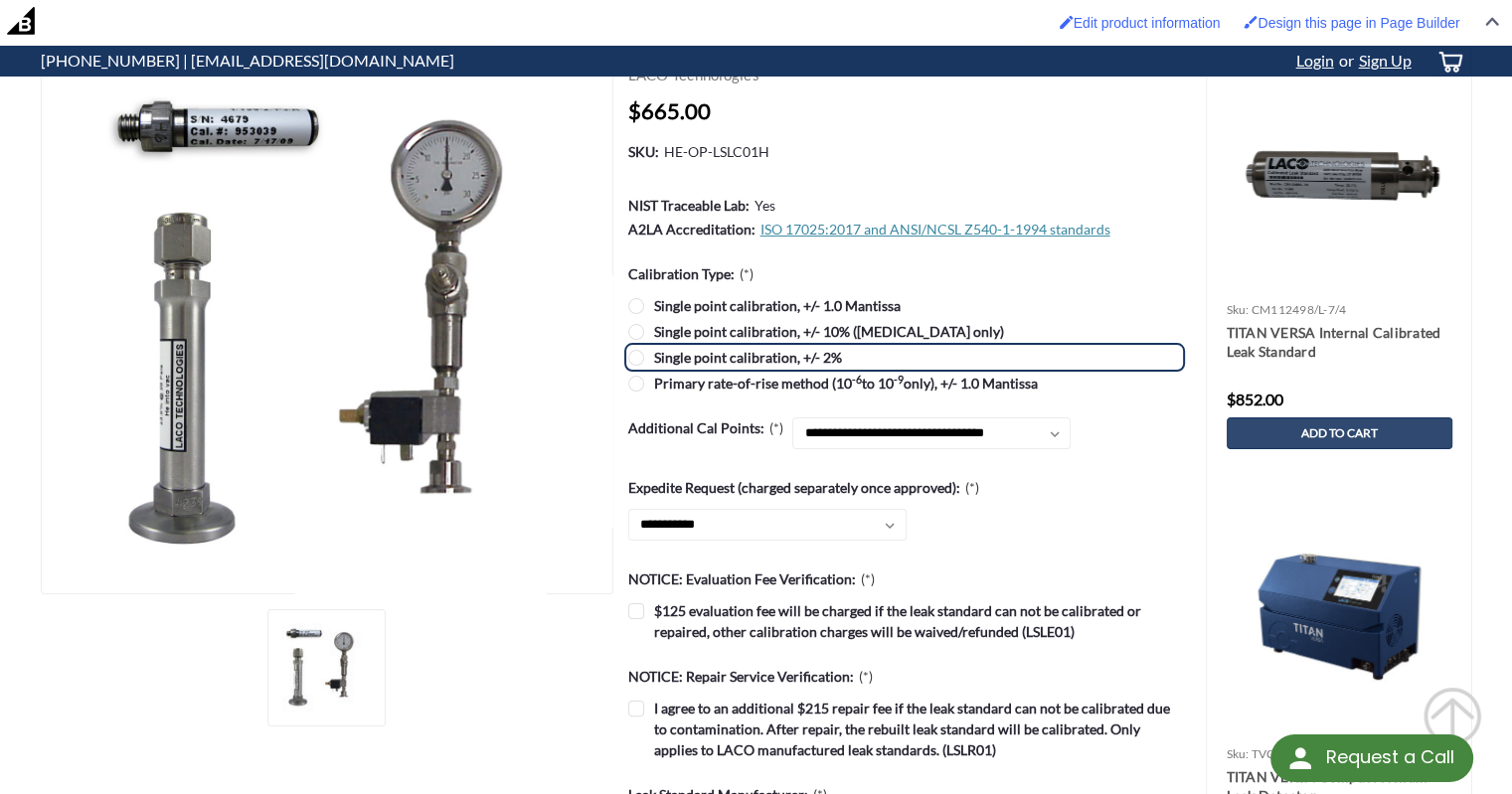 scroll, scrollTop: 99, scrollLeft: 0, axis: vertical 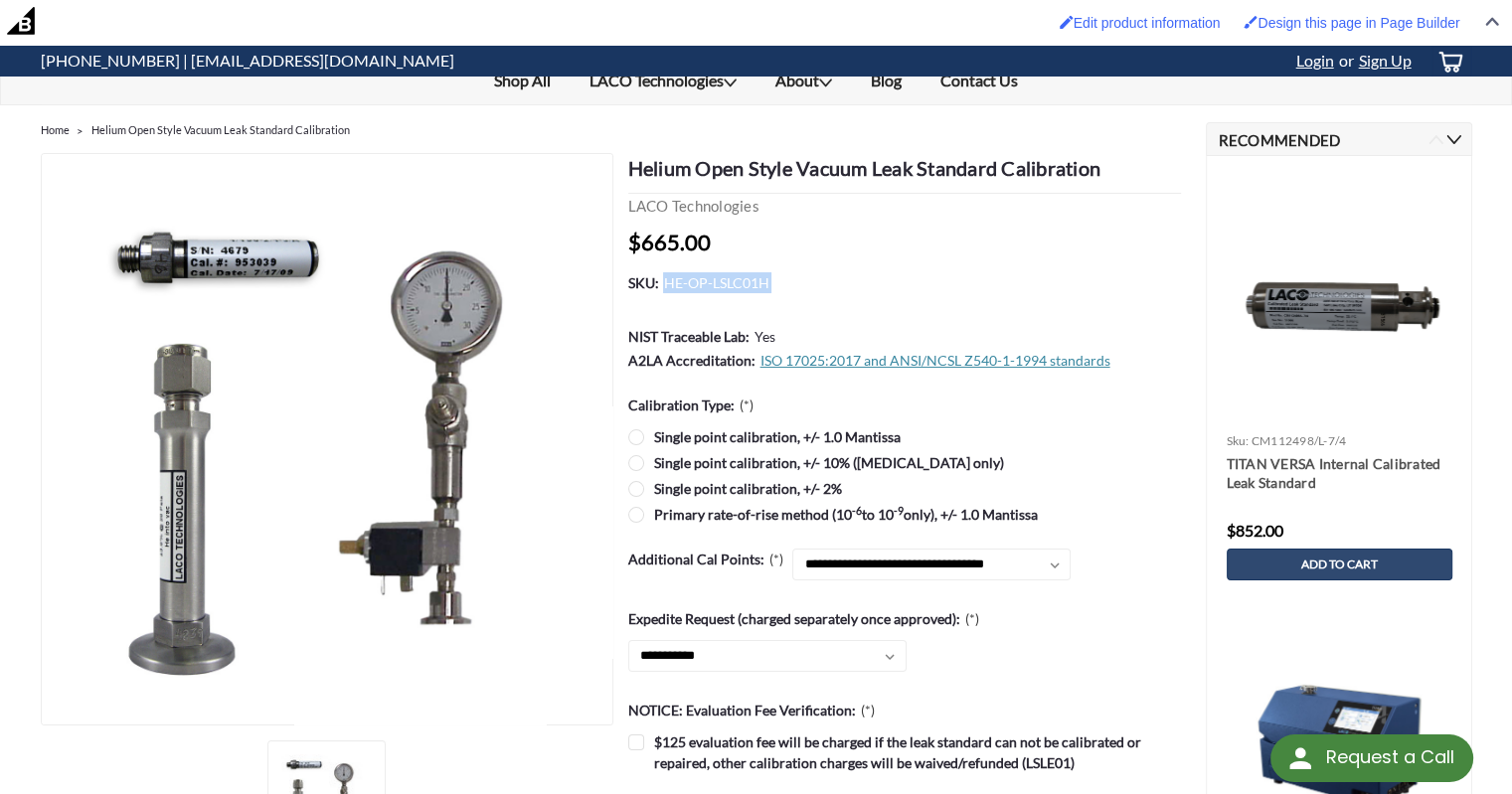 drag, startPoint x: 664, startPoint y: 284, endPoint x: 773, endPoint y: 290, distance: 109.16501 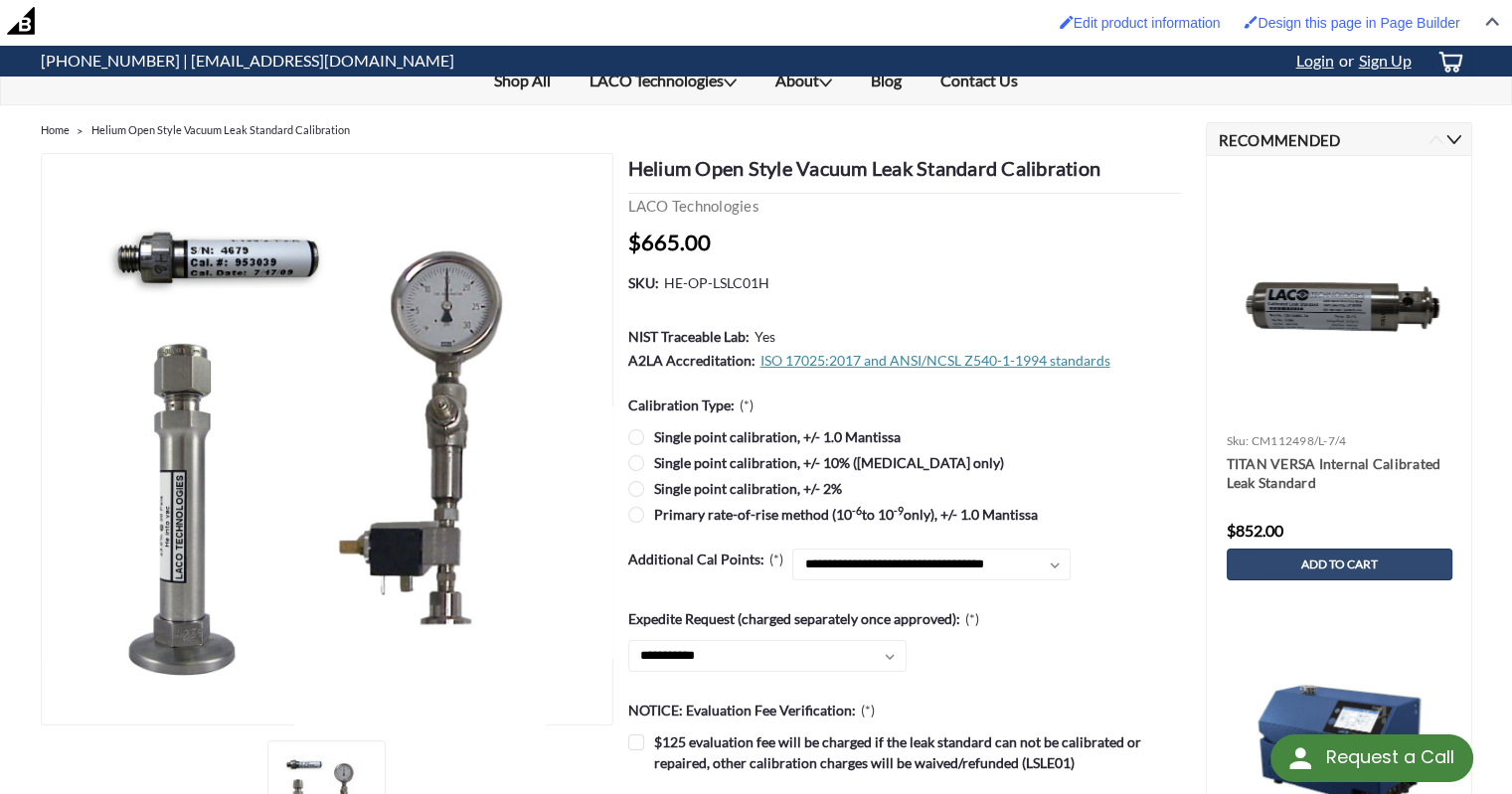 click on "Single point calibration, +/- 2%" at bounding box center [905, 488] 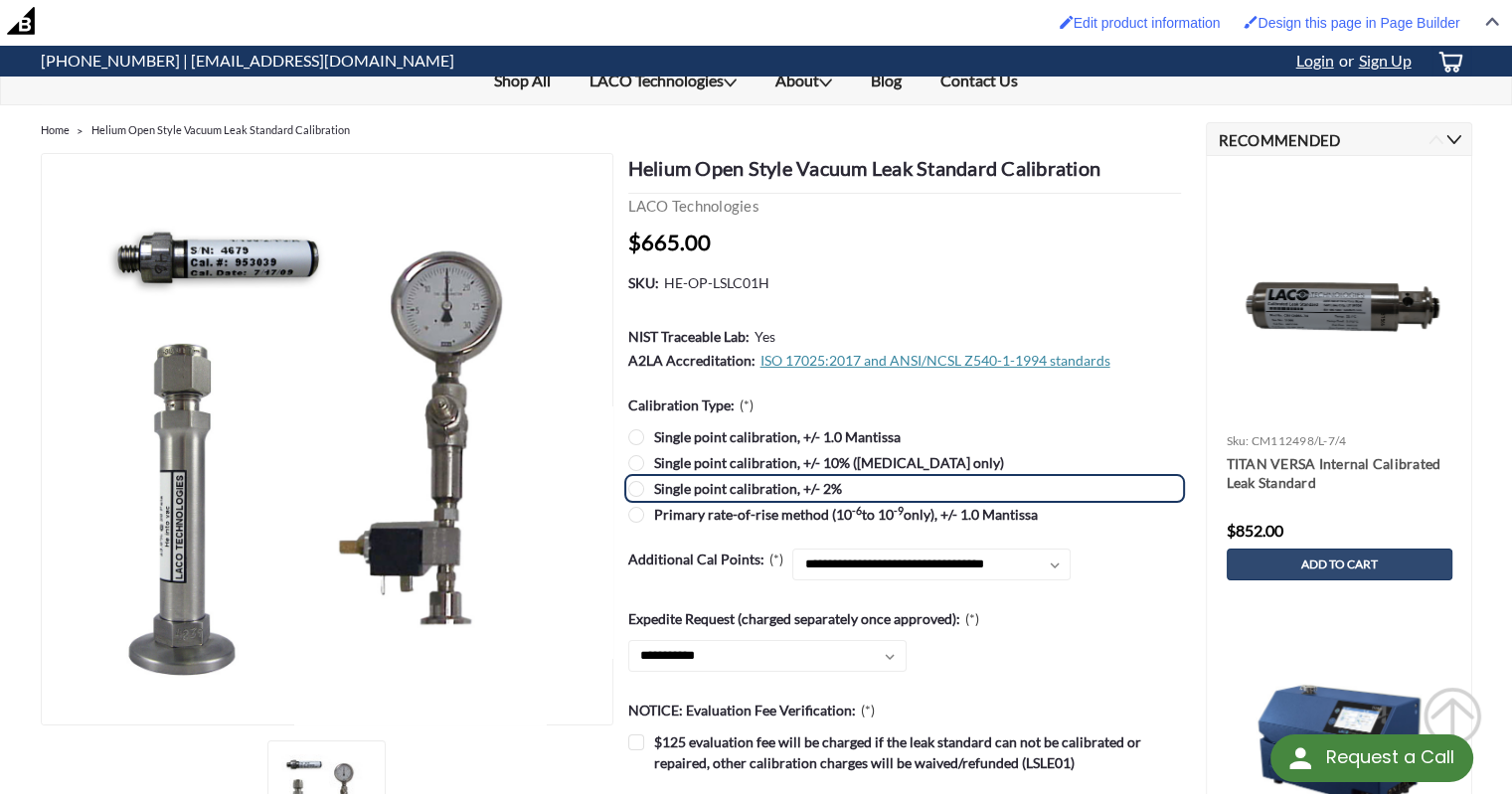 scroll, scrollTop: 199, scrollLeft: 0, axis: vertical 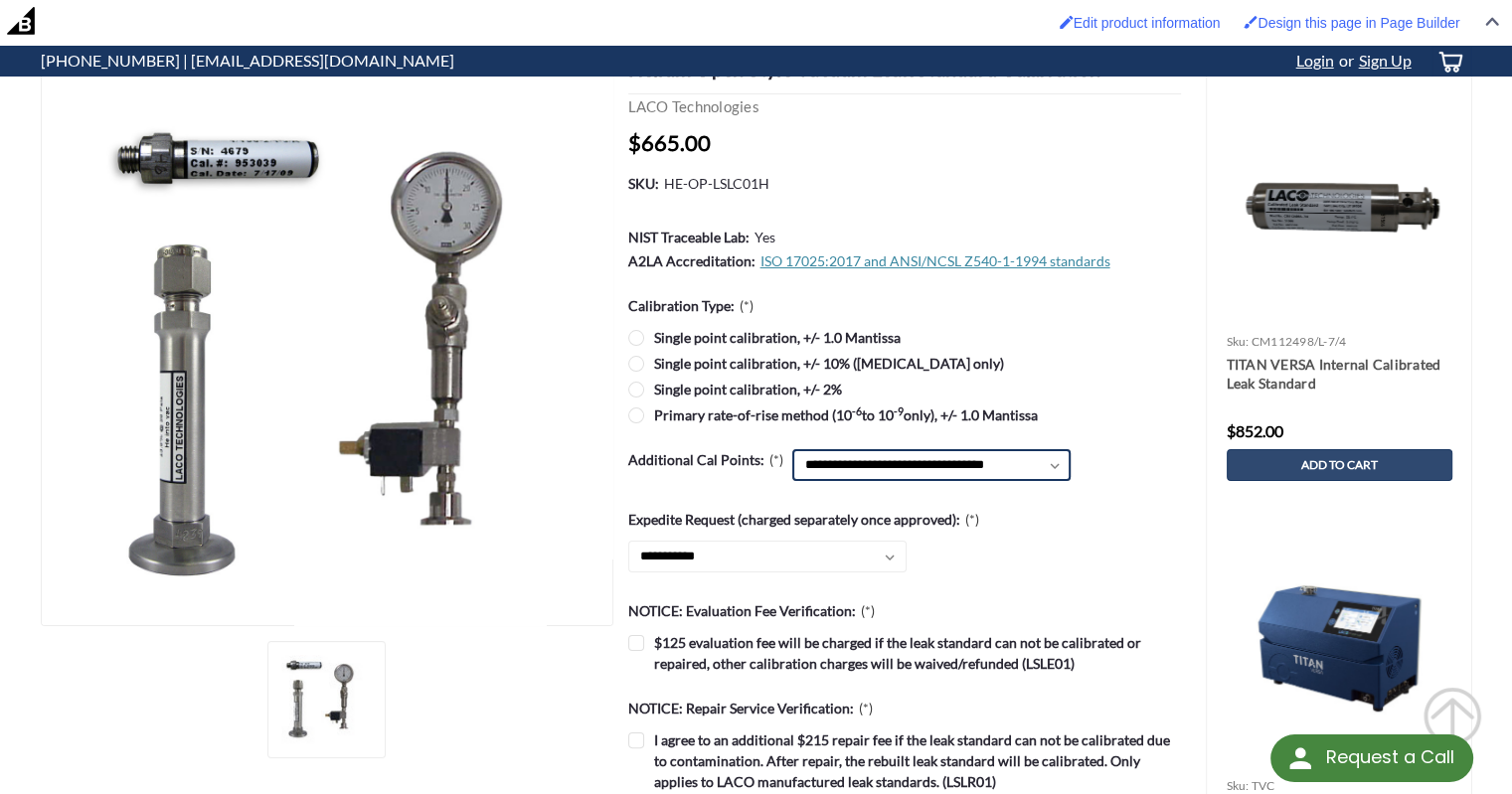 click on "**********" at bounding box center (931, 465) 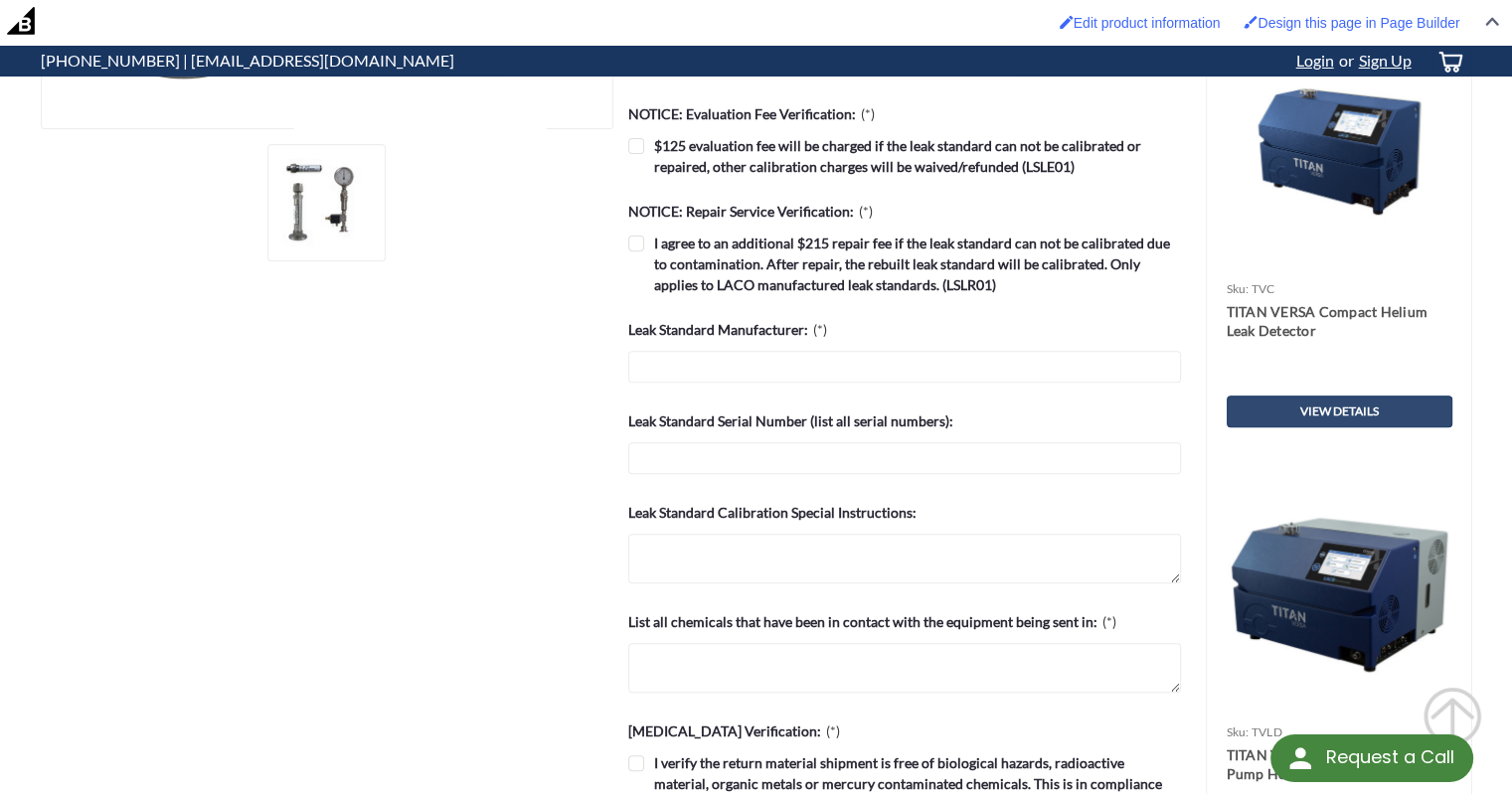 scroll, scrollTop: 696, scrollLeft: 0, axis: vertical 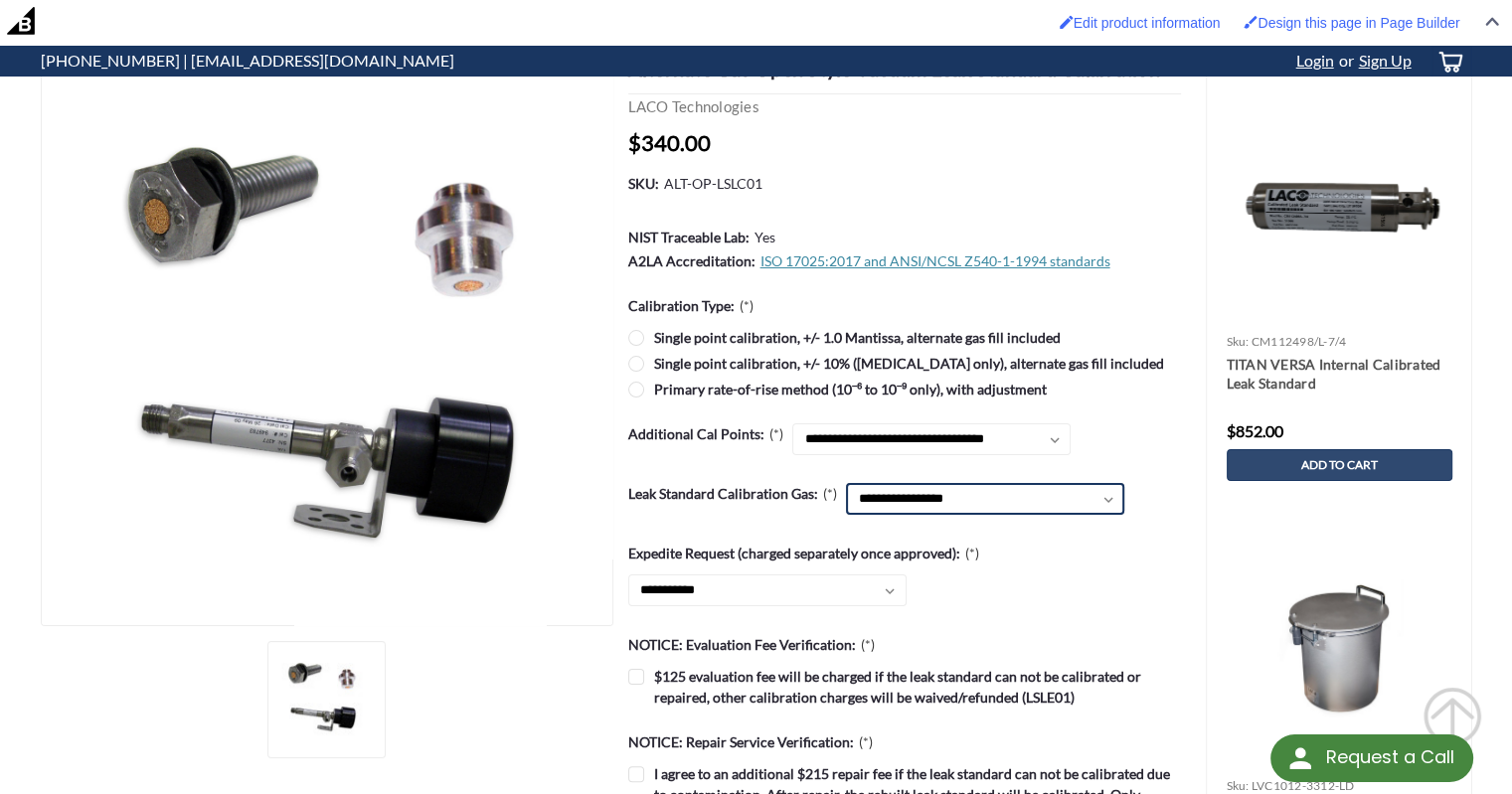 click on "**********" at bounding box center (985, 499) 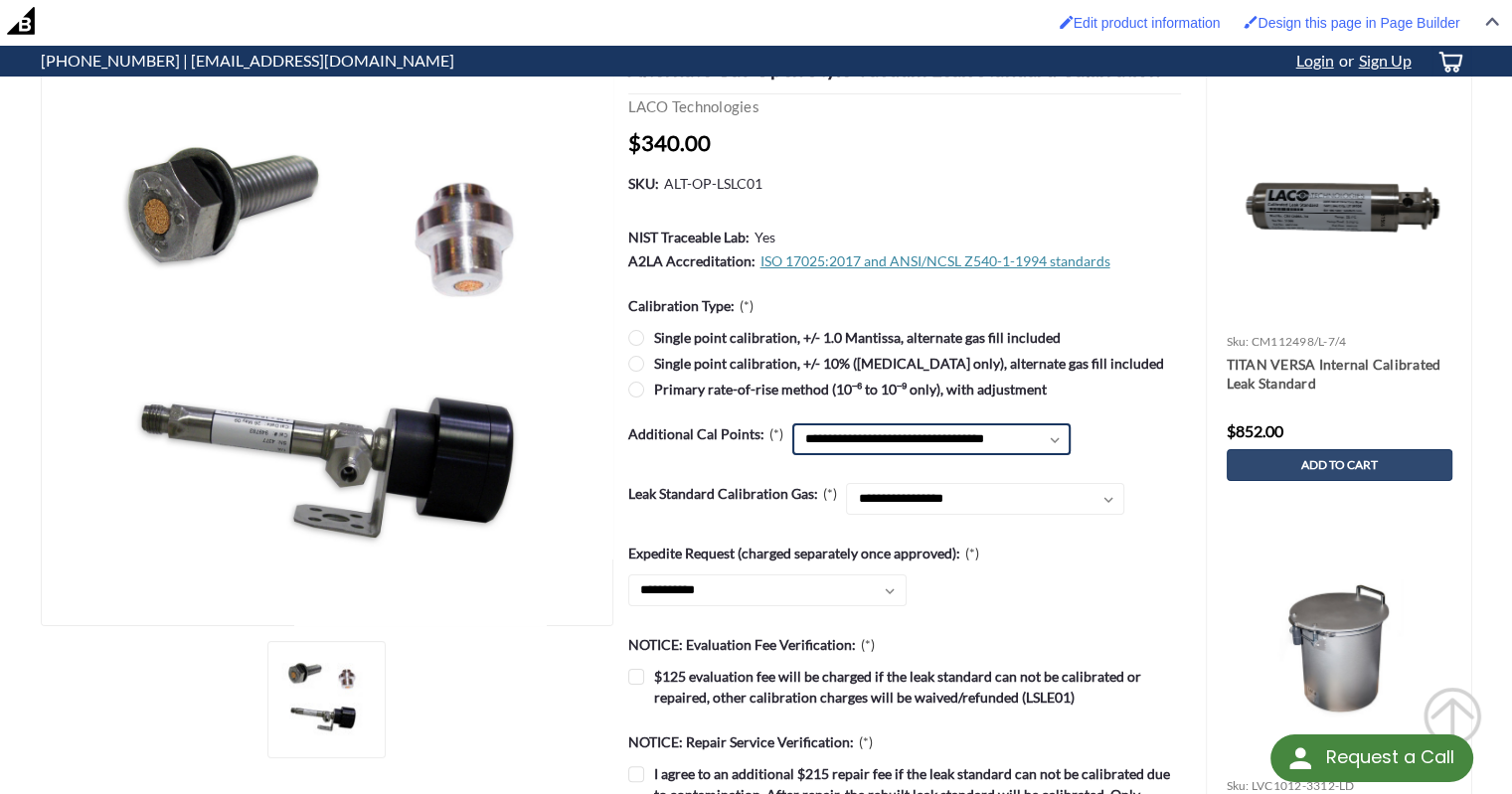 click on "**********" at bounding box center (931, 439) 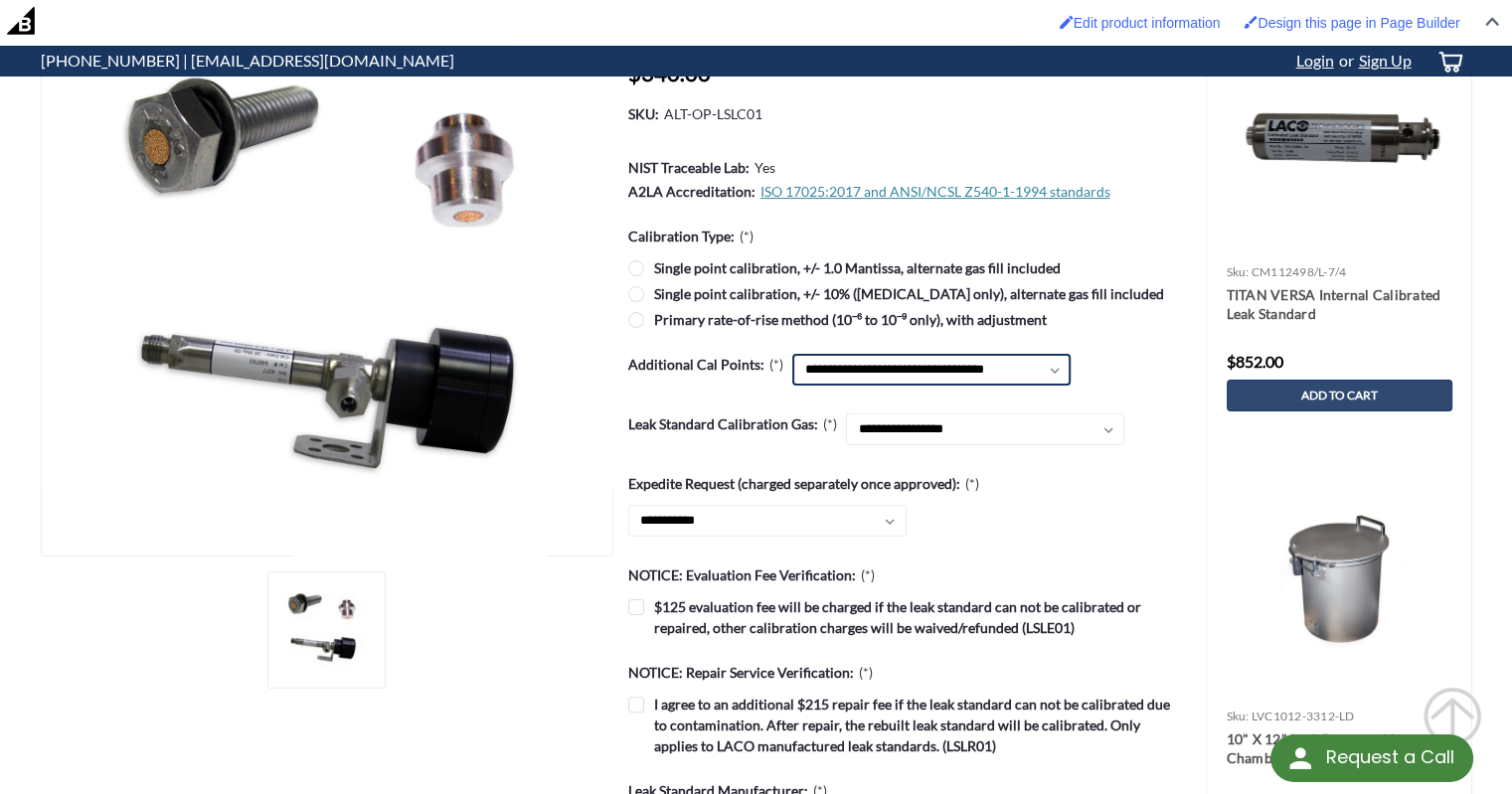 scroll, scrollTop: 298, scrollLeft: 0, axis: vertical 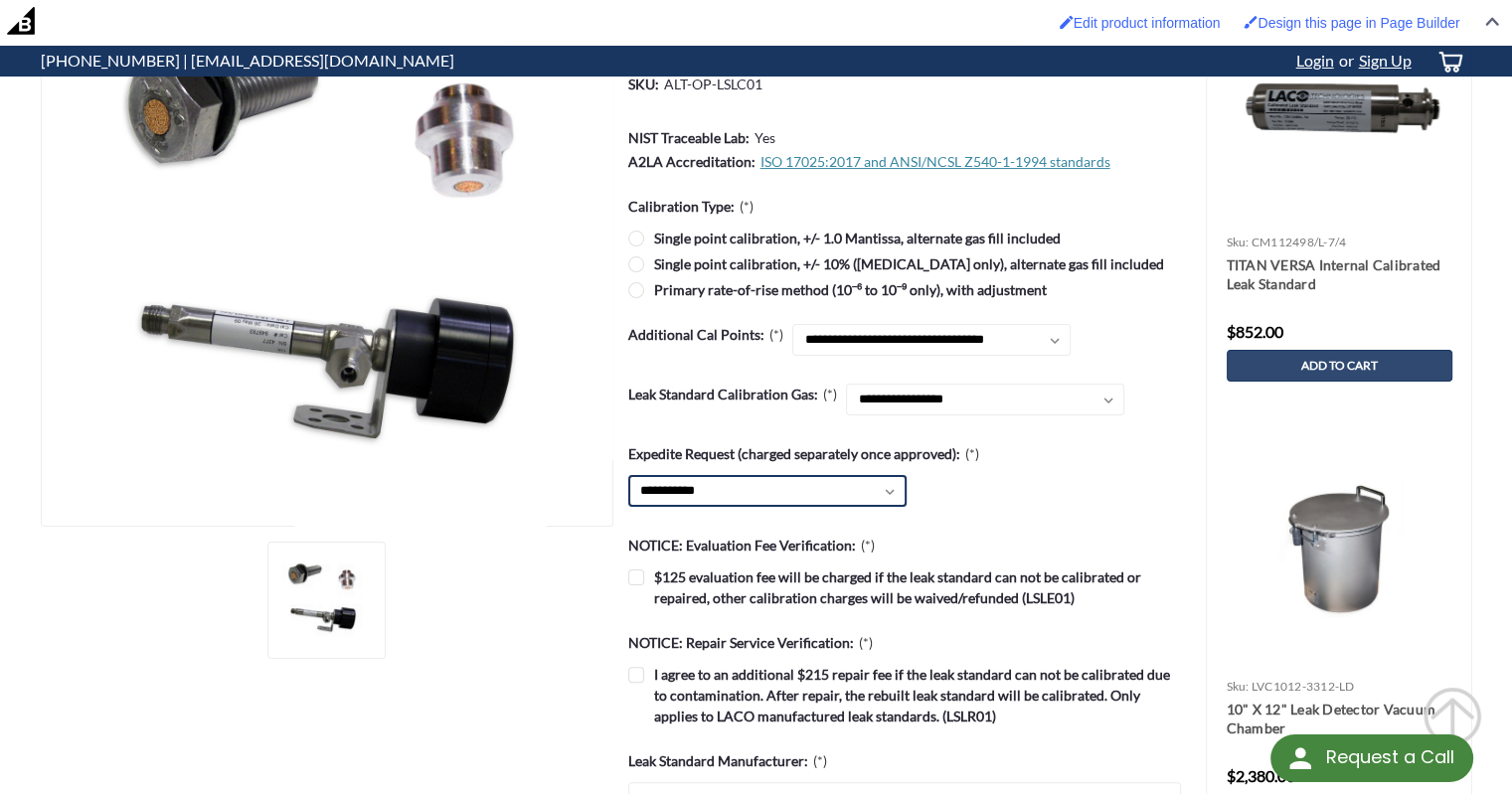 click on "**********" at bounding box center (767, 491) 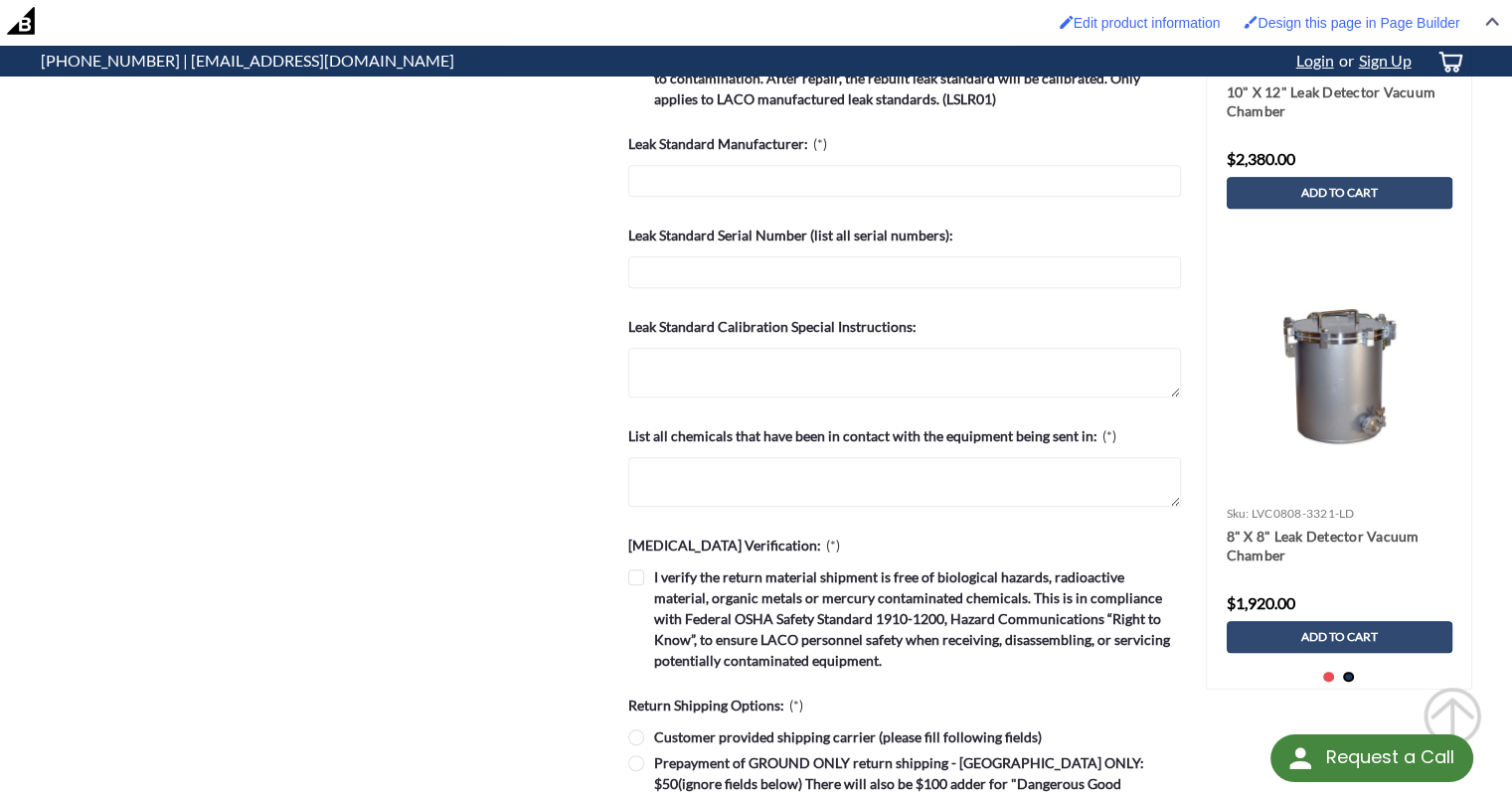 scroll, scrollTop: 894, scrollLeft: 0, axis: vertical 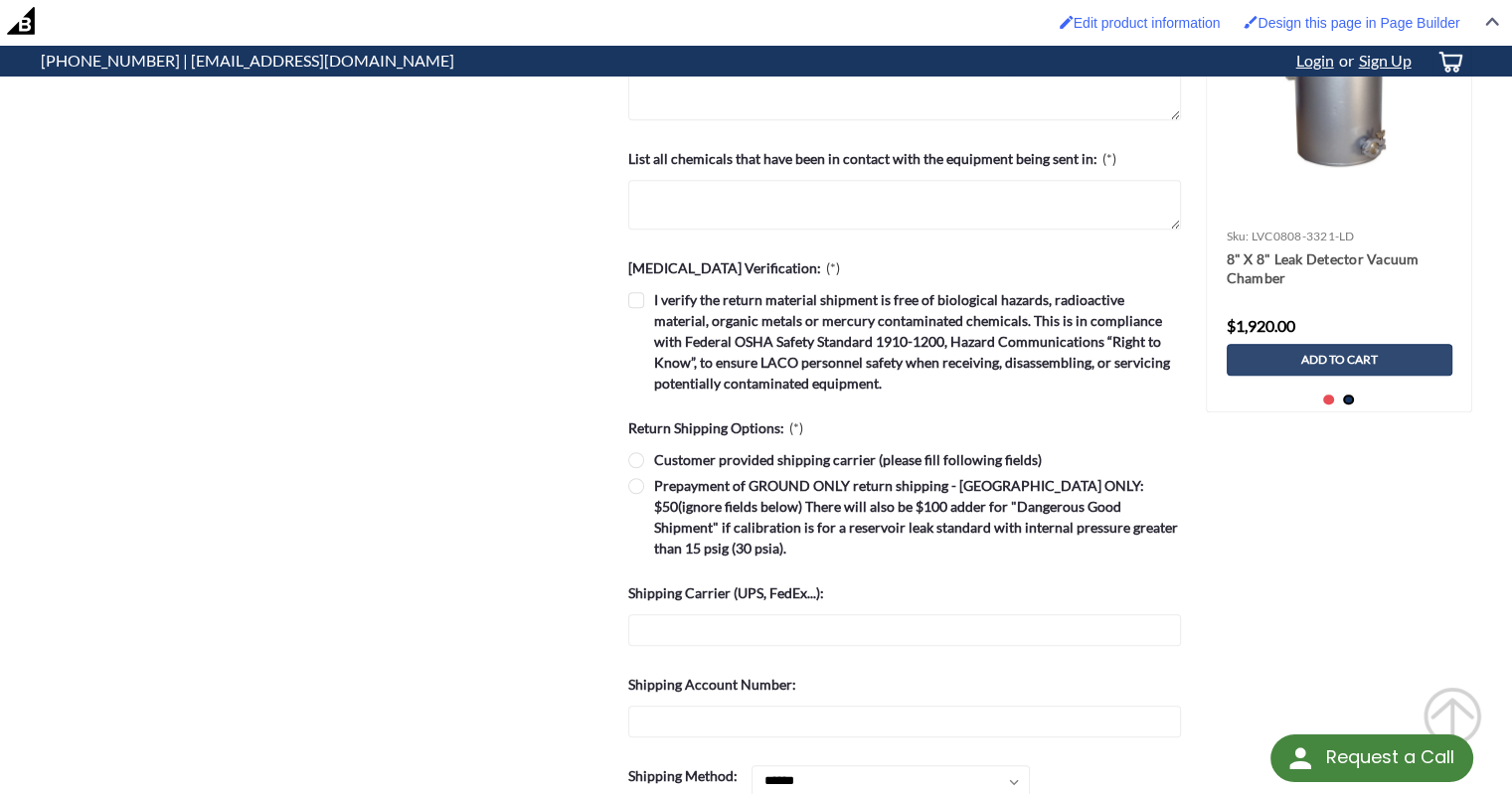 click on "Prepayment of GROUND ONLY return shipping - [GEOGRAPHIC_DATA] ONLY: $50(ignore fields below) There will also be $100 adder for "Dangerous Good Shipment" if calibration is for a reservoir leak standard with internal pressure greater than 15 psig (30 psia)." at bounding box center (905, 517) 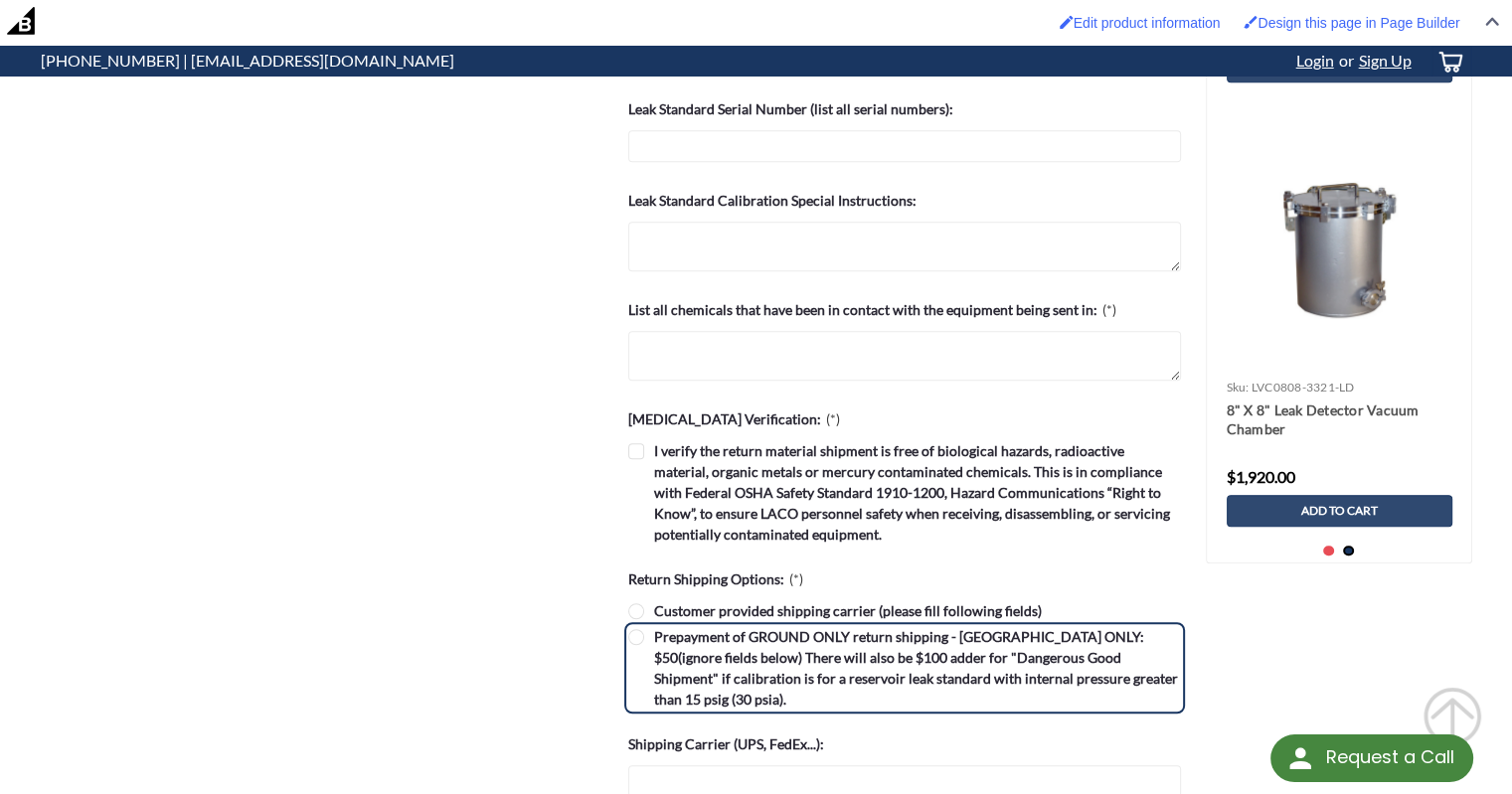scroll, scrollTop: 1093, scrollLeft: 0, axis: vertical 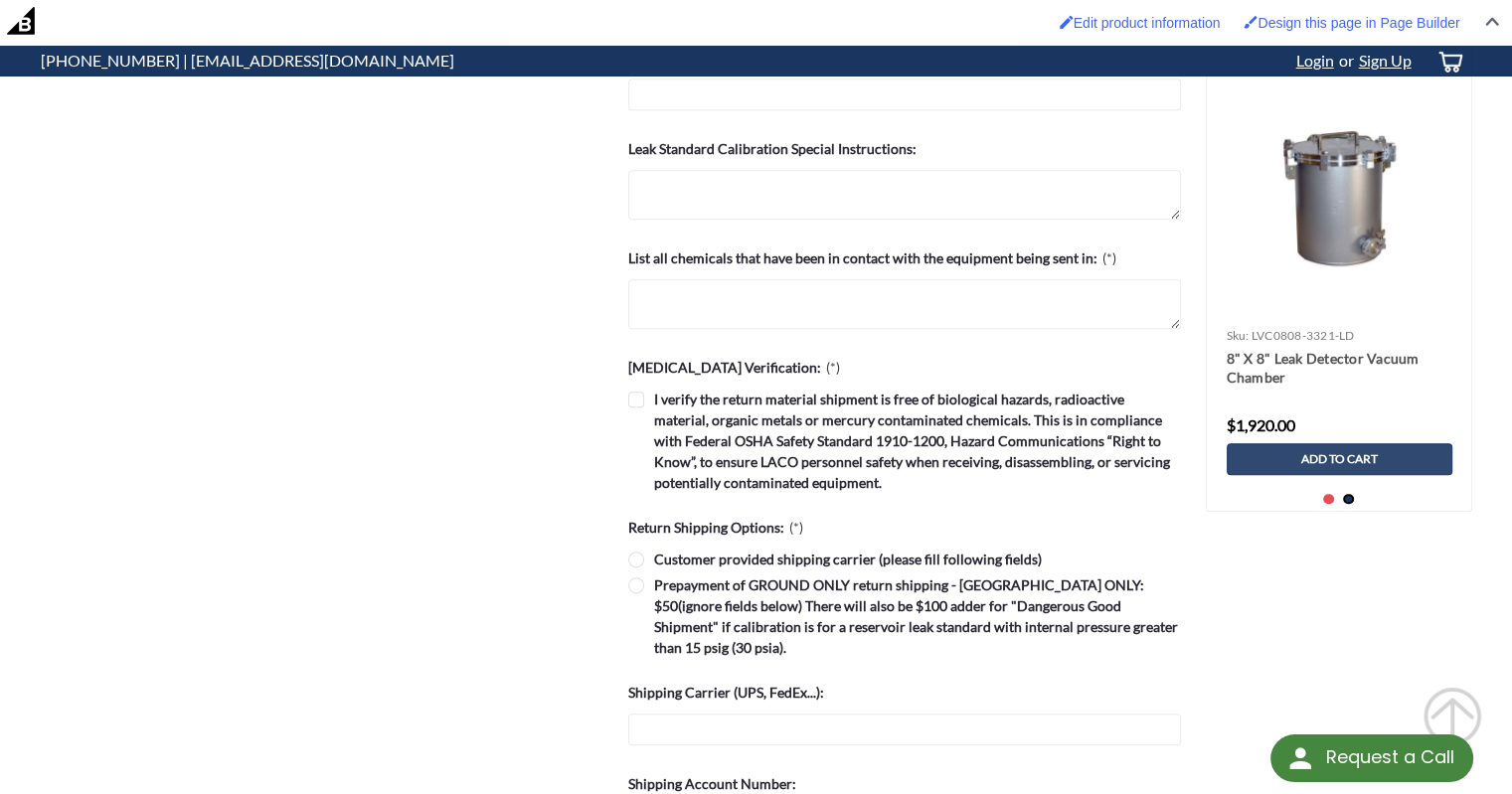 click on "Prepayment of GROUND ONLY return shipping - [GEOGRAPHIC_DATA] ONLY: $50(ignore fields below) There will also be $100 adder for "Dangerous Good Shipment" if calibration is for a reservoir leak standard with internal pressure greater than 15 psig (30 psia)." at bounding box center (905, 616) 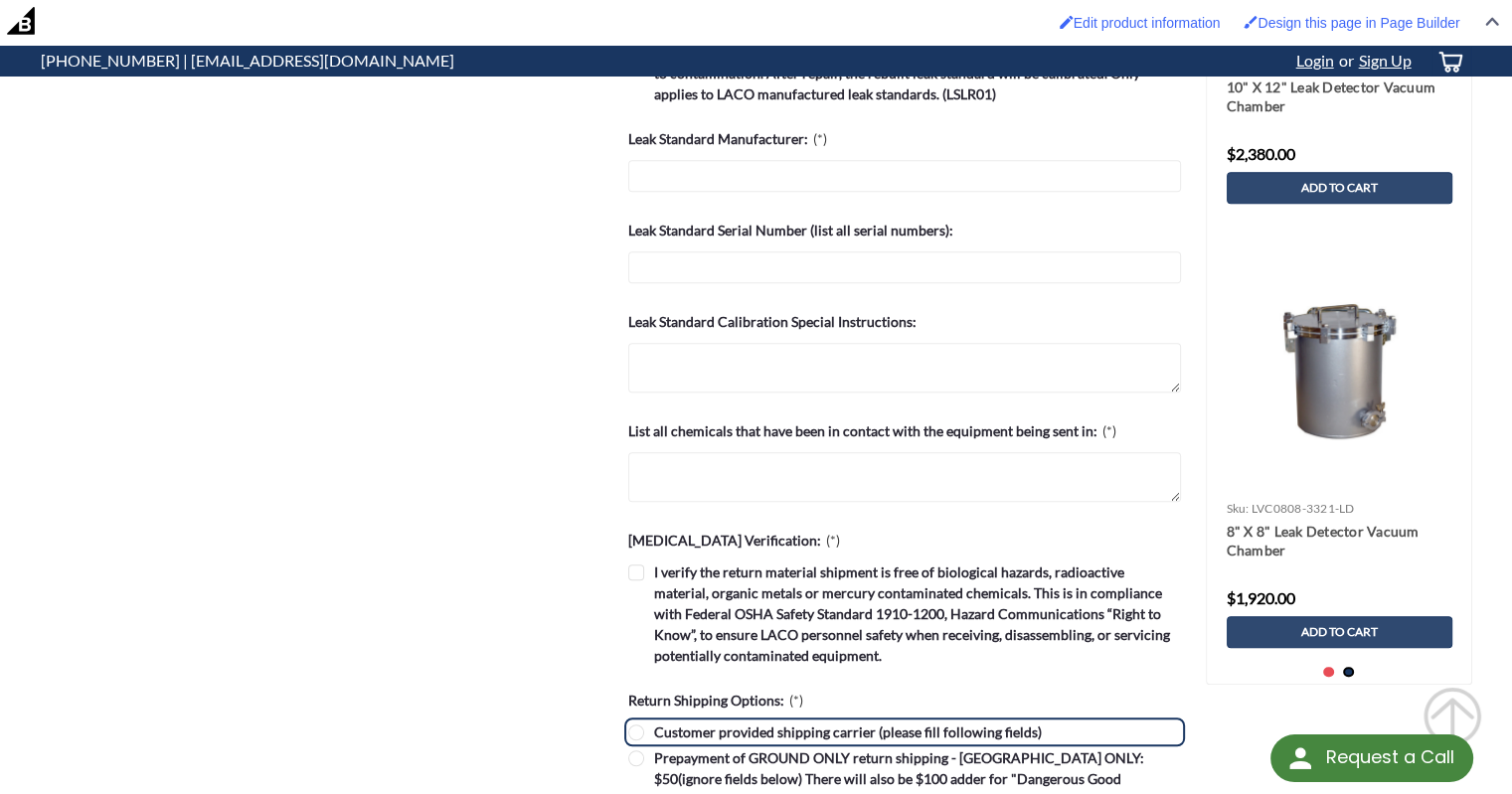 scroll, scrollTop: 994, scrollLeft: 0, axis: vertical 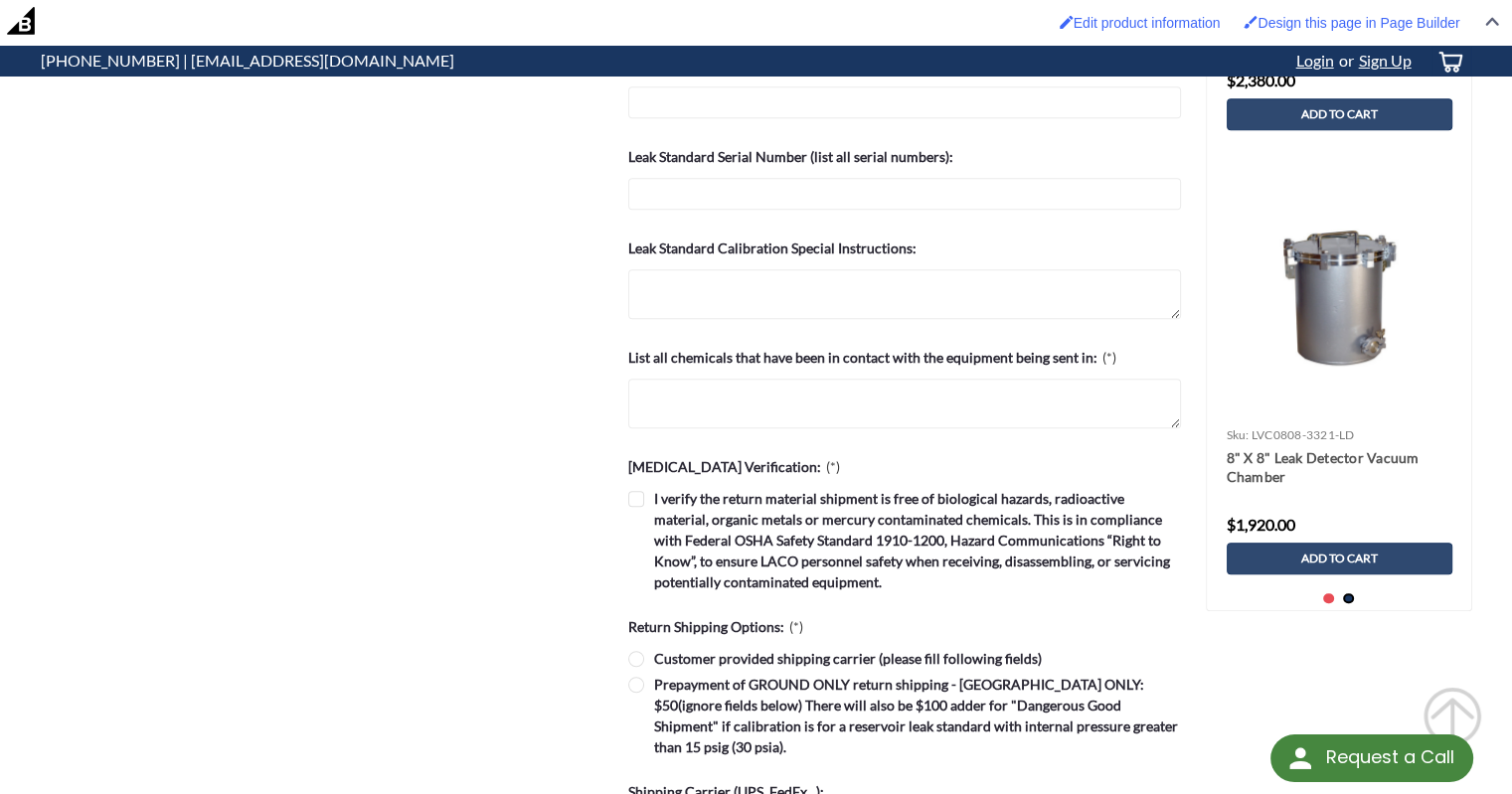 click on "Customer provided shipping carrier (please fill following fields)" at bounding box center (905, 658) 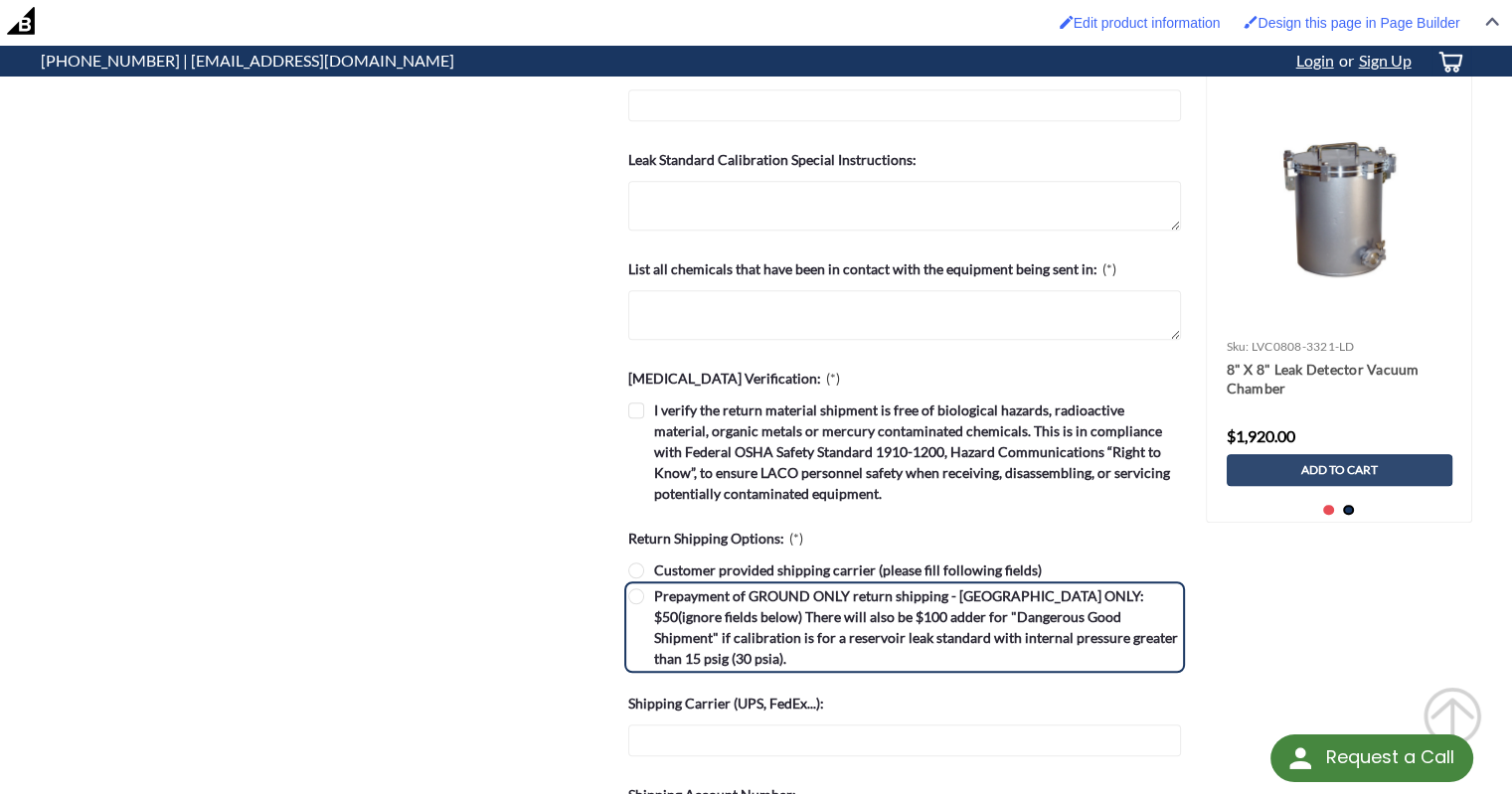 scroll, scrollTop: 1093, scrollLeft: 0, axis: vertical 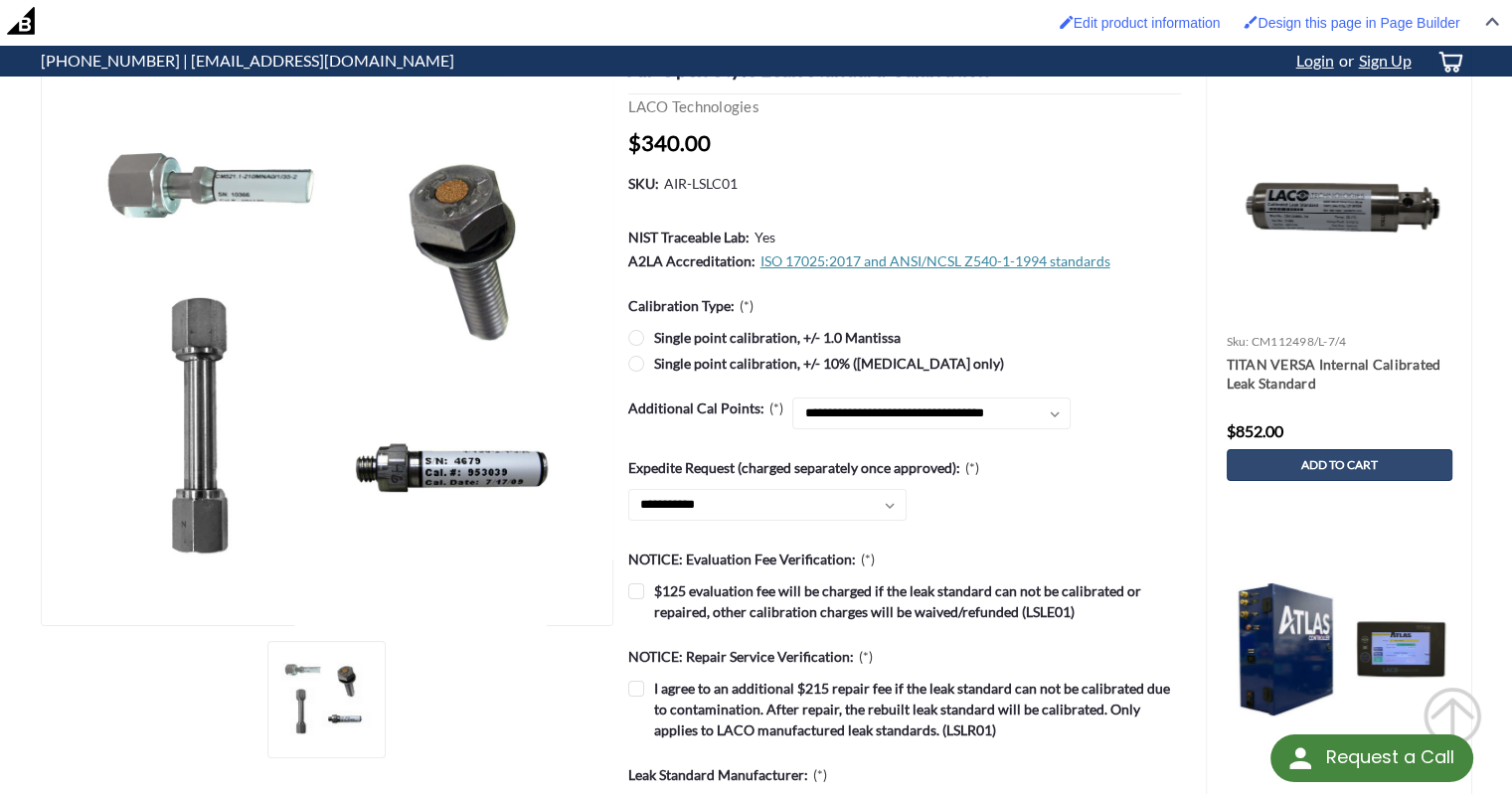 click on "Single point calibration,  +/- 10% ([MEDICAL_DATA] only)" at bounding box center (905, 363) 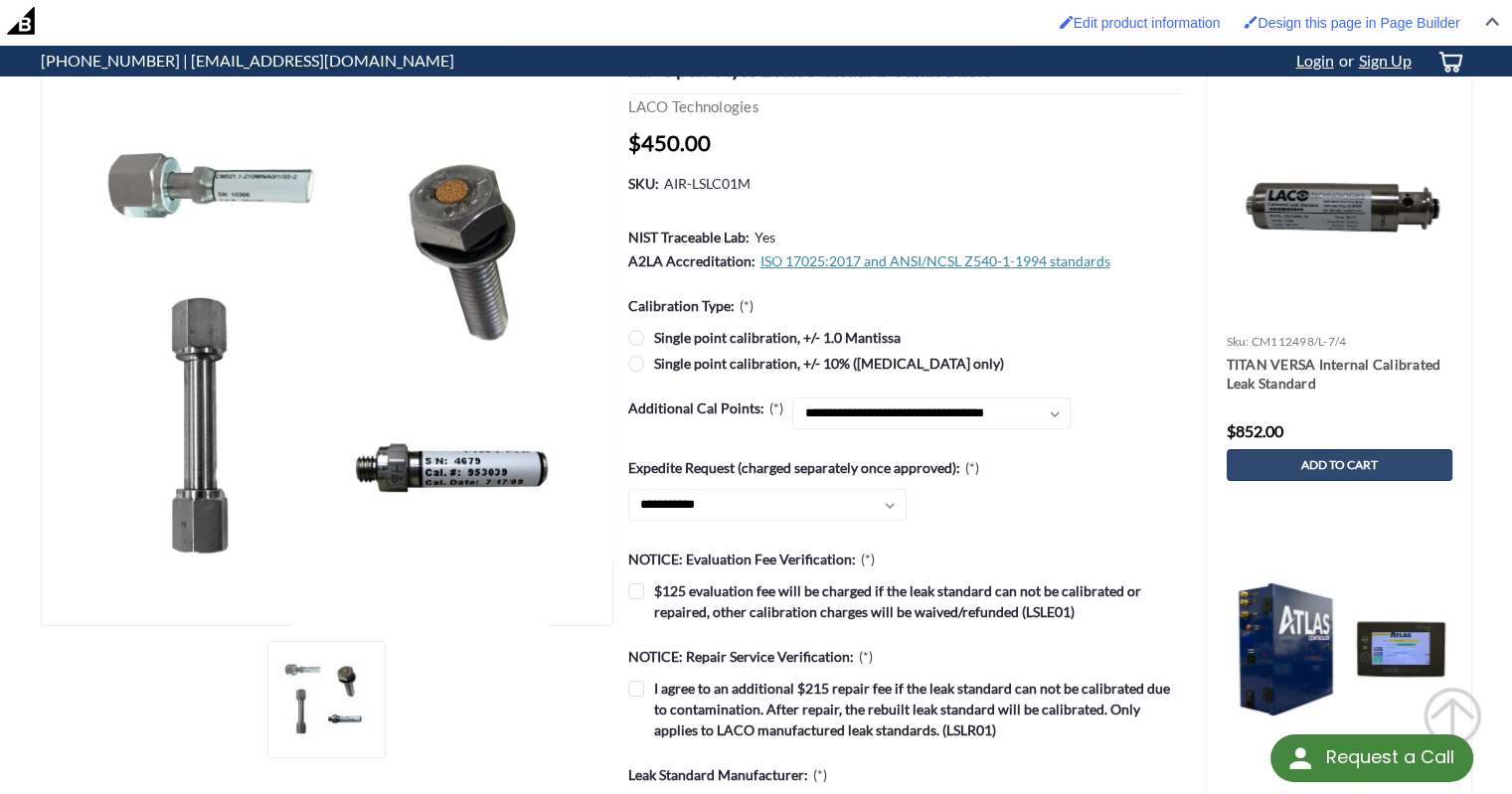 click on "Single point calibration, +/- 1.0 Mantissa" at bounding box center [905, 337] 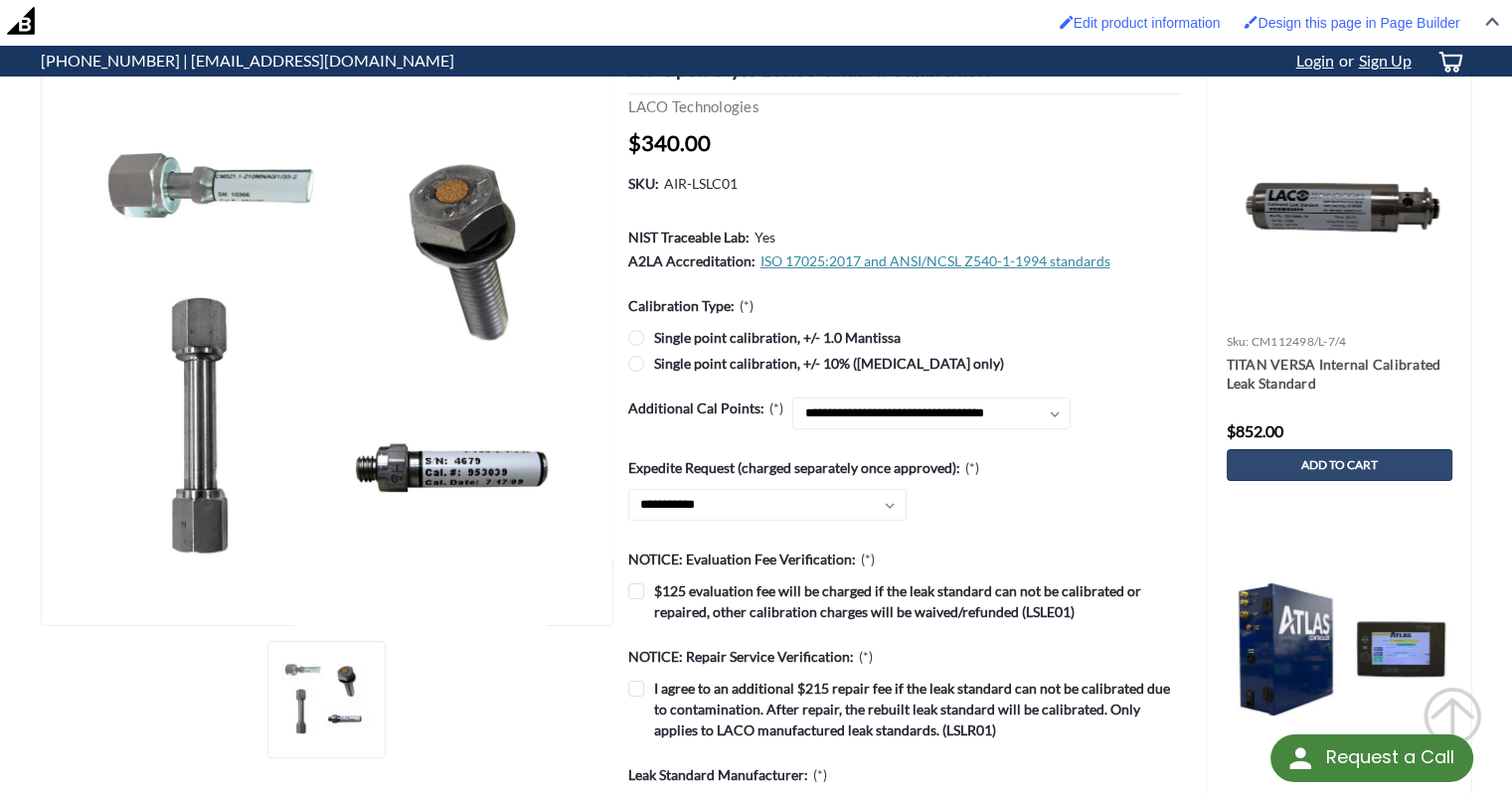 click on "Single point calibration, +/- 1.0 Mantissa" at bounding box center (905, 337) 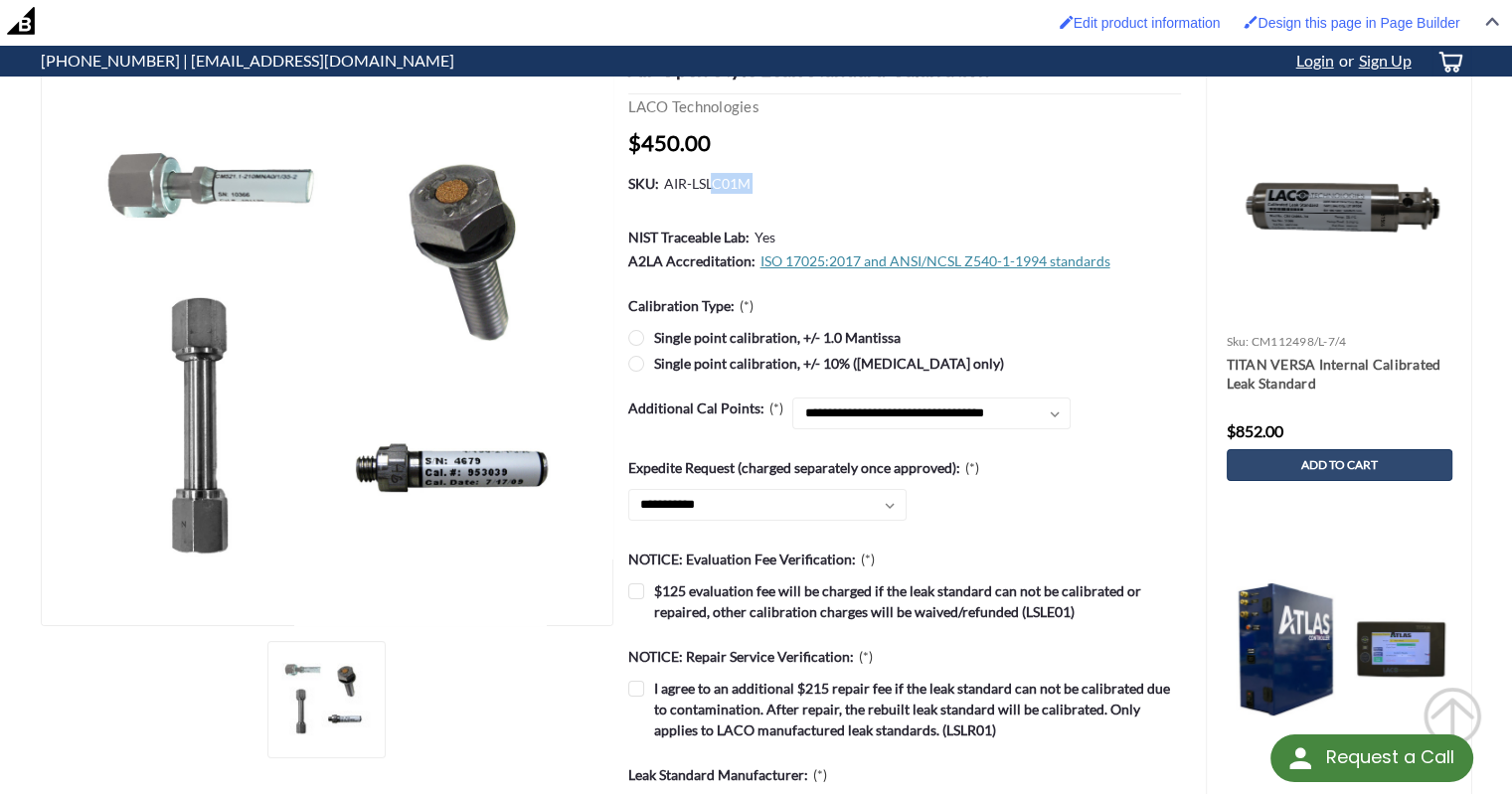 drag, startPoint x: 659, startPoint y: 181, endPoint x: 725, endPoint y: 182, distance: 66.007575 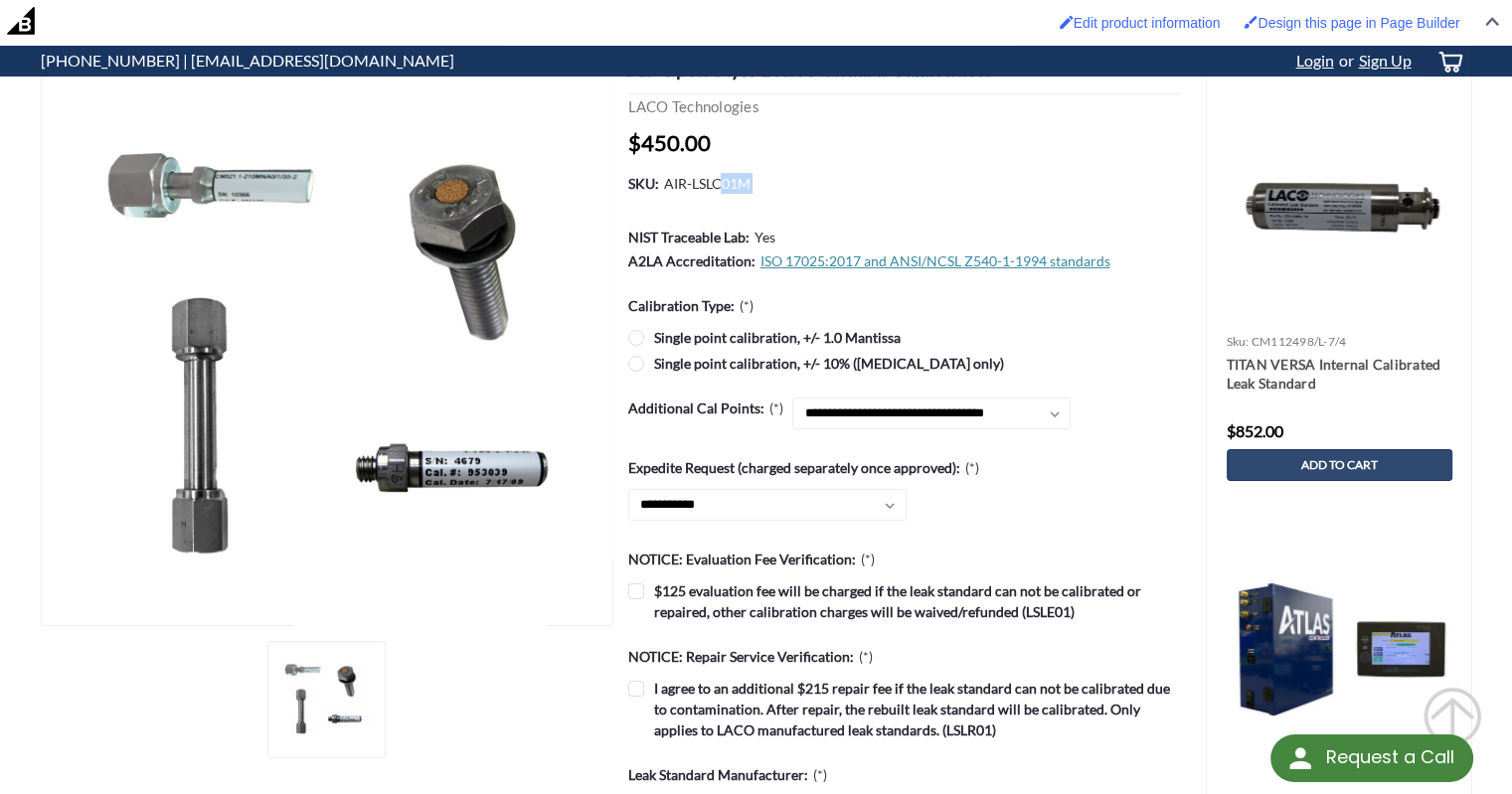 click on "AIR-LSLC01M" at bounding box center [706, 183] 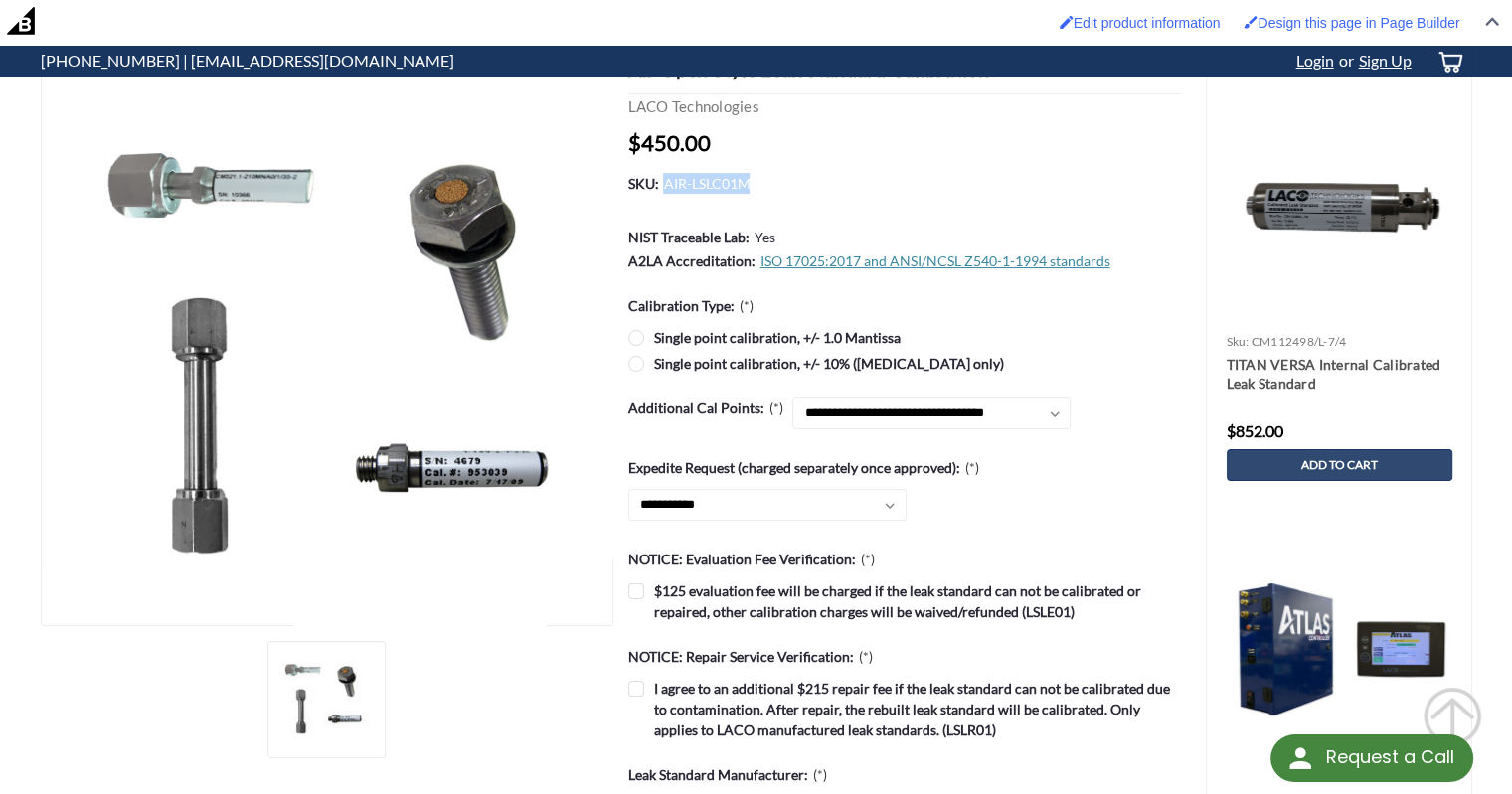 drag, startPoint x: 726, startPoint y: 182, endPoint x: 667, endPoint y: 189, distance: 59.413803 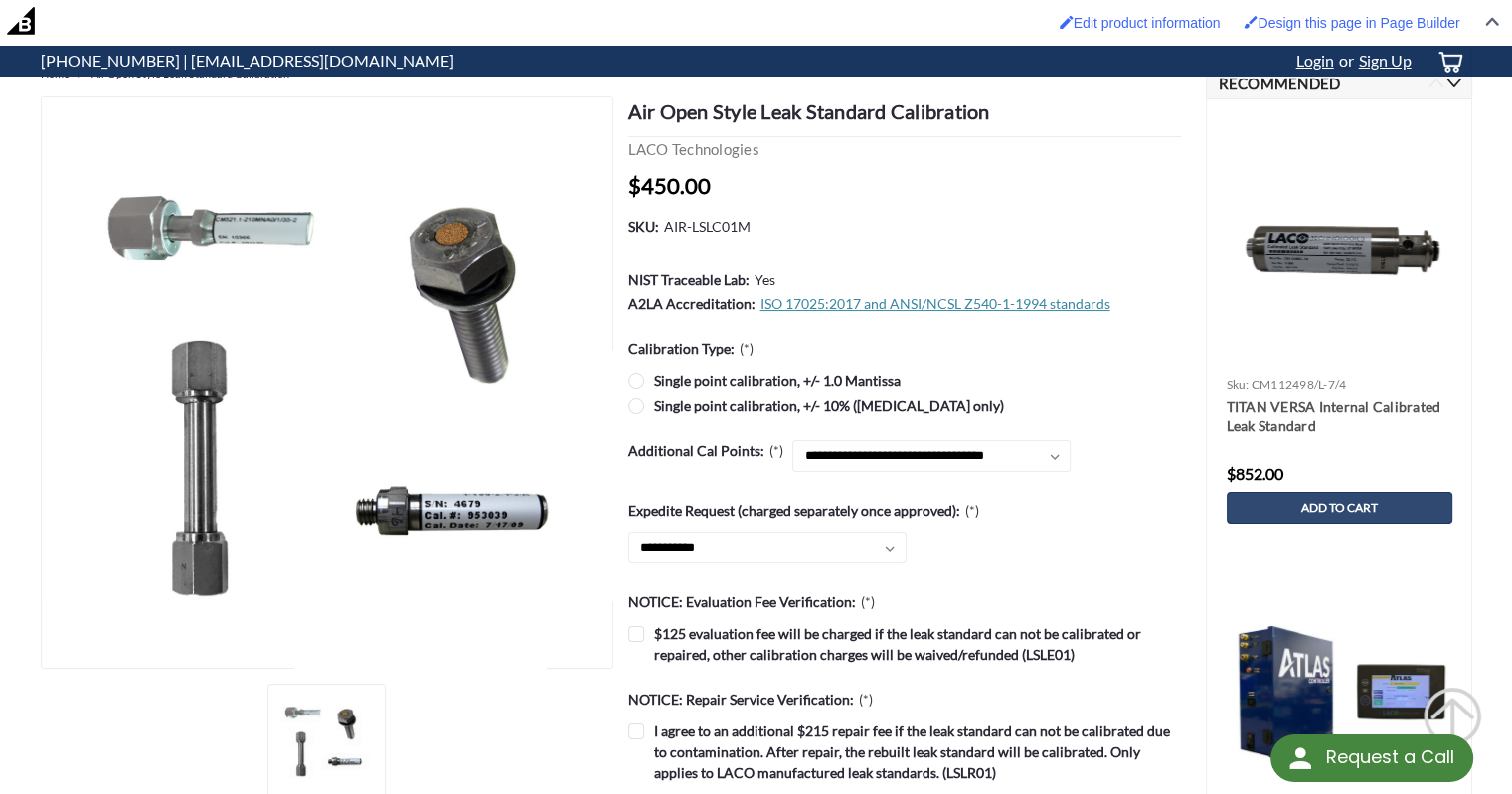 scroll, scrollTop: 99, scrollLeft: 0, axis: vertical 